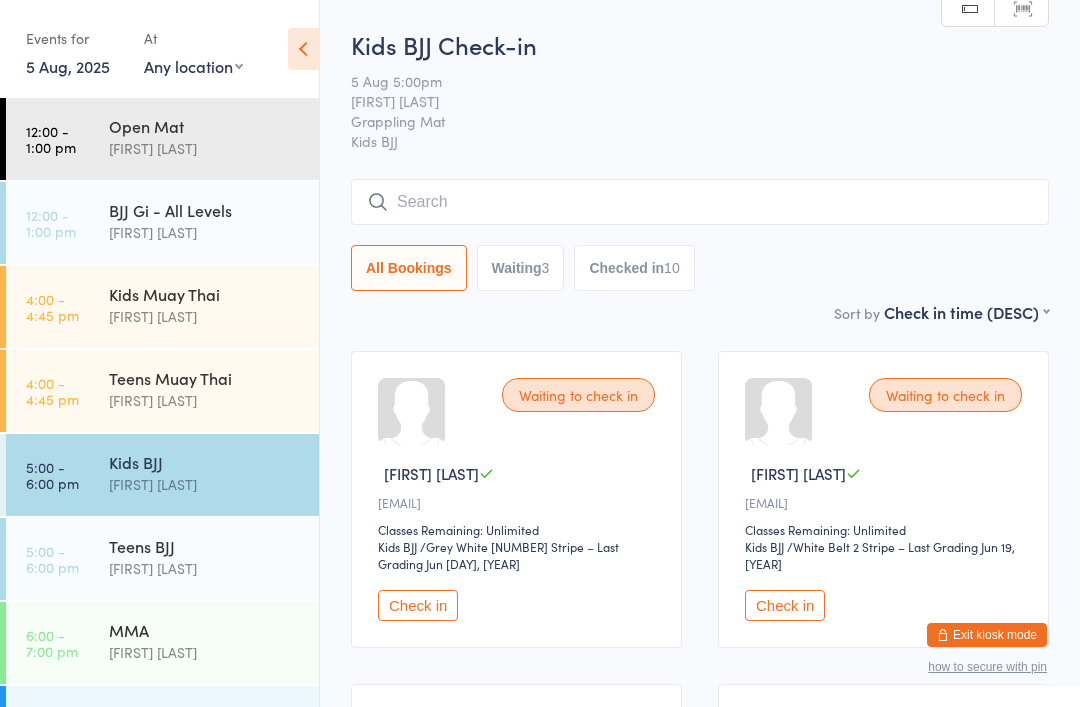 scroll, scrollTop: 0, scrollLeft: 0, axis: both 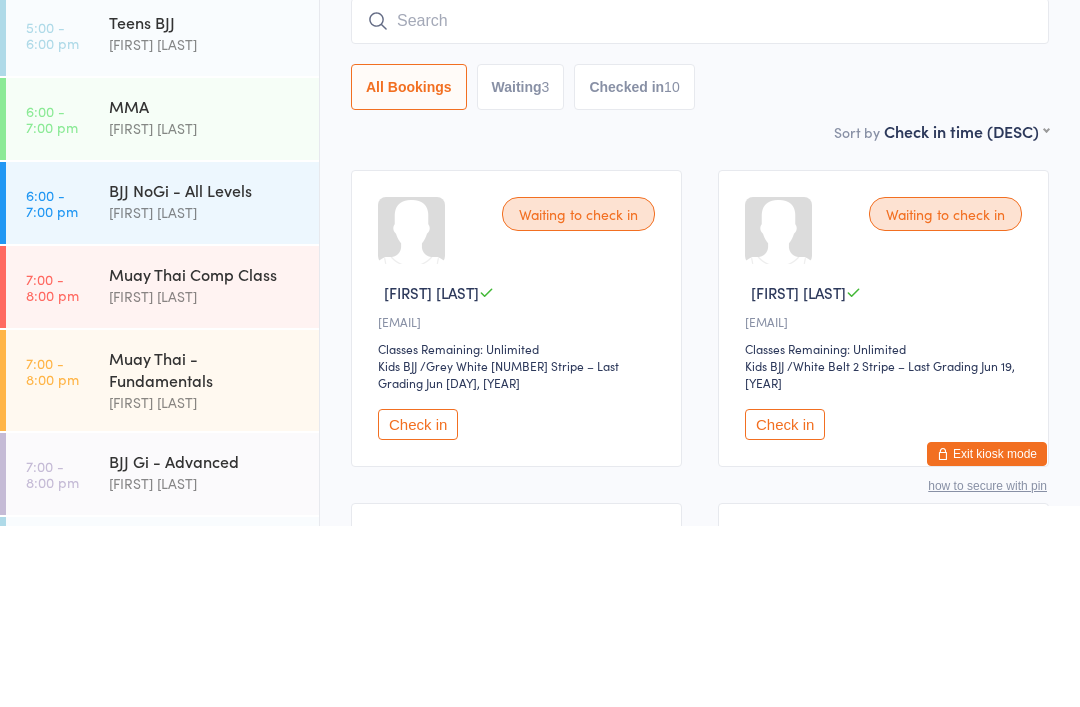 click on "[FIRST] [LAST]" at bounding box center [205, 393] 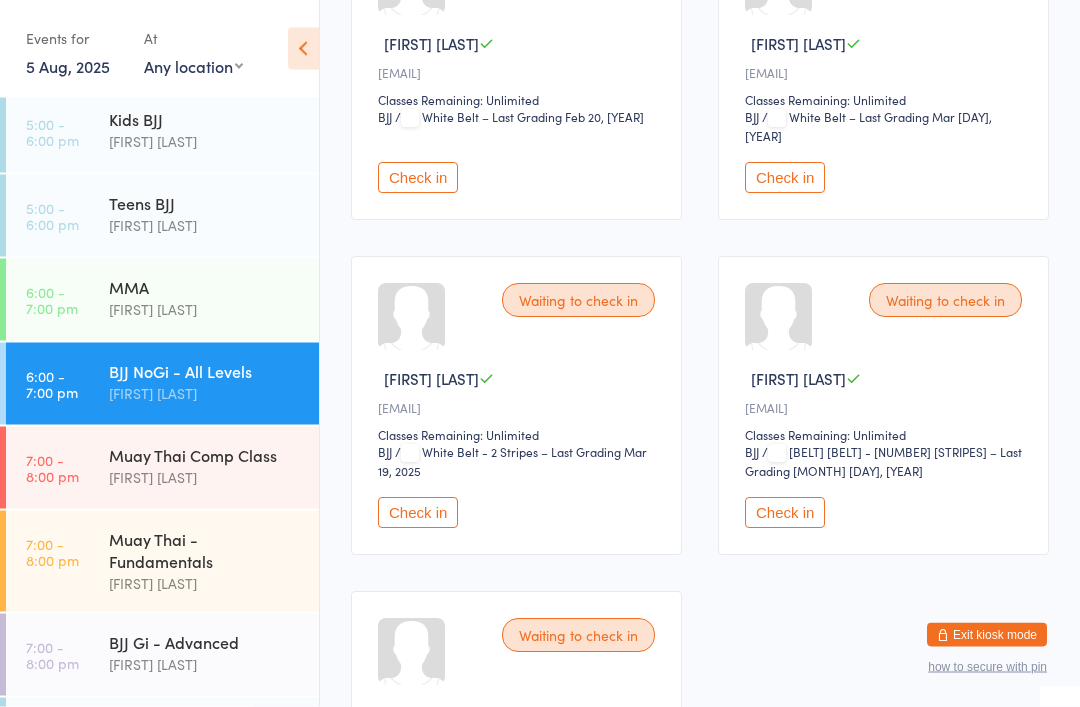 scroll, scrollTop: 1419, scrollLeft: 0, axis: vertical 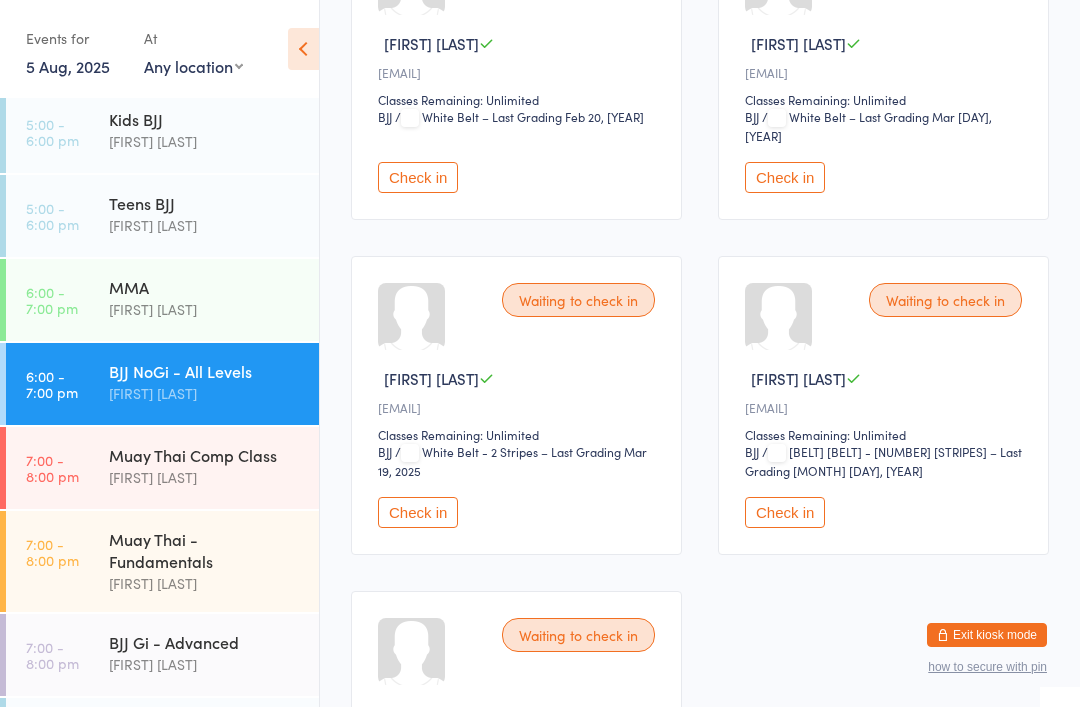 click on "Check in" at bounding box center (785, 177) 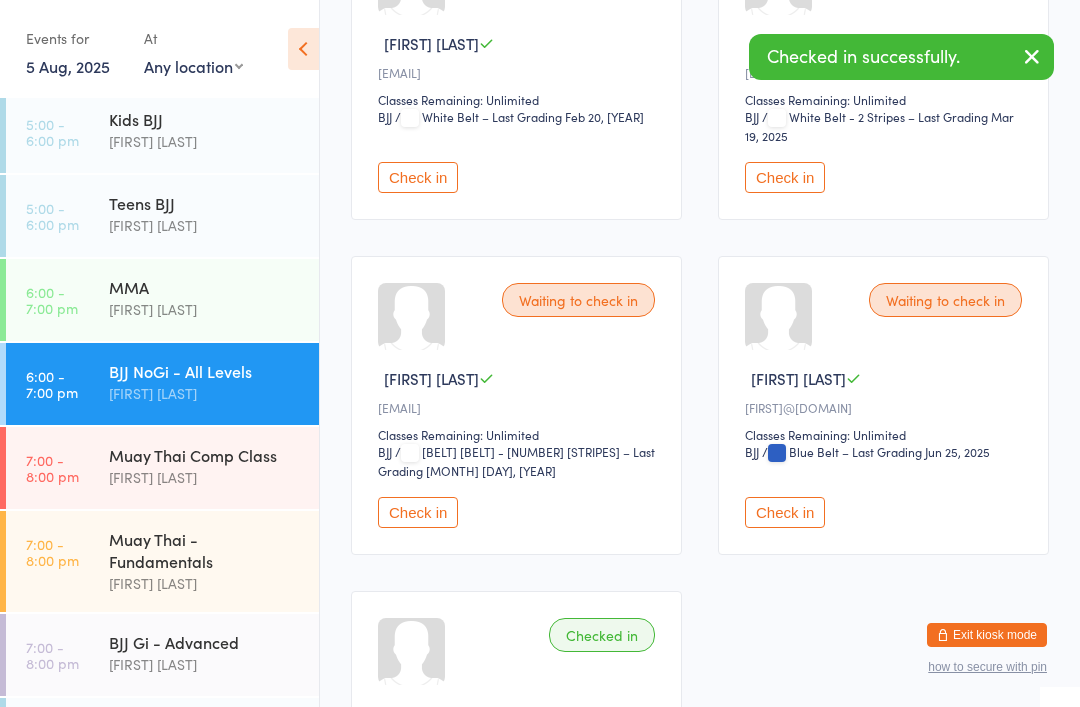 click on "Muay Thai - Fundamentals" at bounding box center [205, 550] 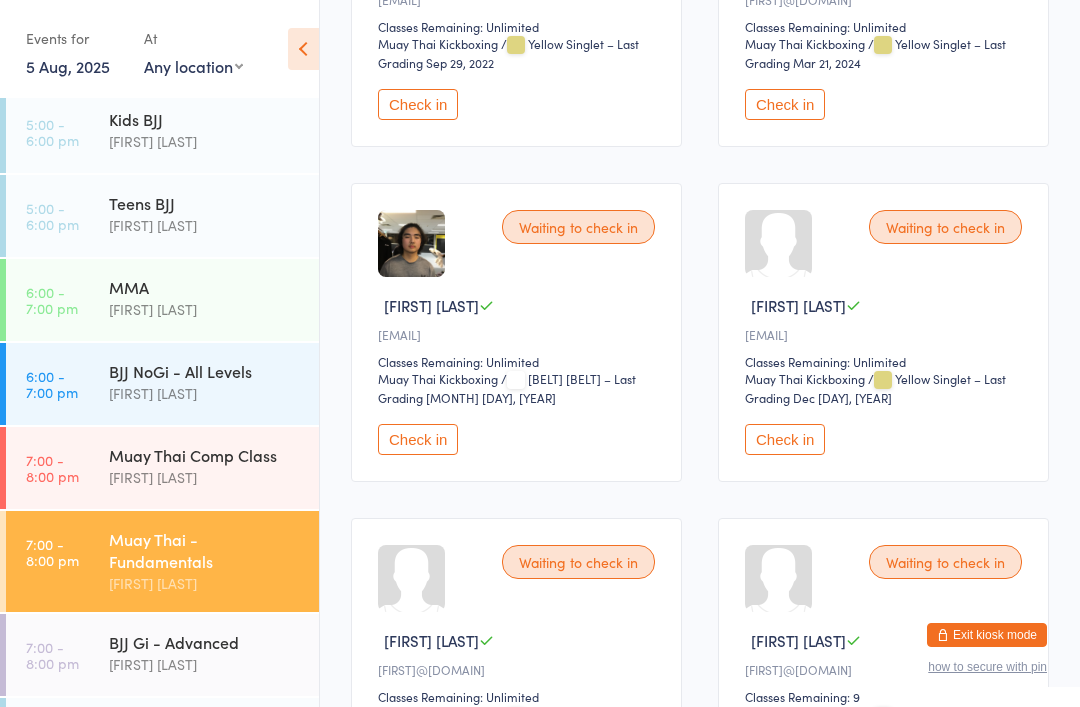 scroll, scrollTop: 0, scrollLeft: 0, axis: both 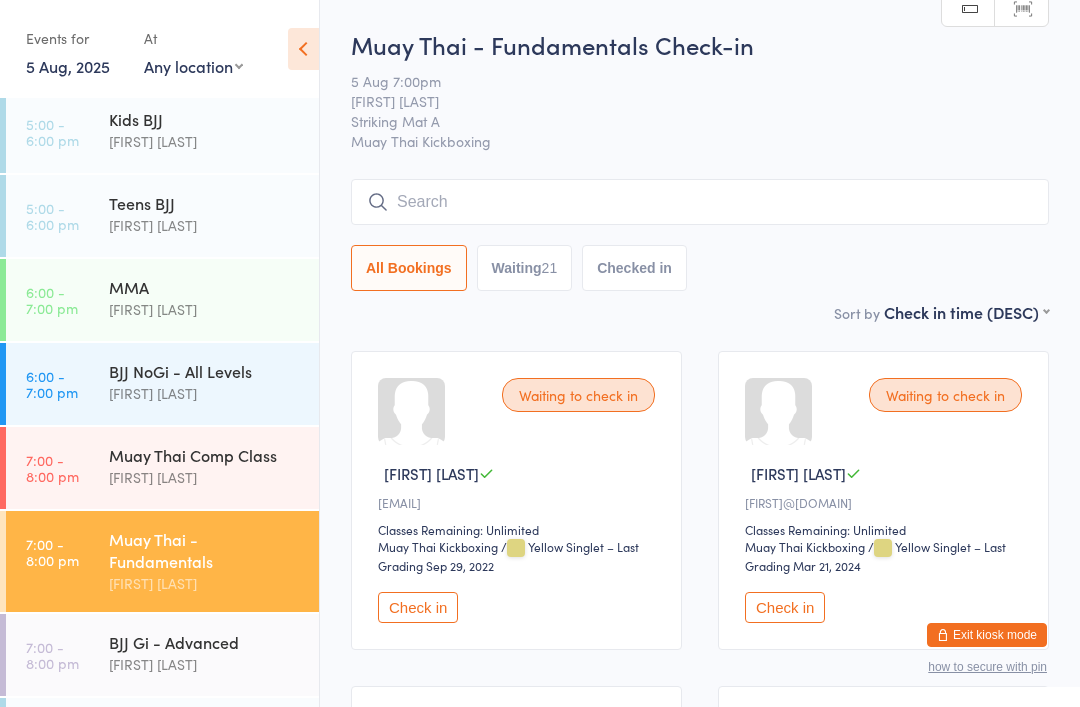 click at bounding box center (700, 202) 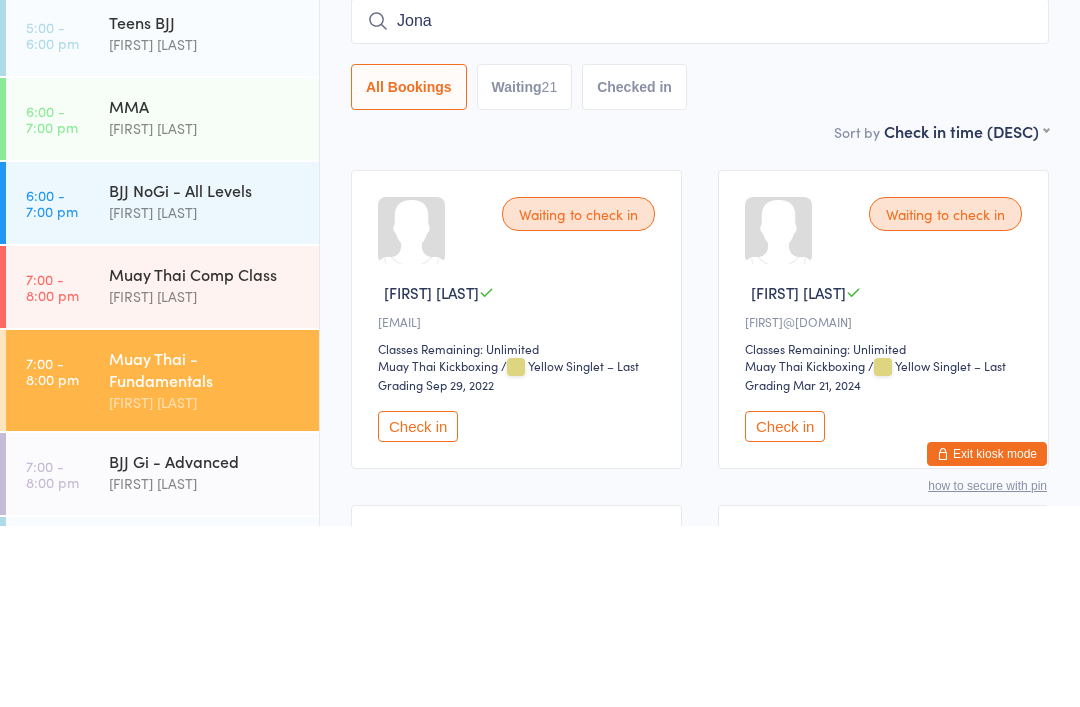 type on "Jonah" 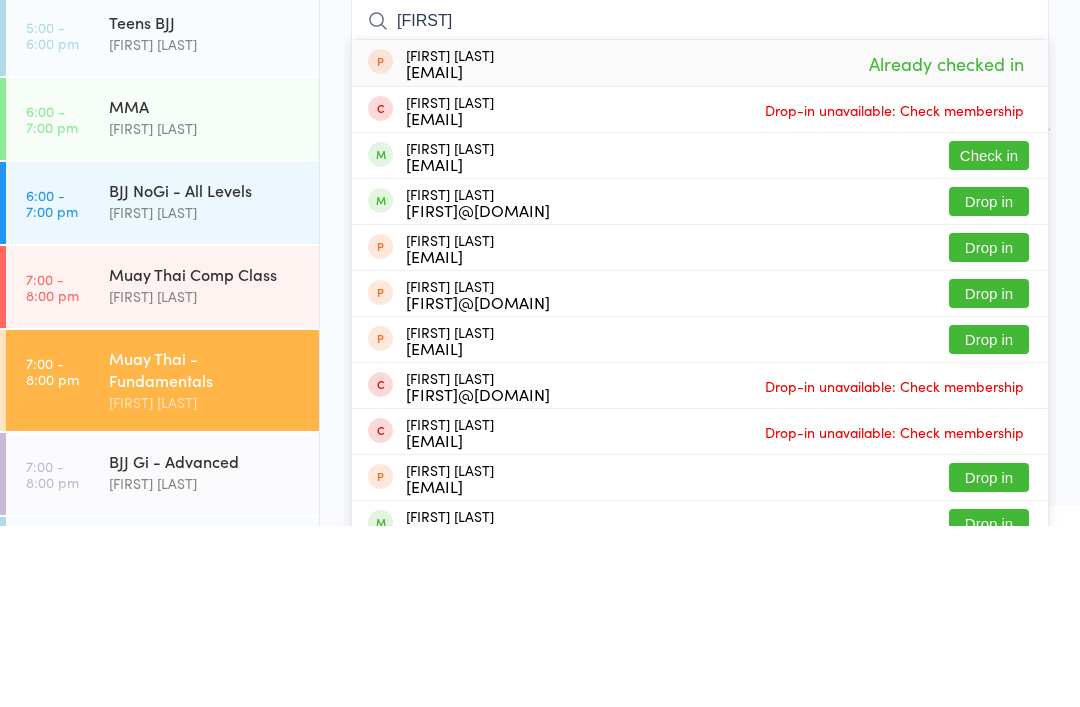 type on "[FIRST]" 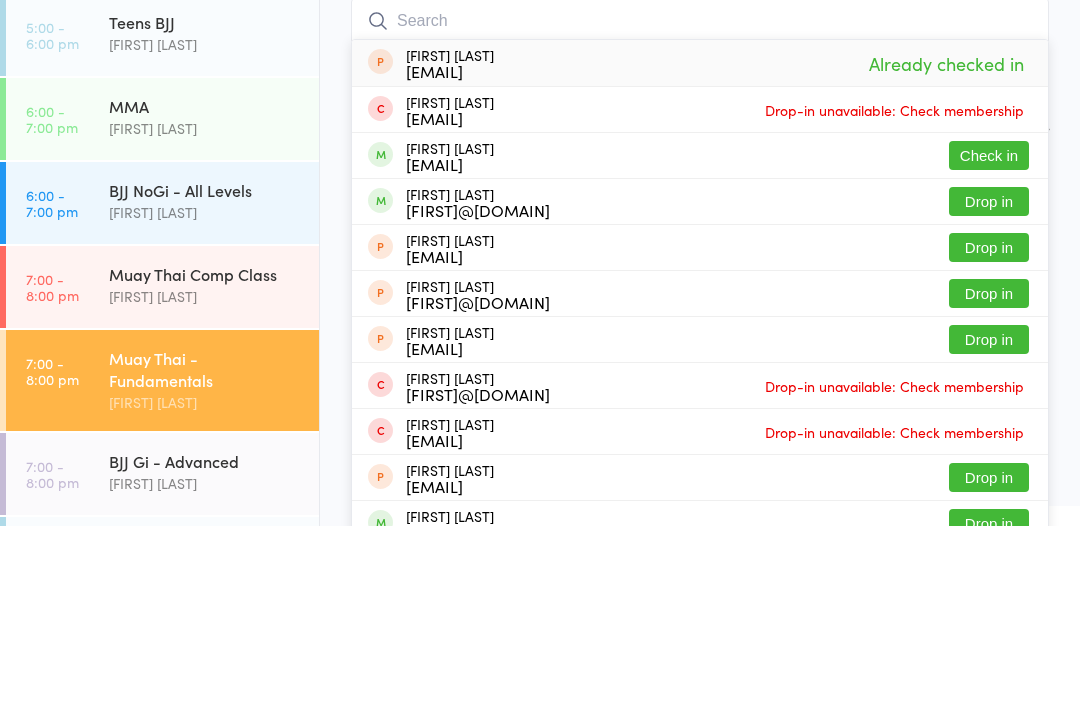 scroll, scrollTop: 181, scrollLeft: 0, axis: vertical 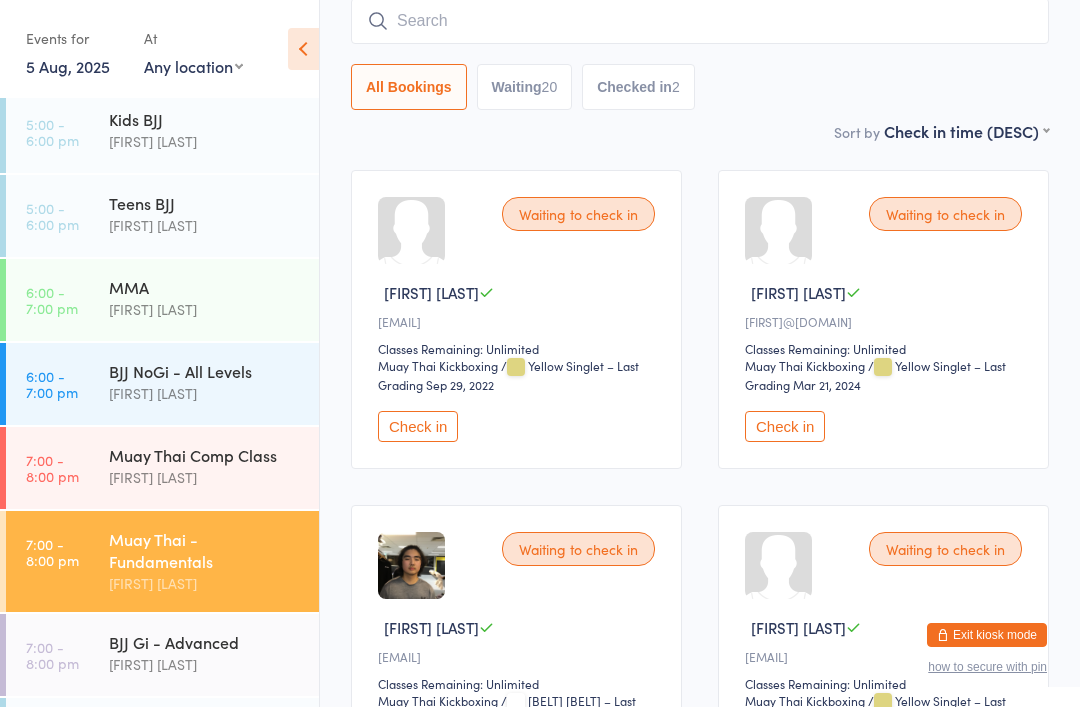 click on "BJJ NoGi - All Levels [FIRST] [LAST]" at bounding box center (214, 382) 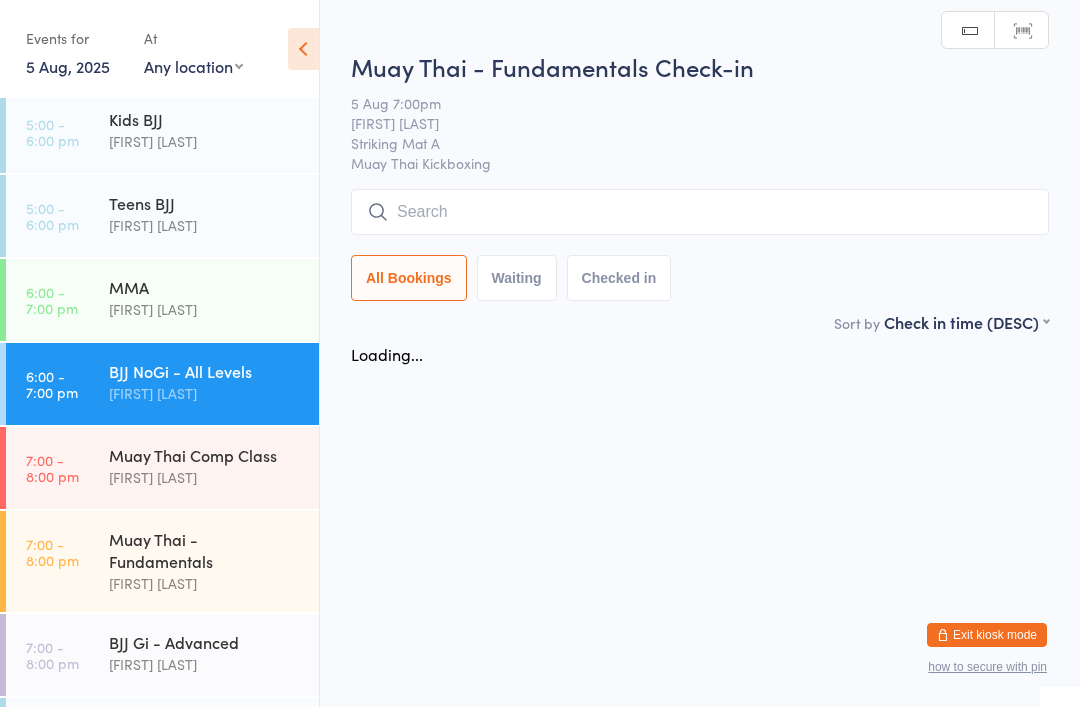 scroll, scrollTop: 0, scrollLeft: 0, axis: both 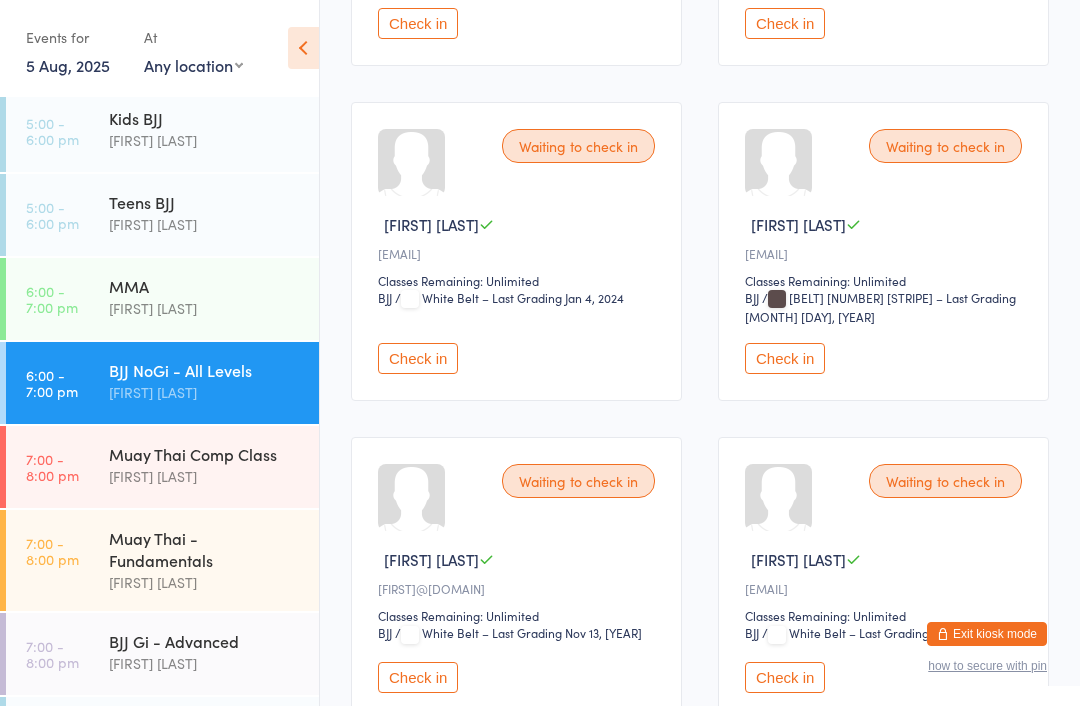 click on "Check in" at bounding box center [418, 359] 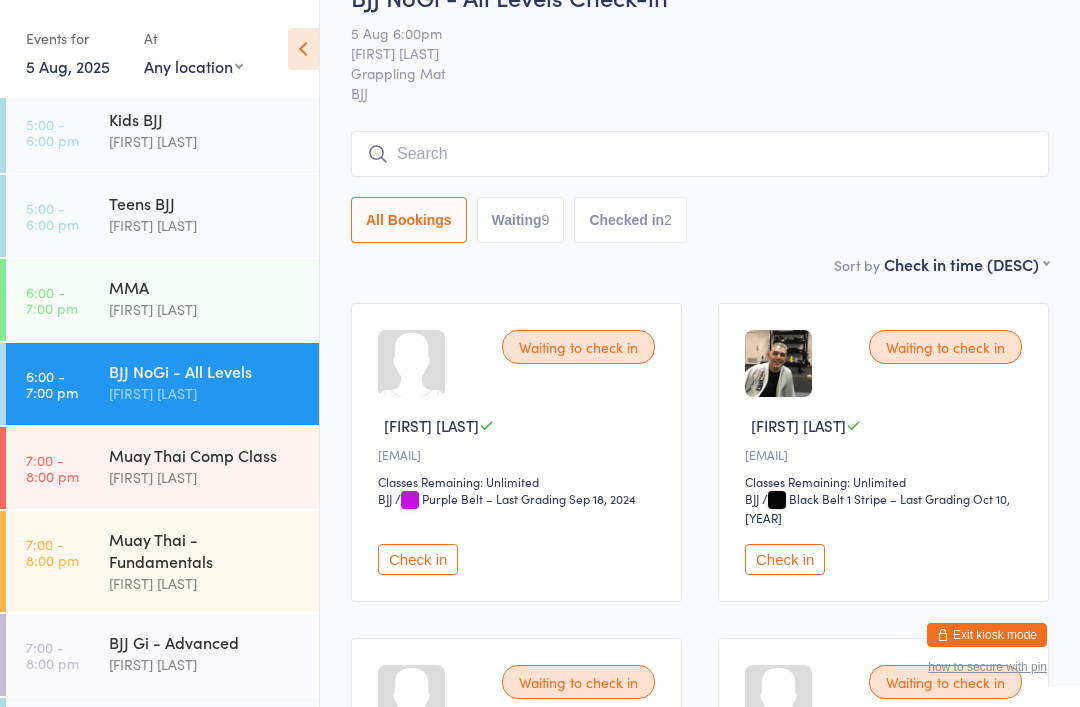 scroll, scrollTop: 0, scrollLeft: 0, axis: both 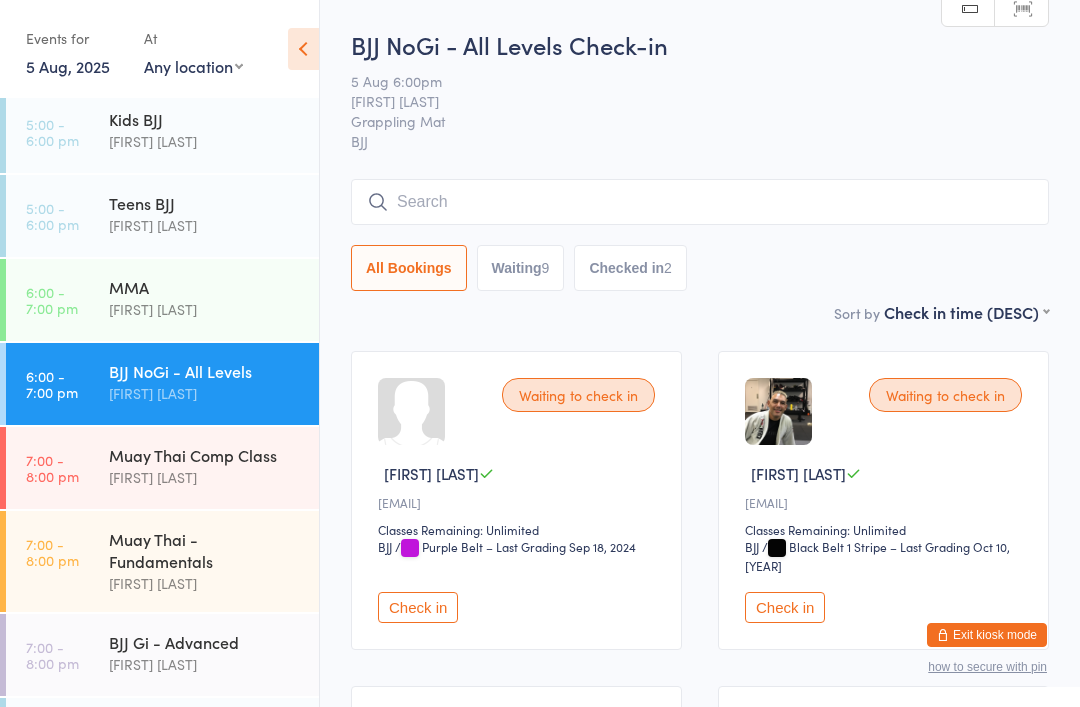 click at bounding box center (700, 202) 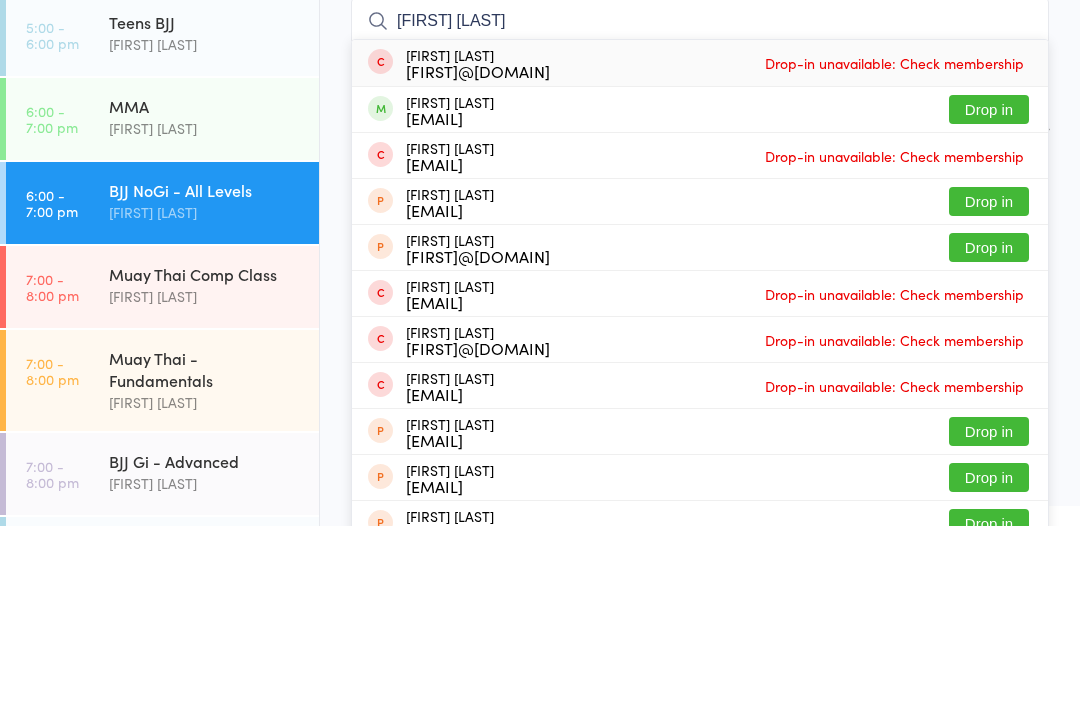 type on "[FIRST] [LAST]" 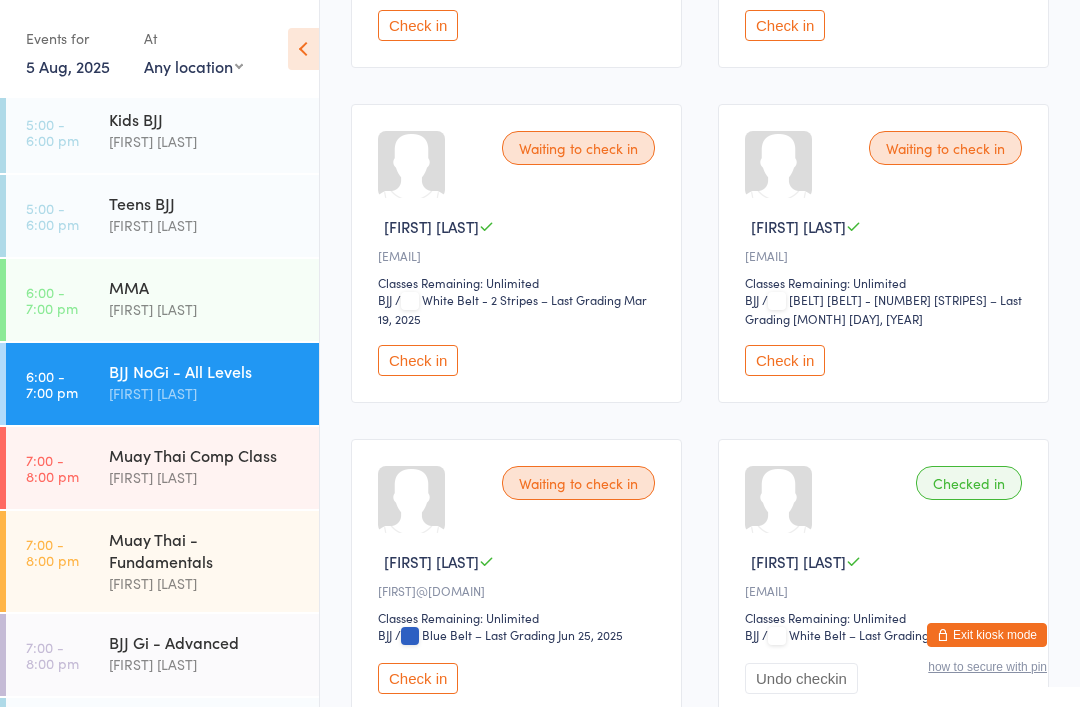 scroll, scrollTop: 1233, scrollLeft: 0, axis: vertical 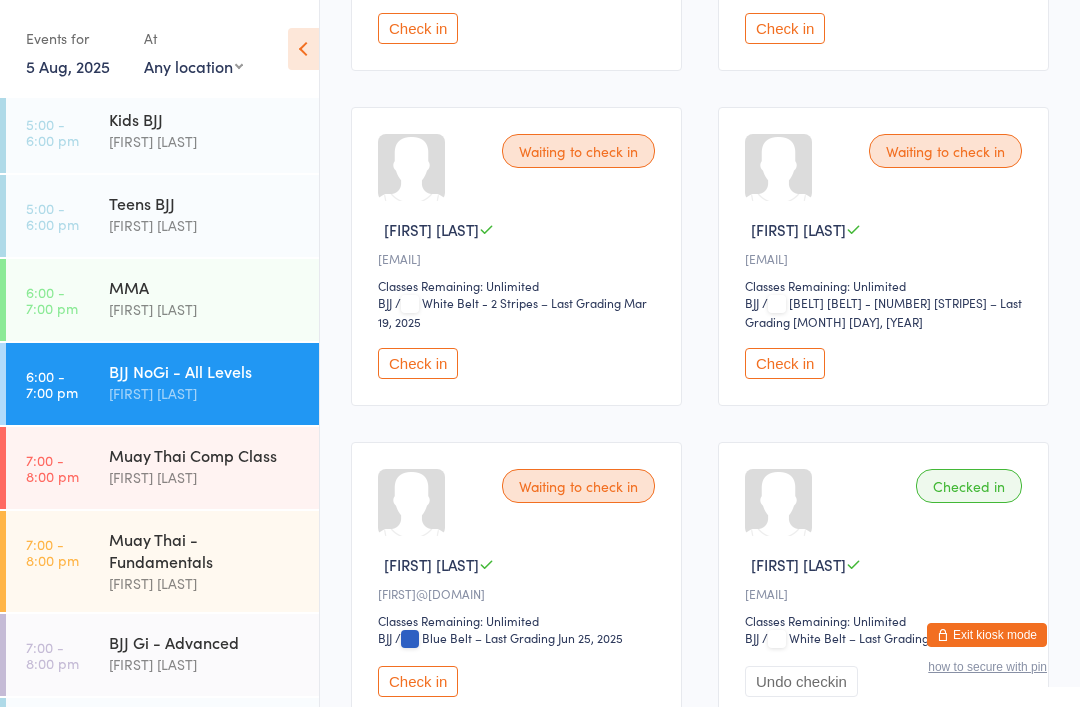 click on "Check in" at bounding box center [785, 363] 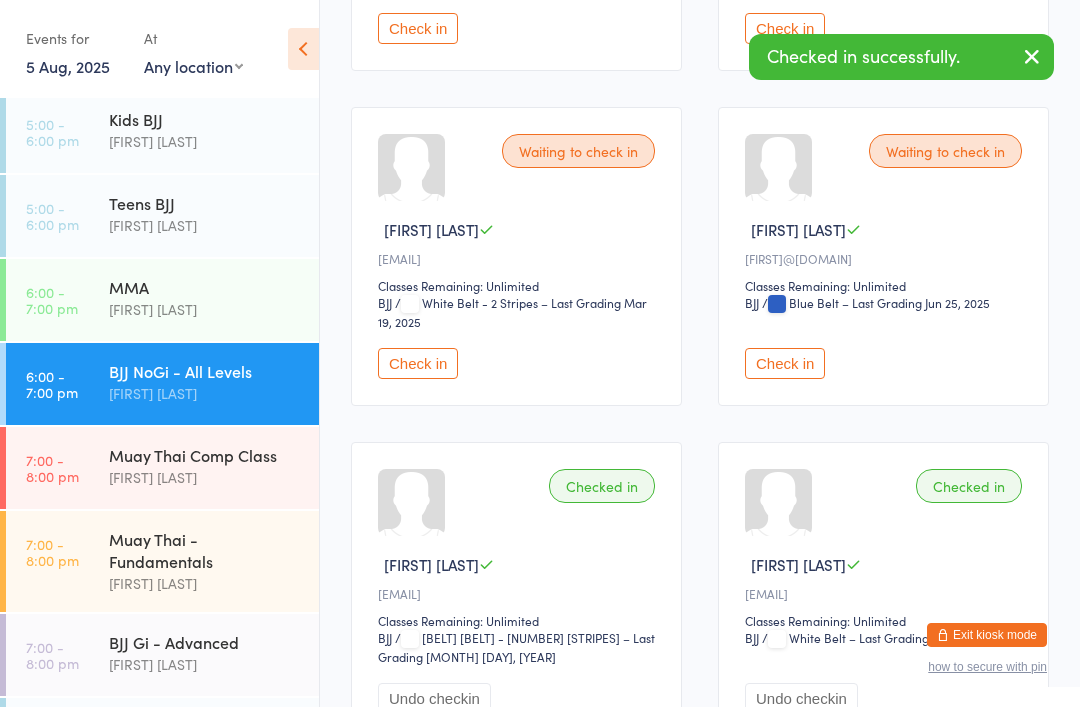 click on "Muay Thai - Fundamentals" at bounding box center [205, 550] 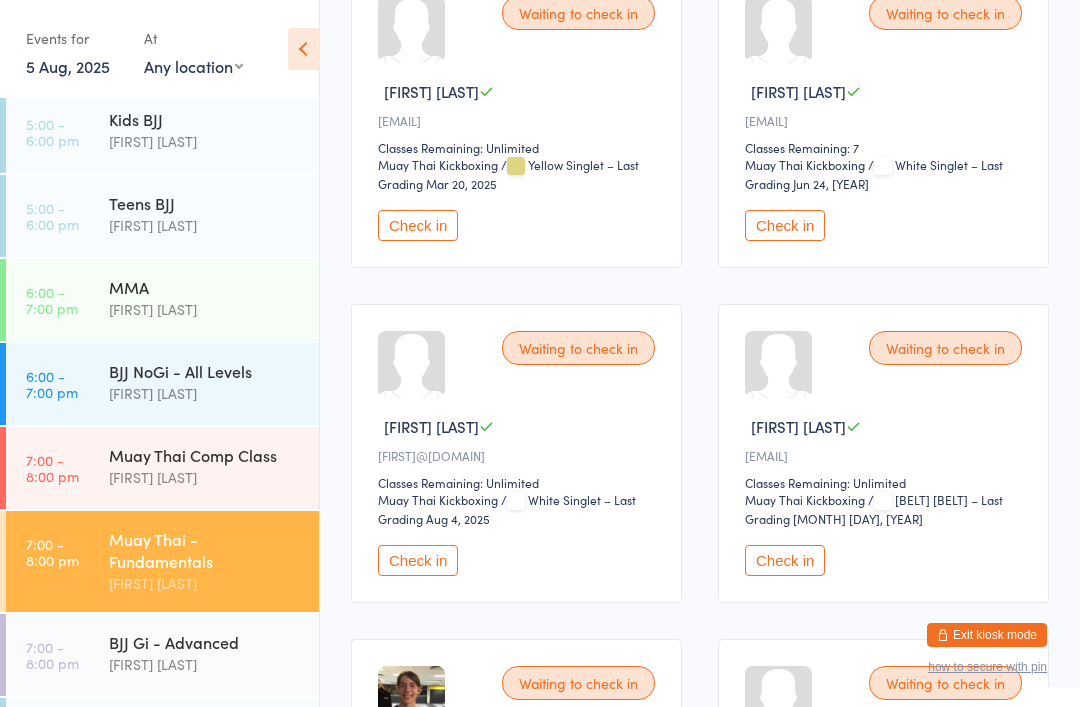 scroll, scrollTop: 1725, scrollLeft: 0, axis: vertical 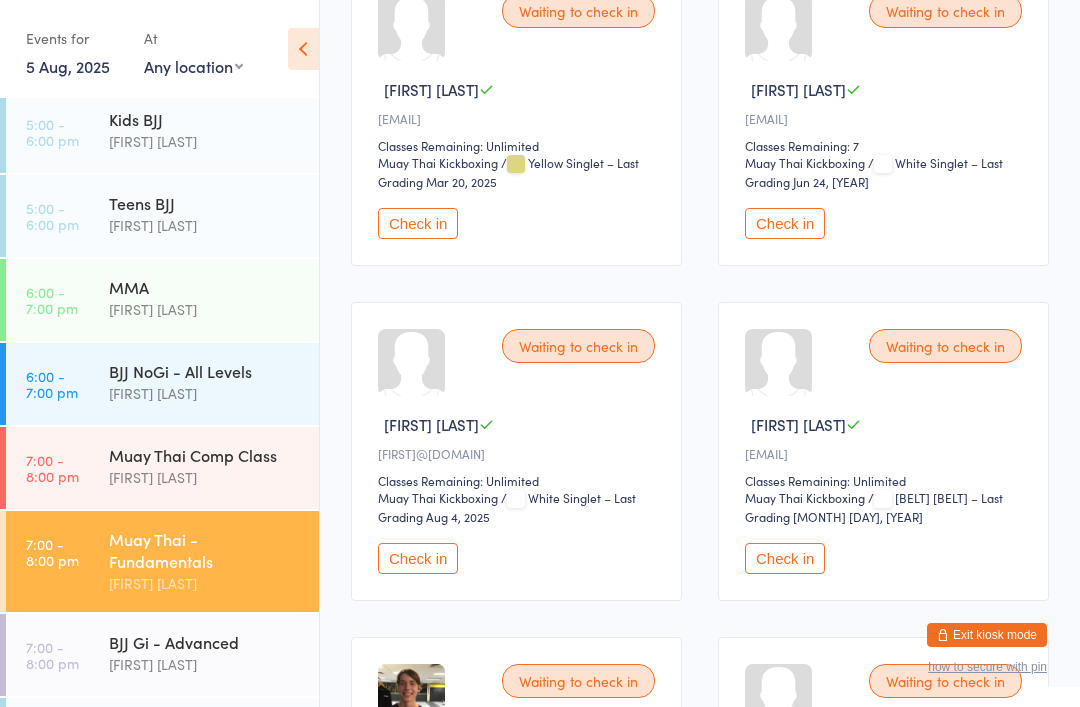 click on "Check in" at bounding box center [785, 558] 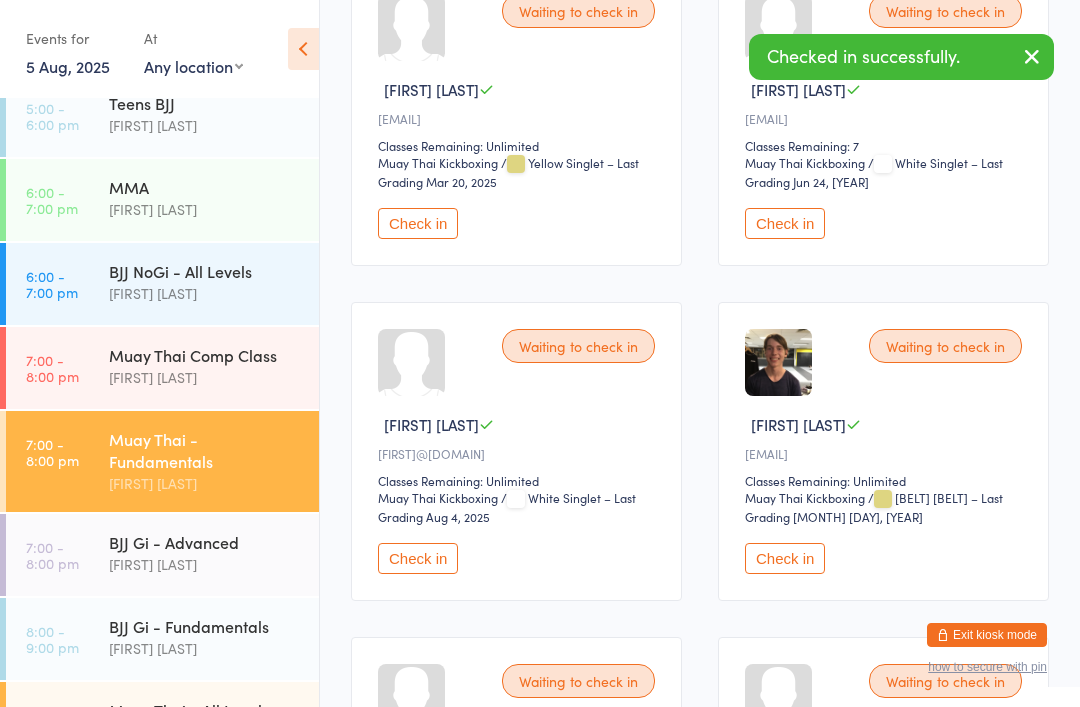scroll, scrollTop: 442, scrollLeft: 0, axis: vertical 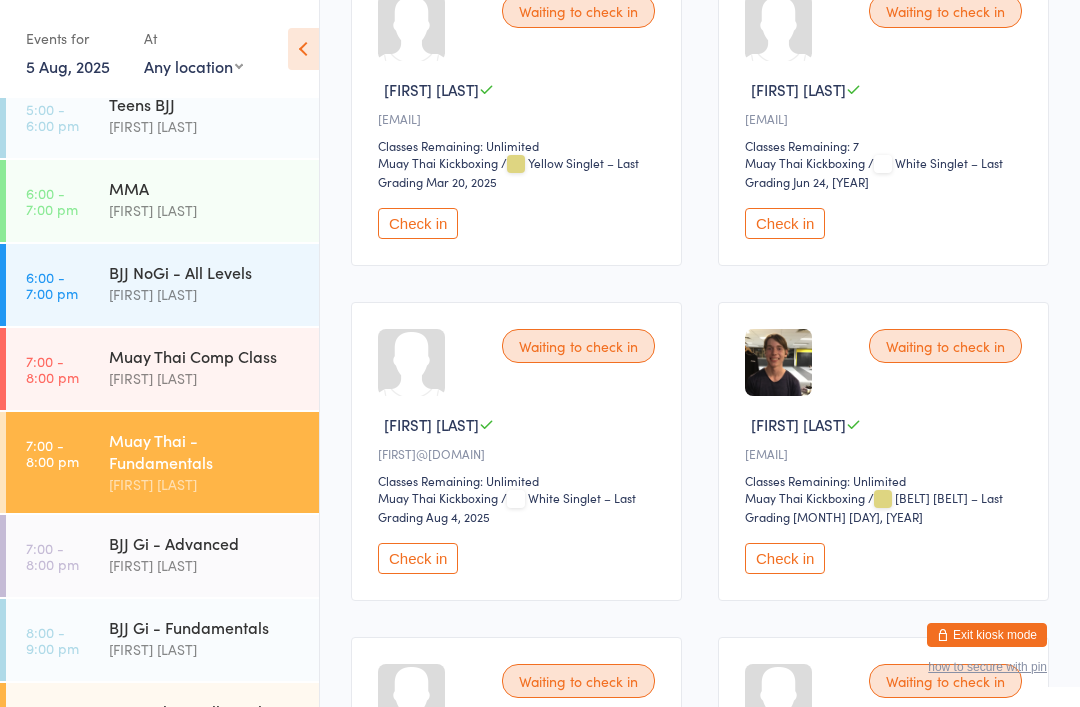 click on "[FIRST] [LAST]" at bounding box center (205, 565) 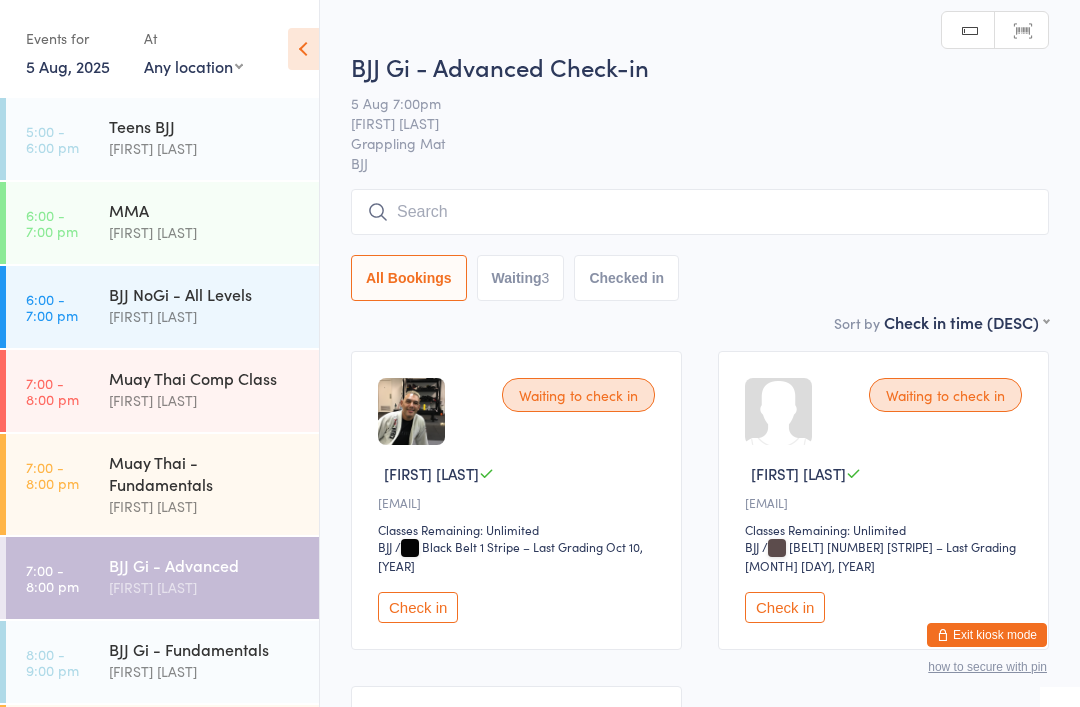 scroll, scrollTop: 421, scrollLeft: 0, axis: vertical 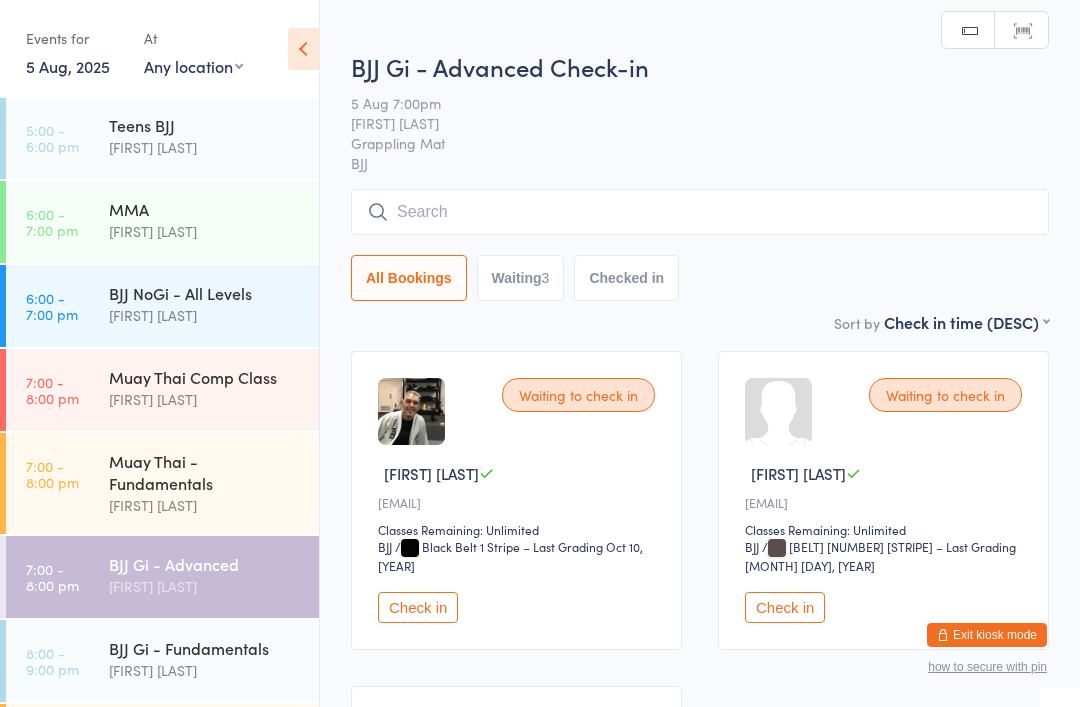 click on "BJJ NoGi - All Levels" at bounding box center [205, 293] 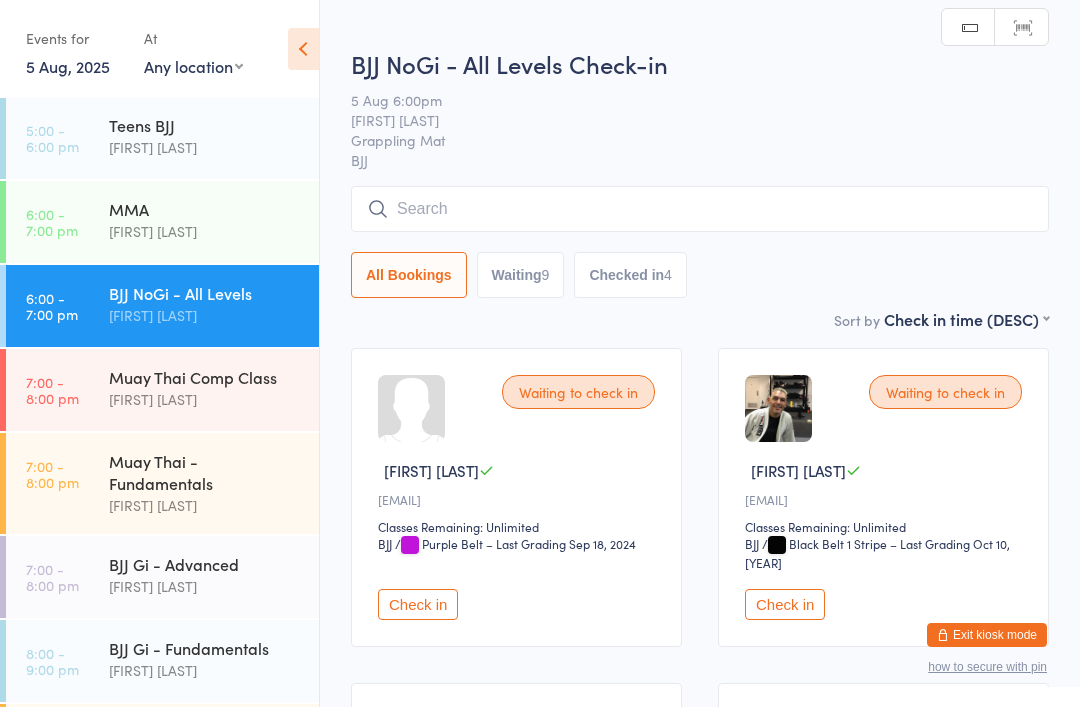 scroll, scrollTop: 0, scrollLeft: 0, axis: both 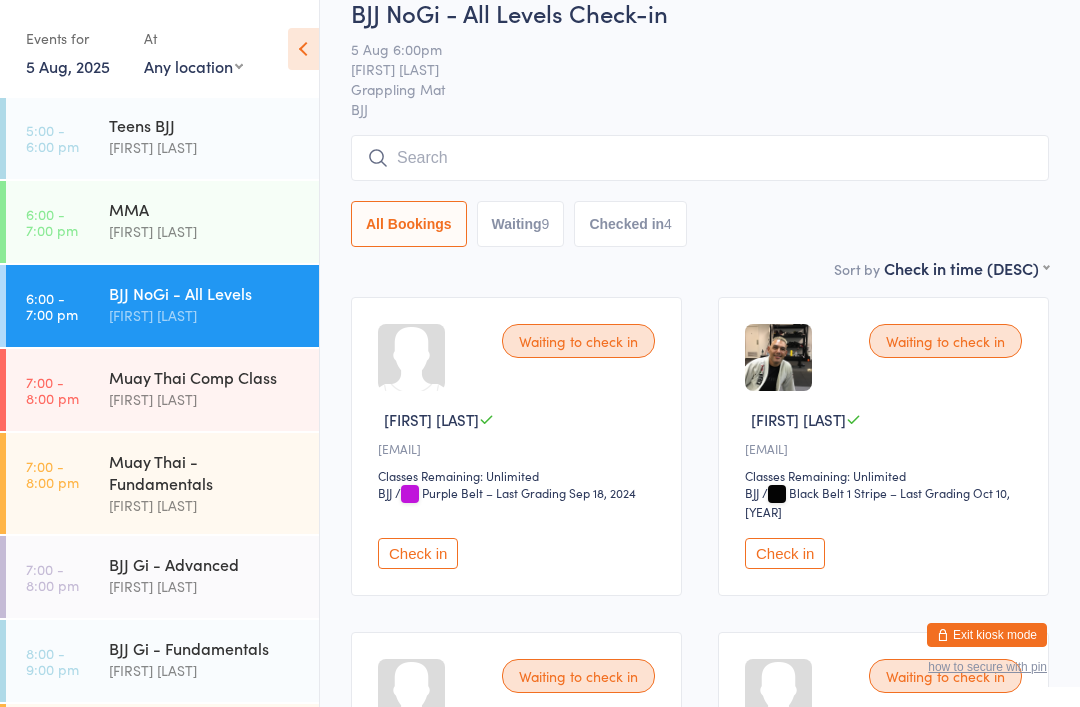click at bounding box center [700, 158] 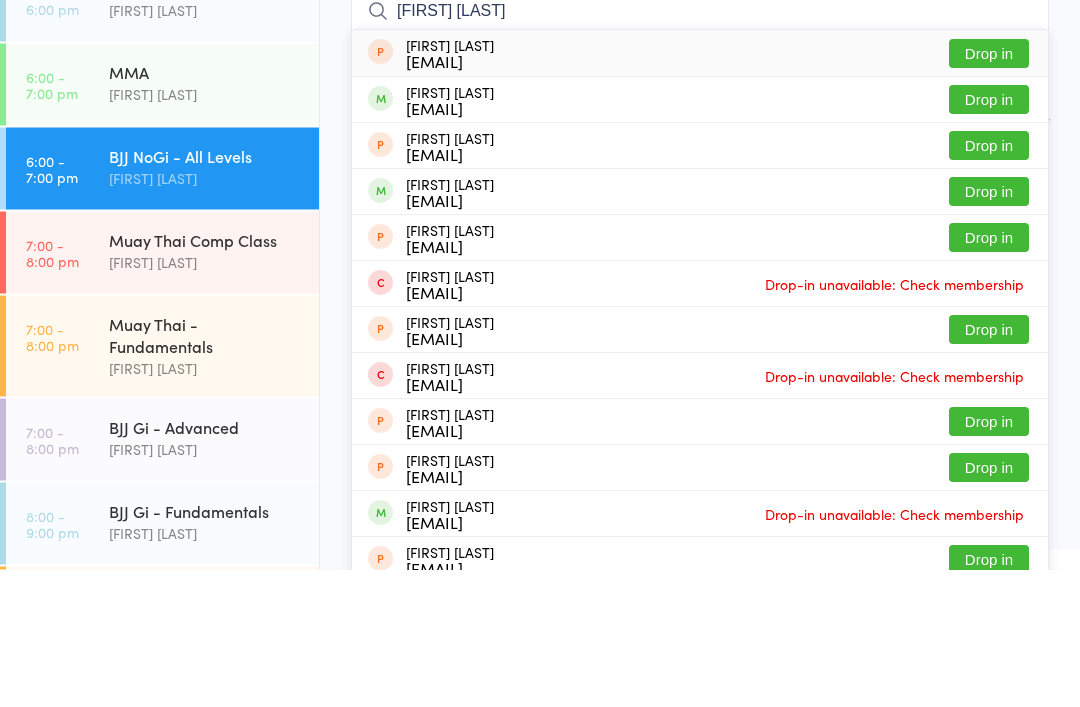 type on "[FIRST] [LAST]" 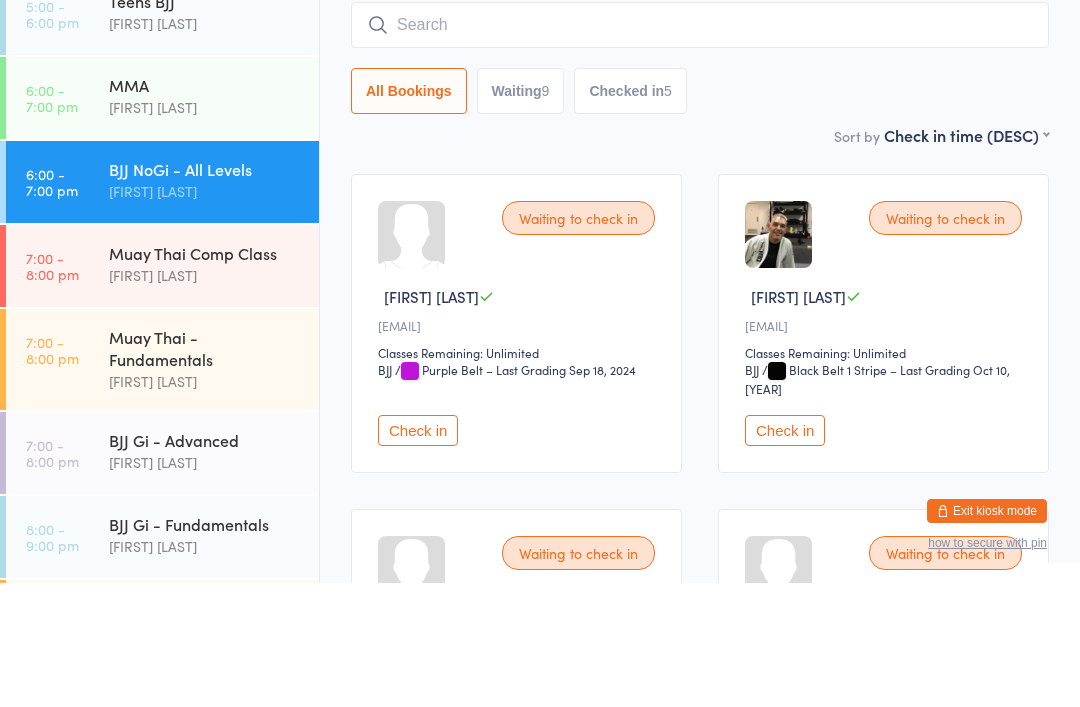 click at bounding box center (700, 149) 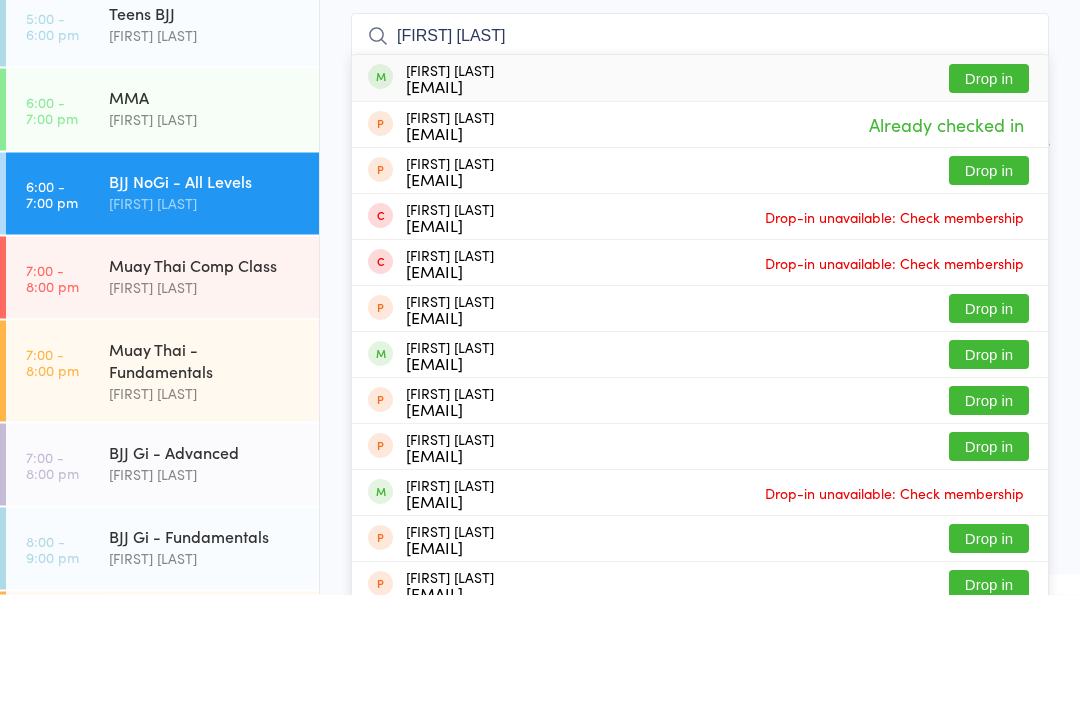 type on "[FIRST] [LAST]" 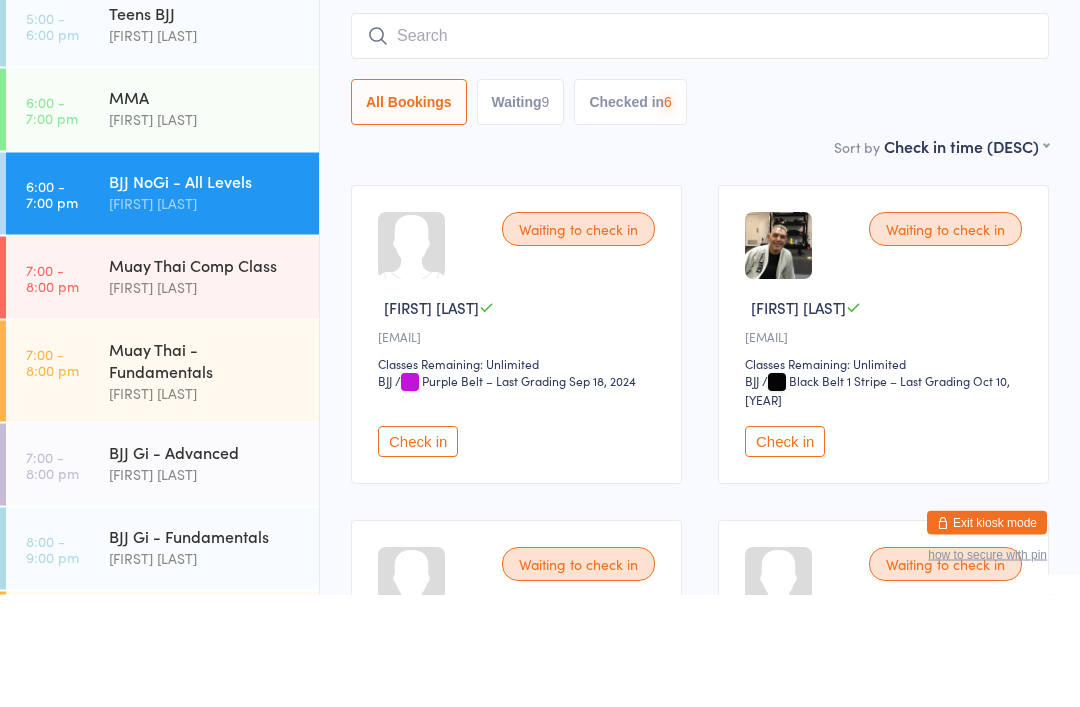 click at bounding box center [700, 149] 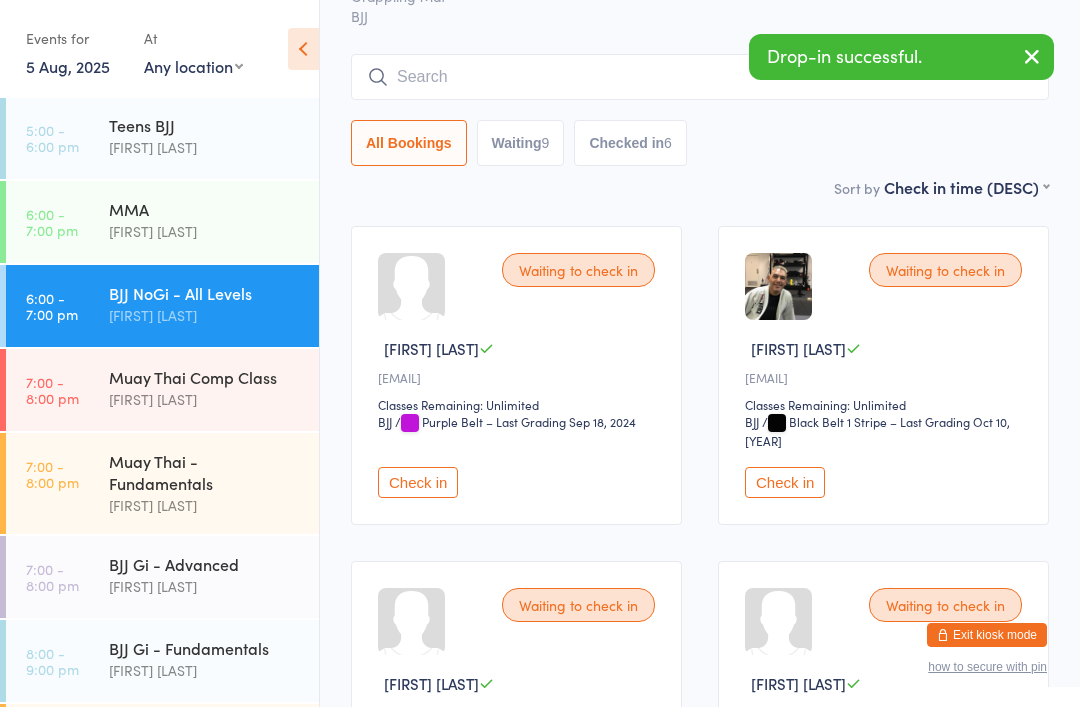 scroll, scrollTop: 122, scrollLeft: 0, axis: vertical 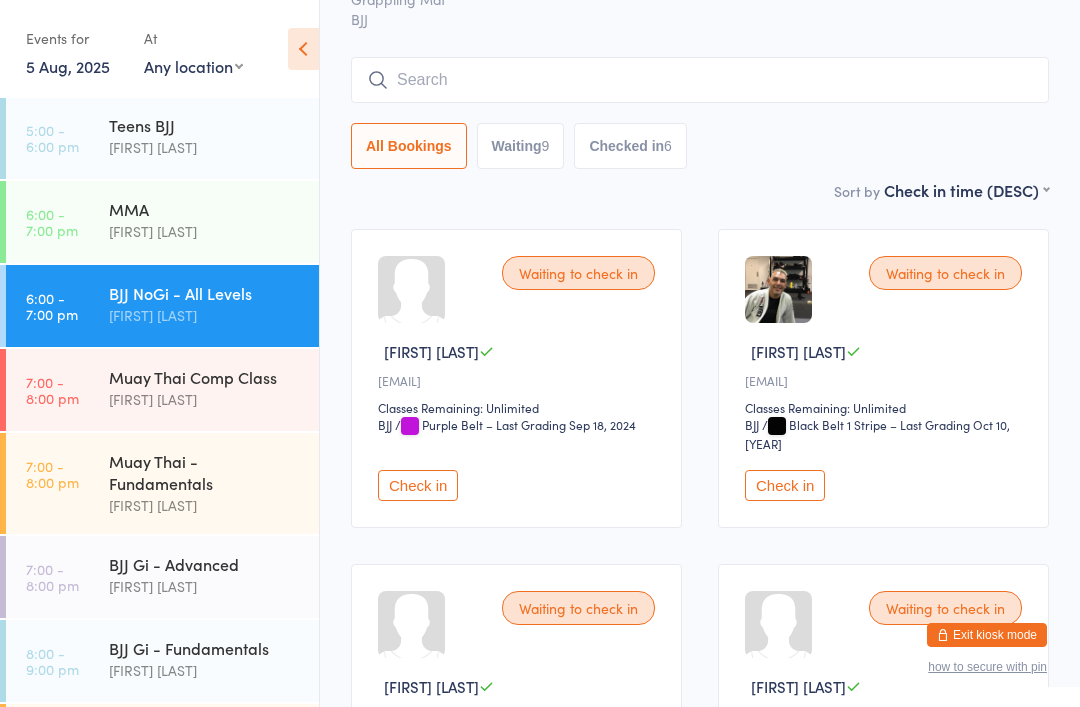 click on "All Bookings Waiting  9 Checked in  6" at bounding box center (700, 146) 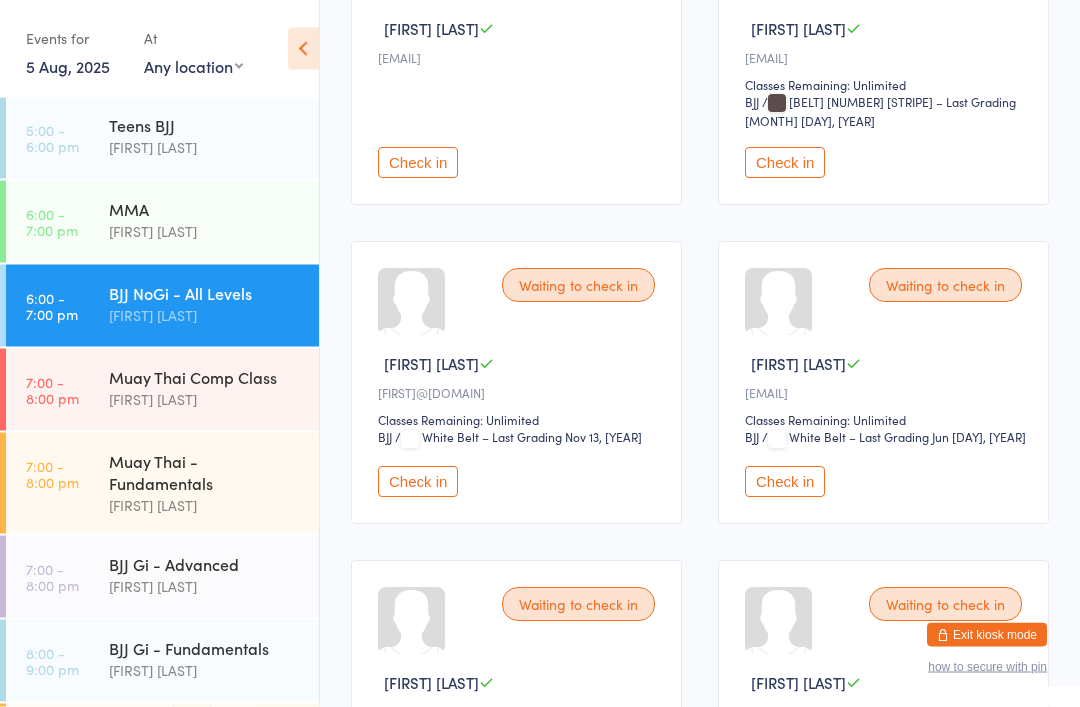 scroll, scrollTop: 780, scrollLeft: 0, axis: vertical 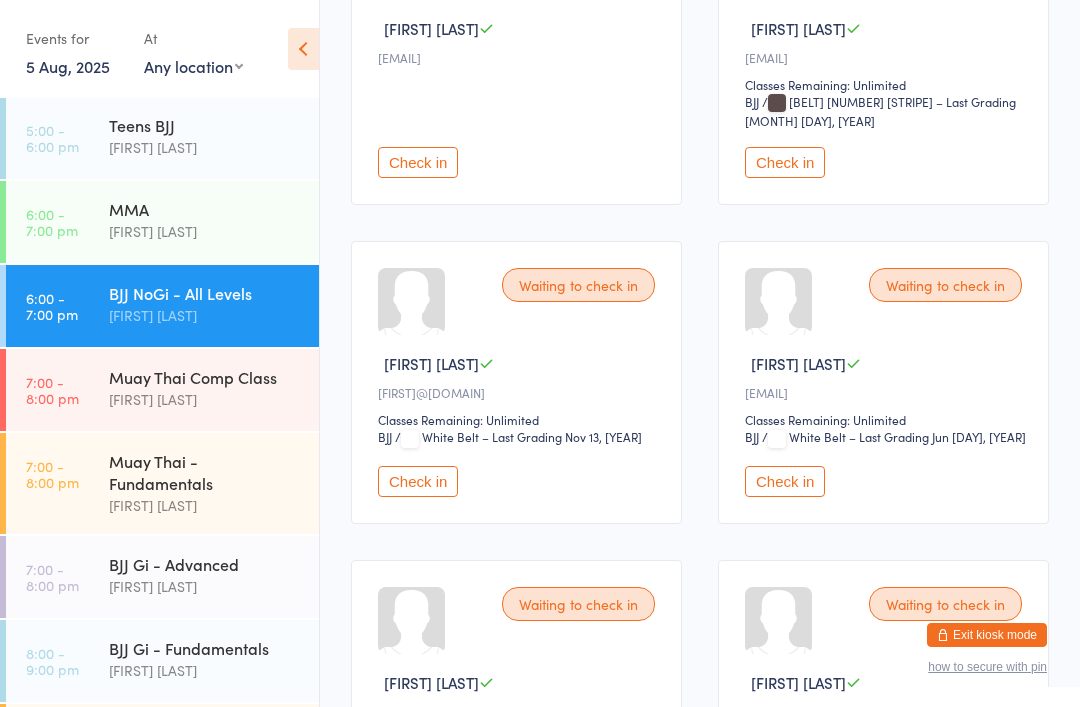 click on "Check in" at bounding box center (785, 162) 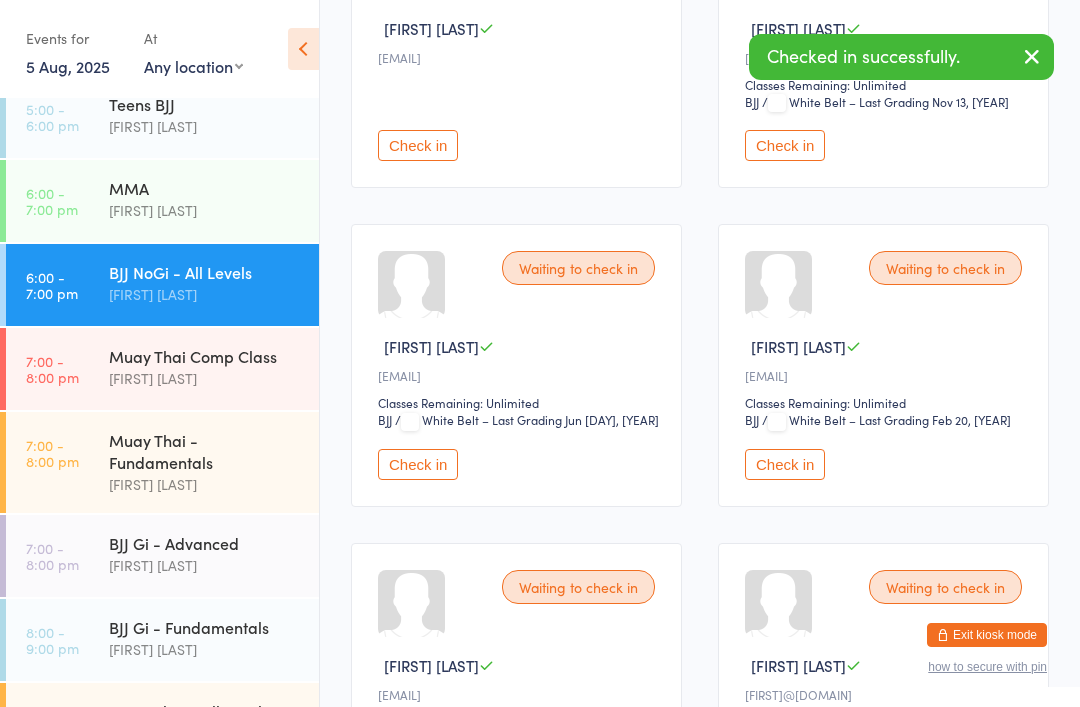 scroll, scrollTop: 442, scrollLeft: 0, axis: vertical 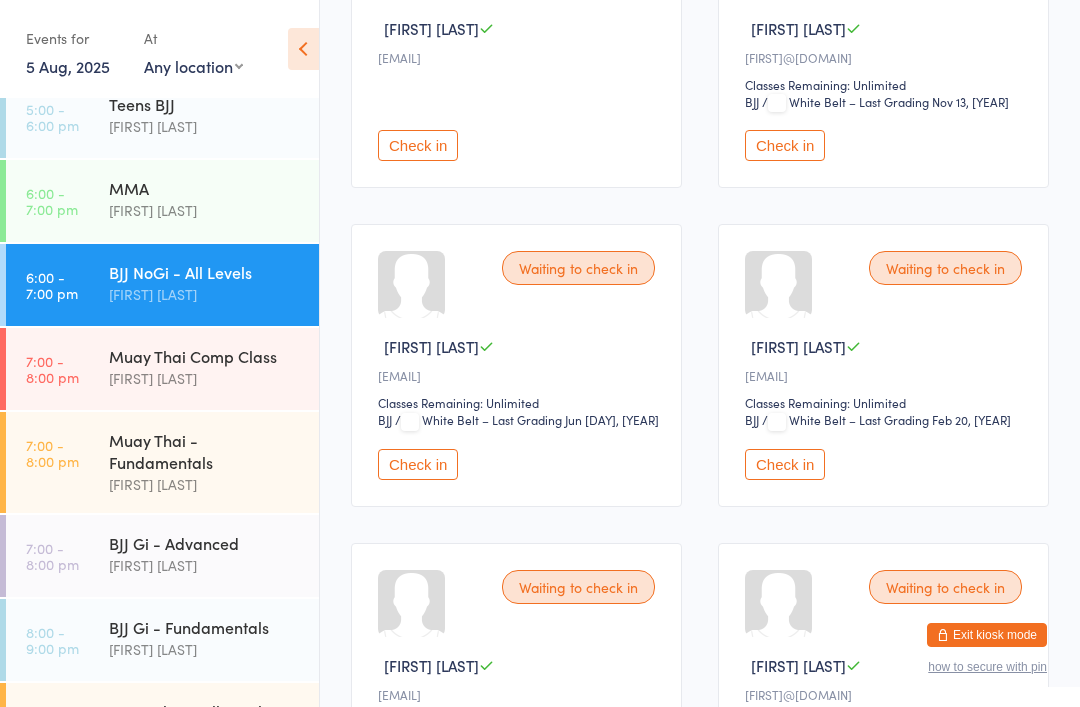 click on "BJJ Gi - Advanced" at bounding box center (205, 543) 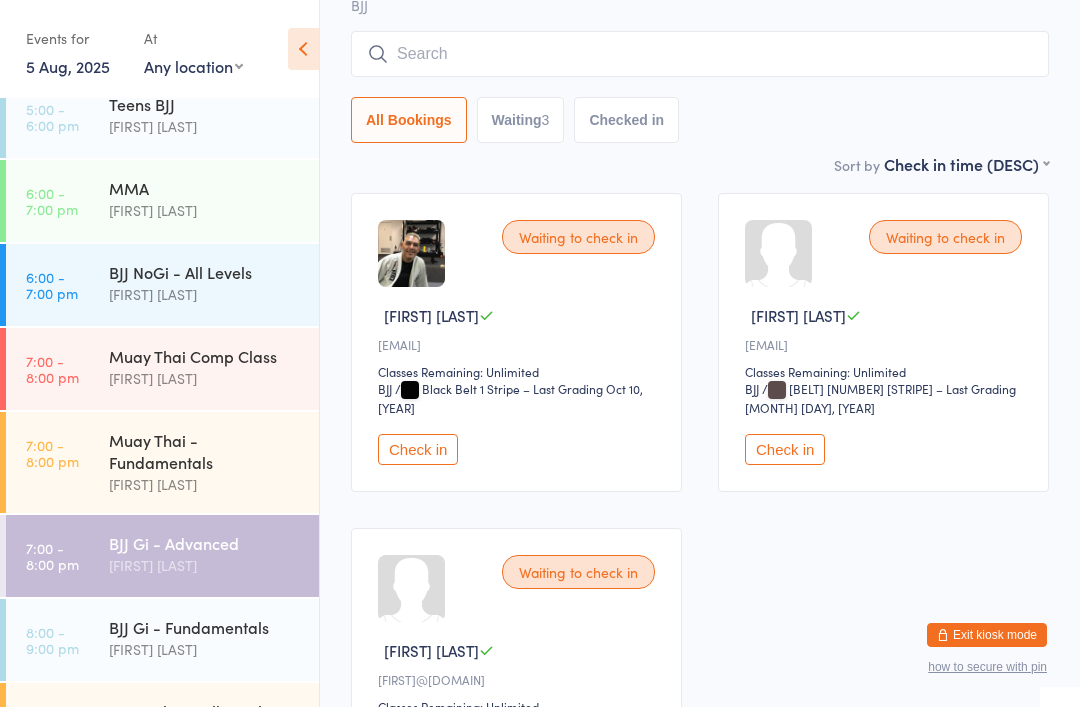 scroll, scrollTop: 165, scrollLeft: 0, axis: vertical 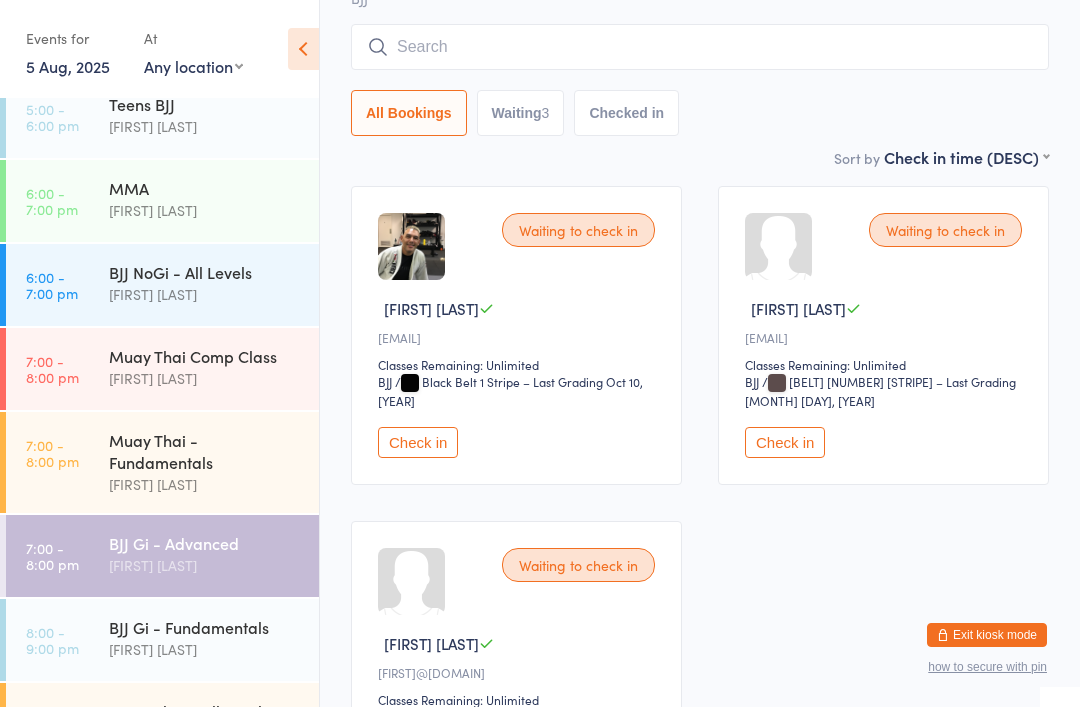 click on "Check in" at bounding box center (785, 442) 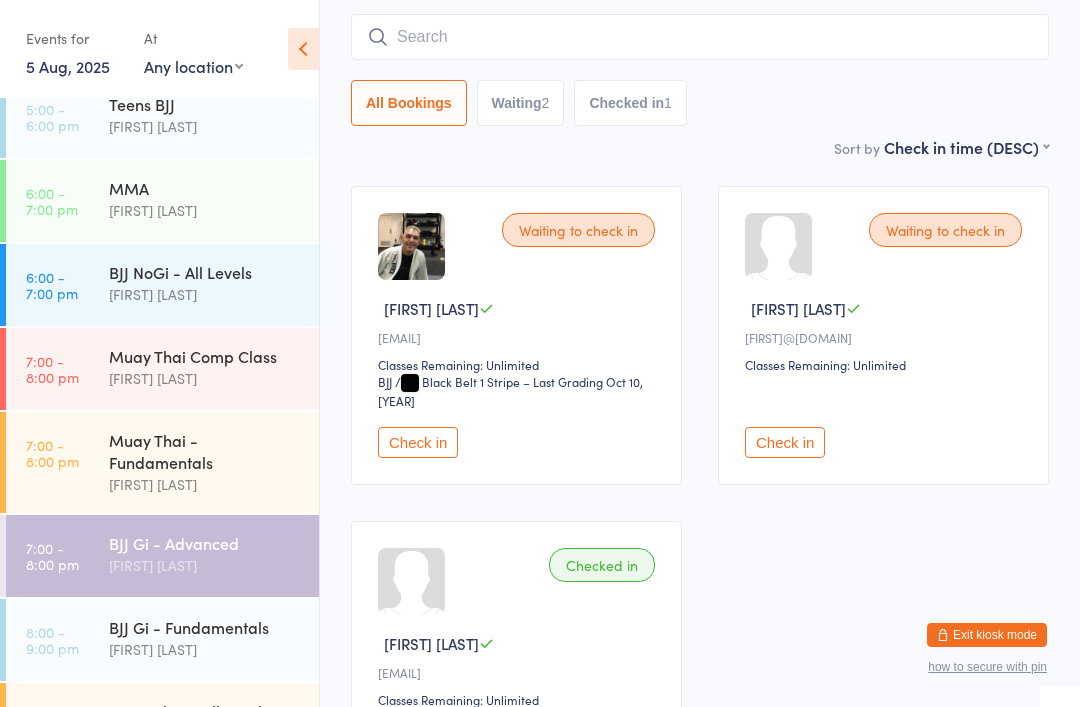 click on "[FIRST] [LAST]" at bounding box center [205, 210] 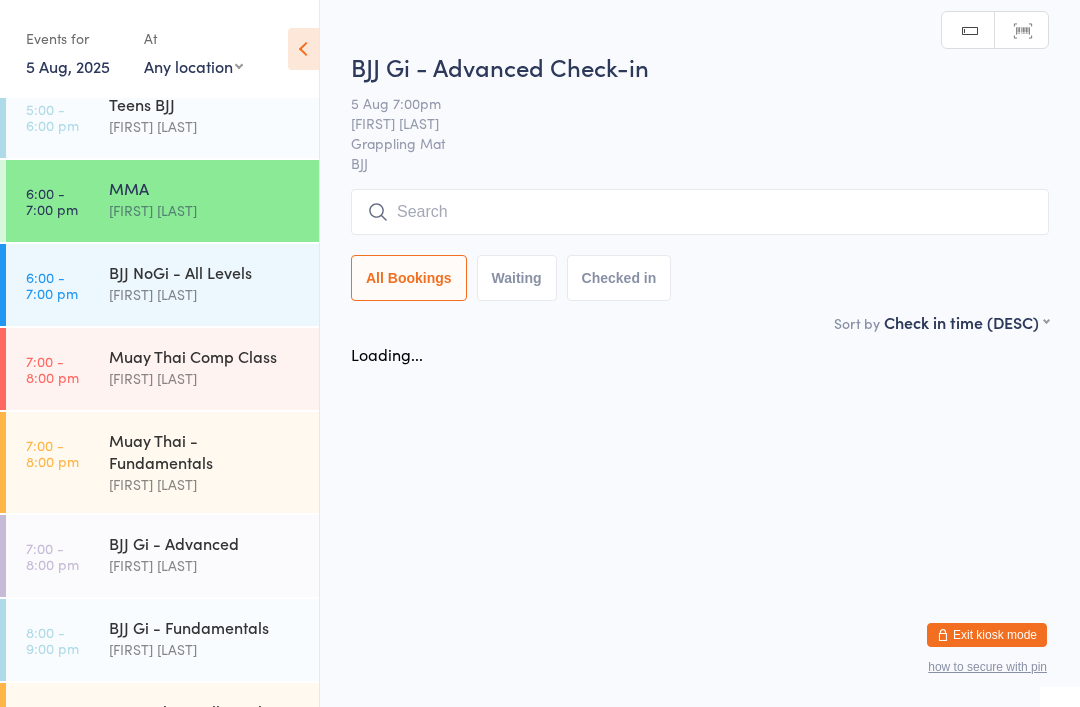 scroll, scrollTop: 0, scrollLeft: 0, axis: both 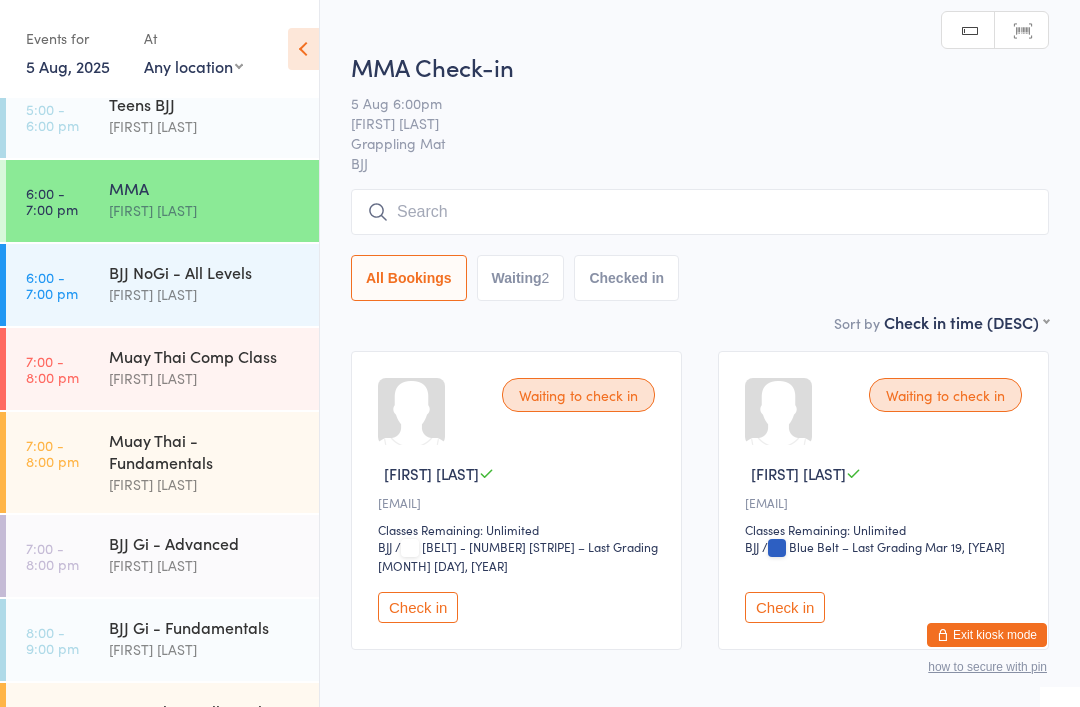 click at bounding box center (700, 212) 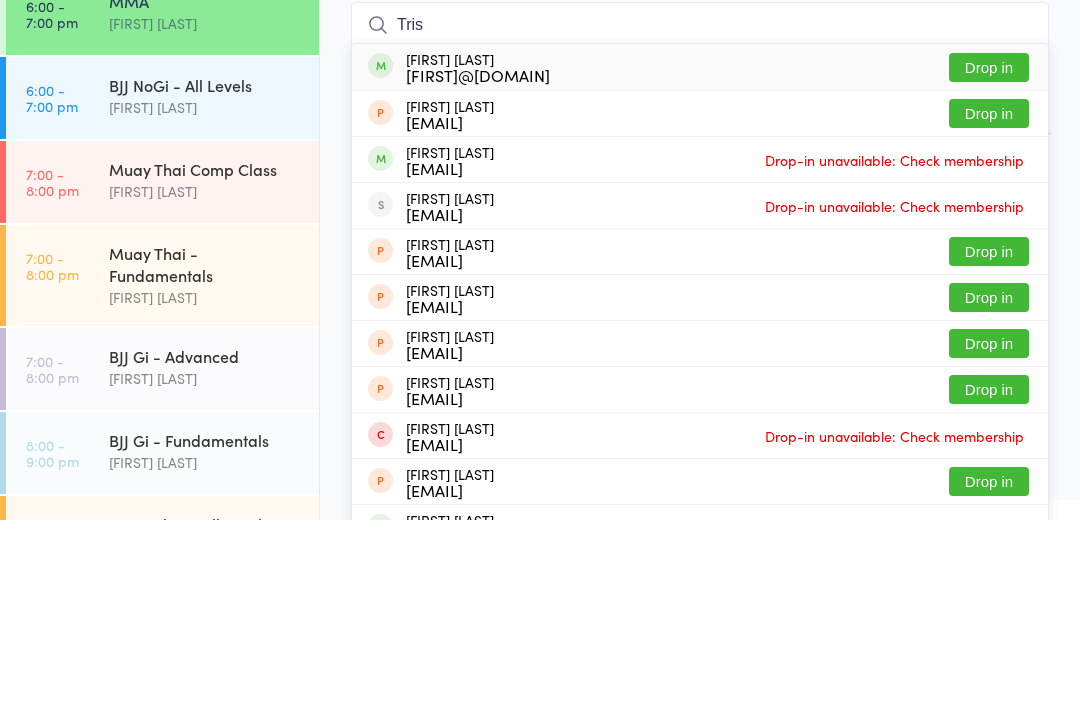 type on "Tris" 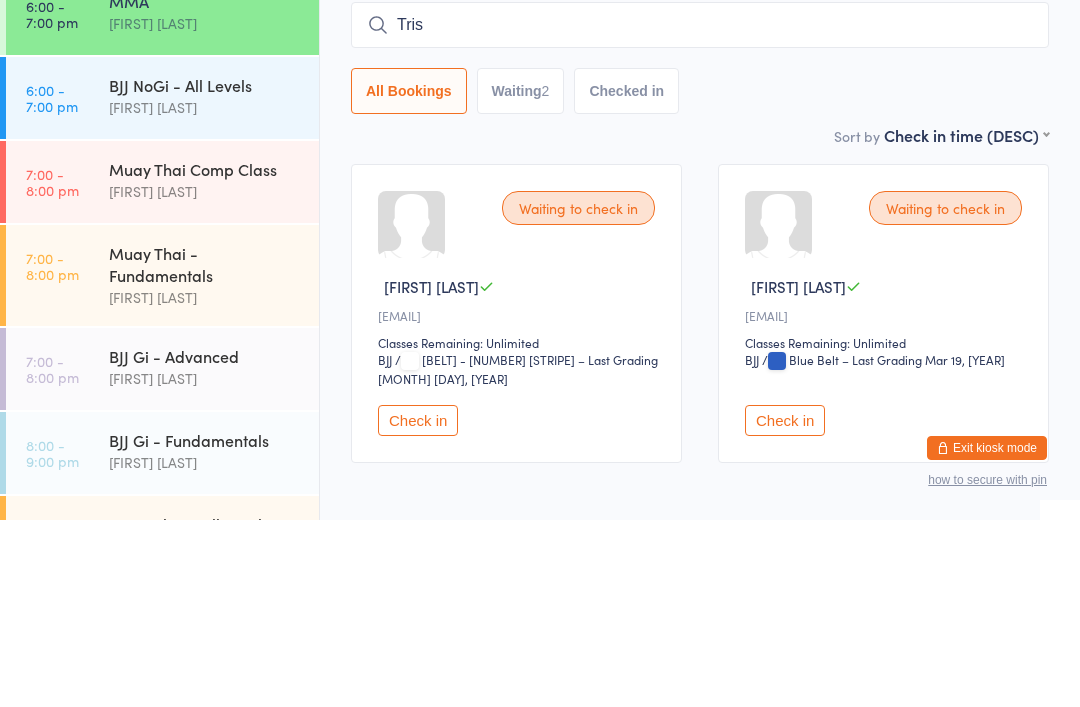 type 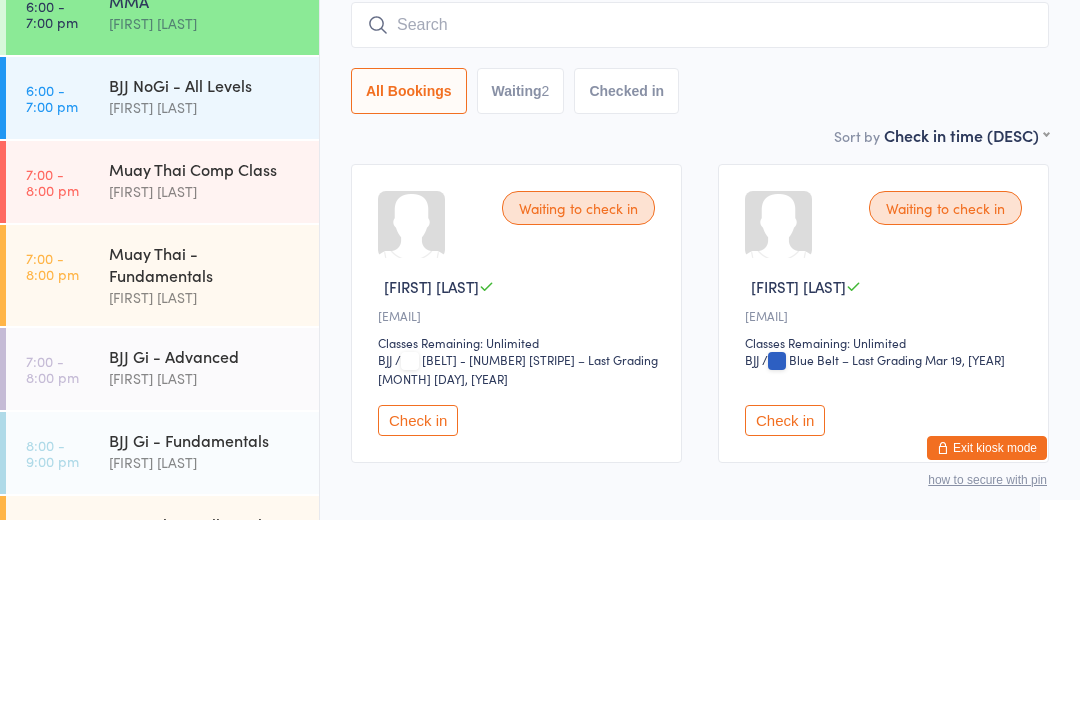 scroll, scrollTop: 108, scrollLeft: 0, axis: vertical 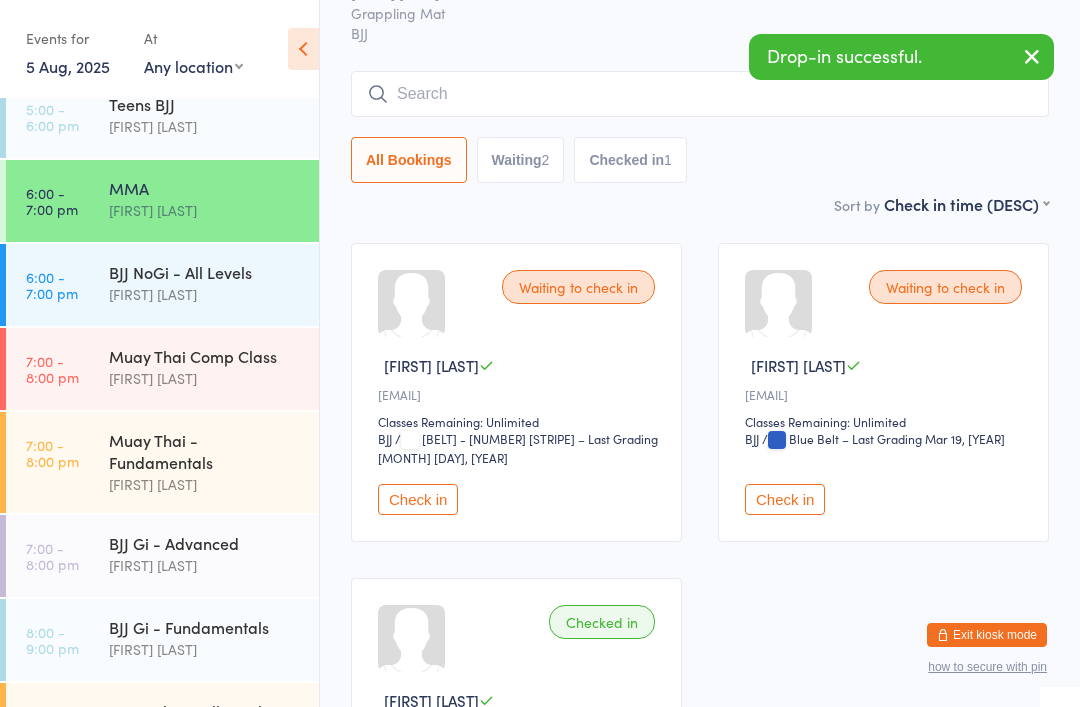 click on "[FIRST] [LAST]" at bounding box center [205, 484] 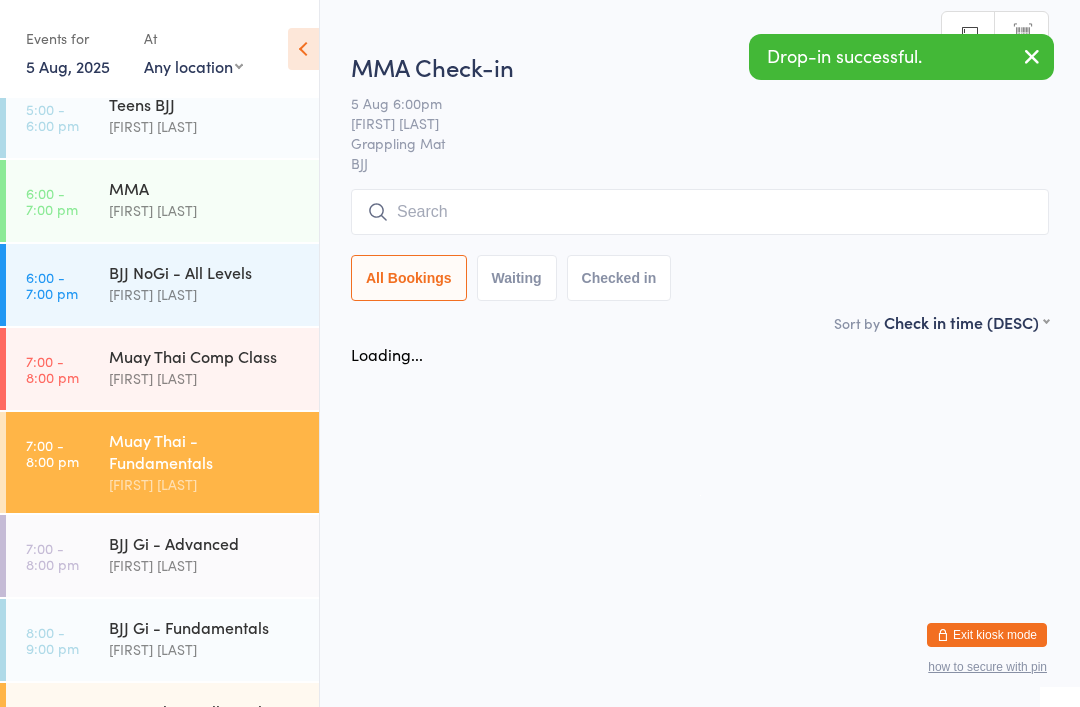 scroll, scrollTop: 0, scrollLeft: 0, axis: both 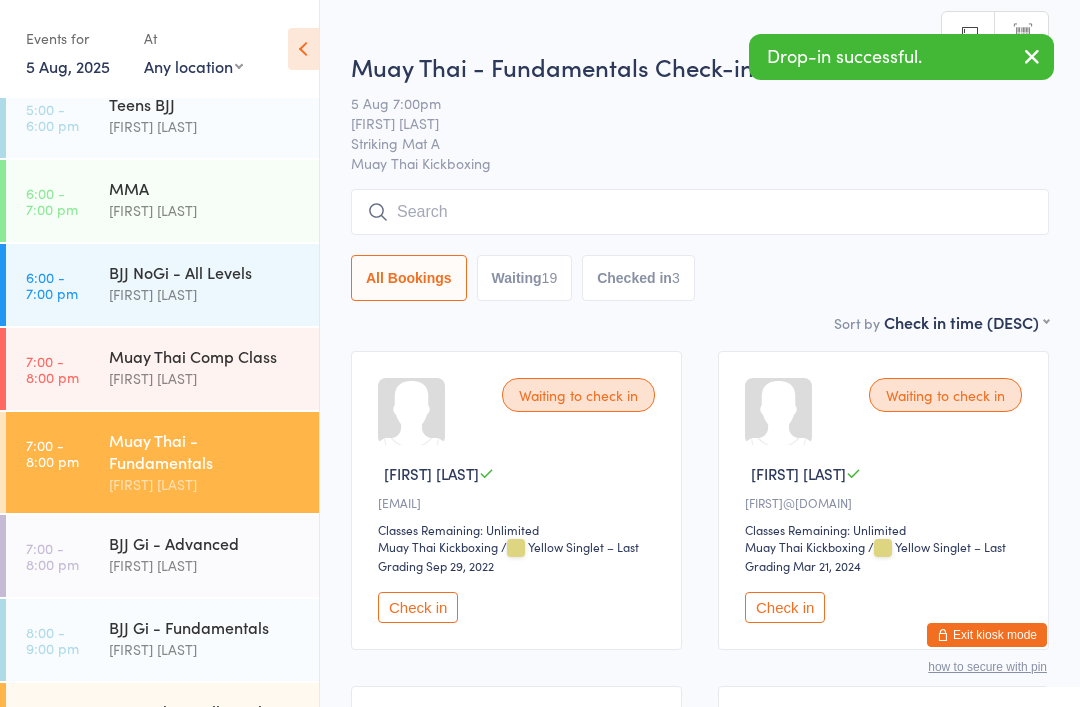click at bounding box center (700, 212) 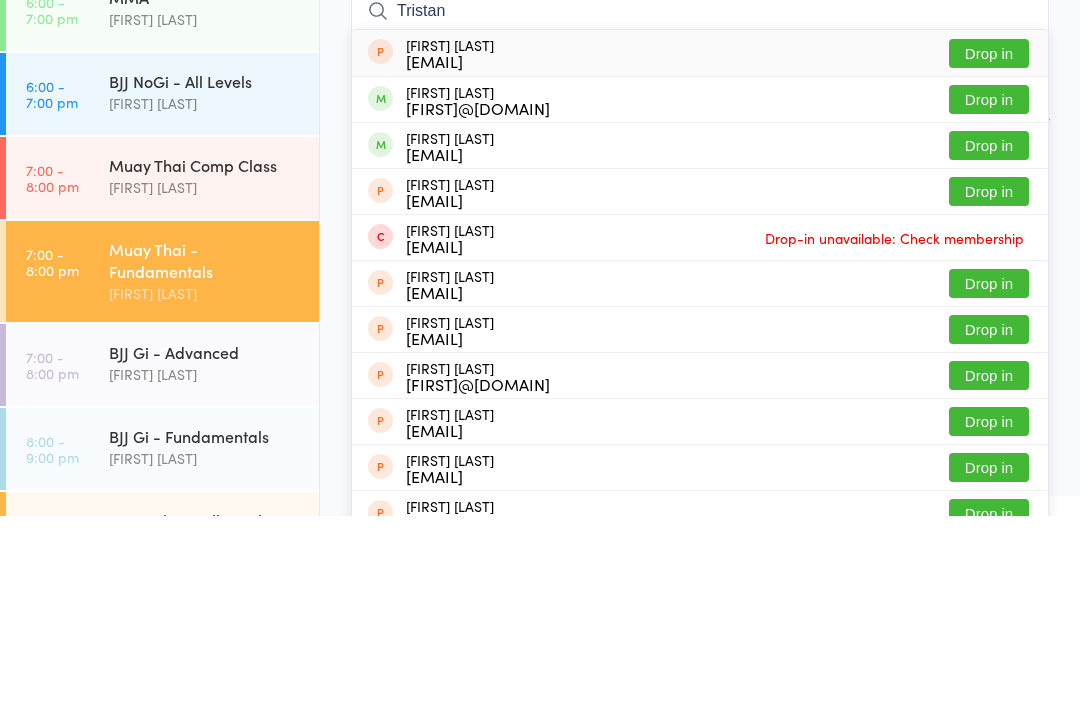 type on "Tristan" 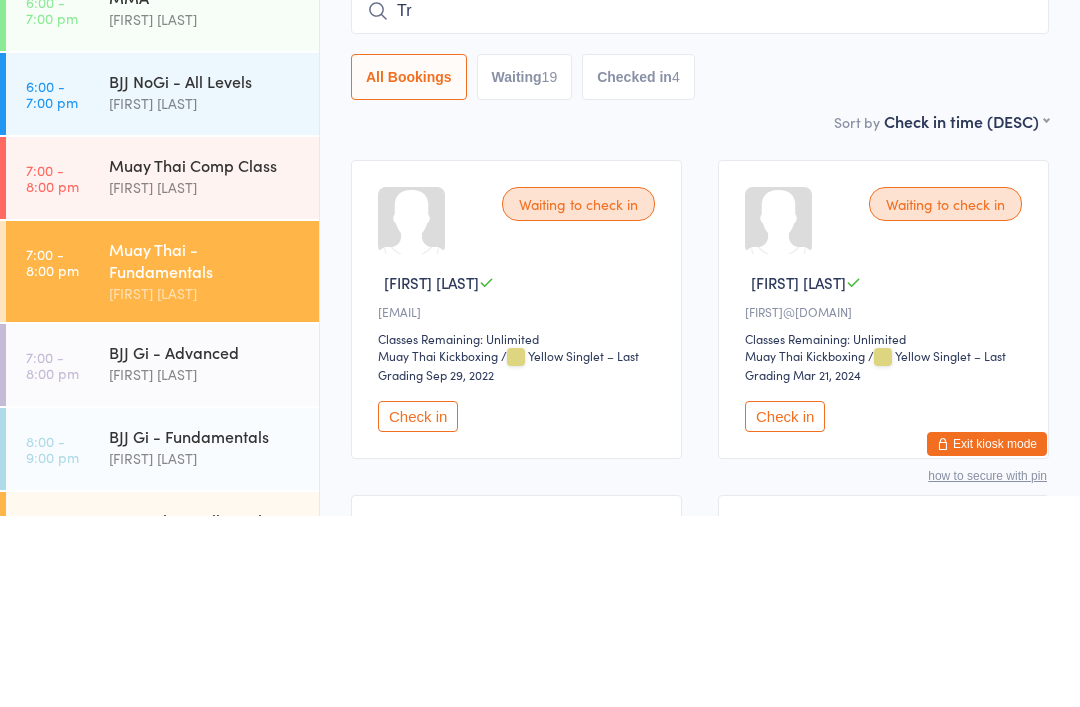 type on "Tri" 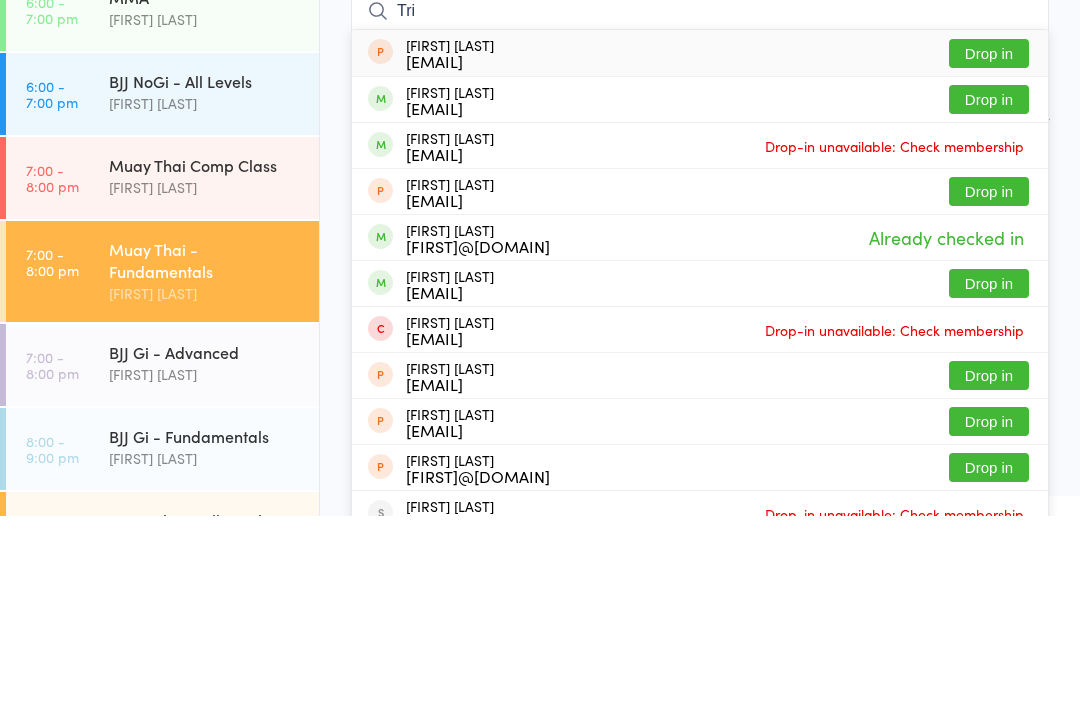 scroll, scrollTop: 191, scrollLeft: 0, axis: vertical 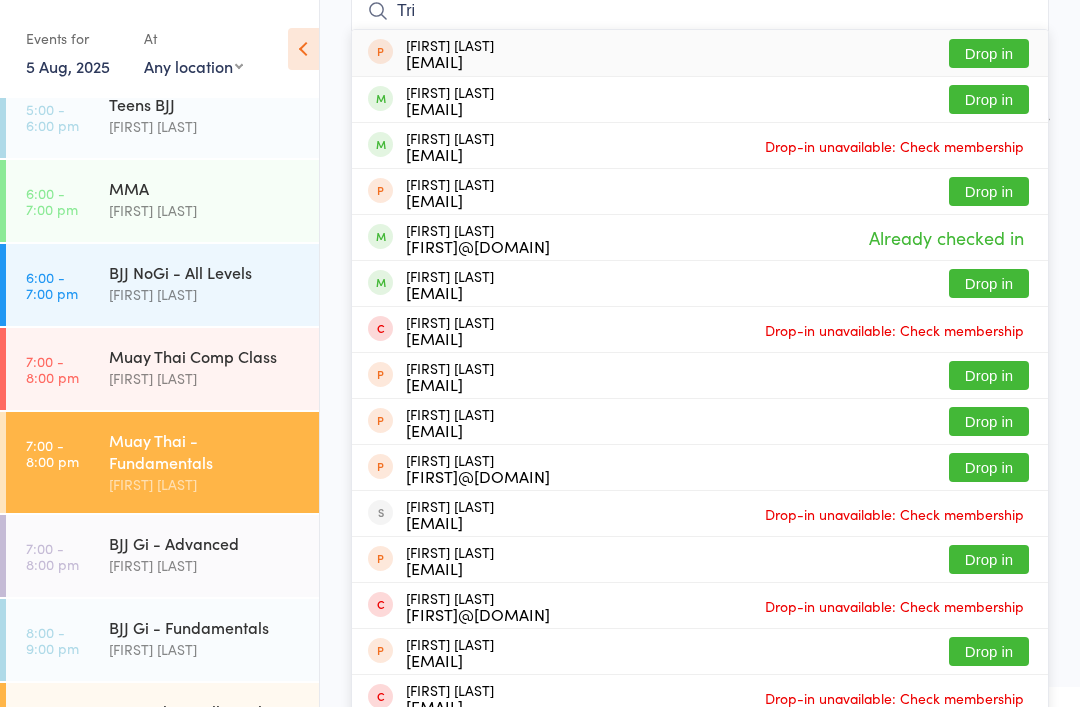 click on "Muay Thai - Fundamentals" at bounding box center (205, 451) 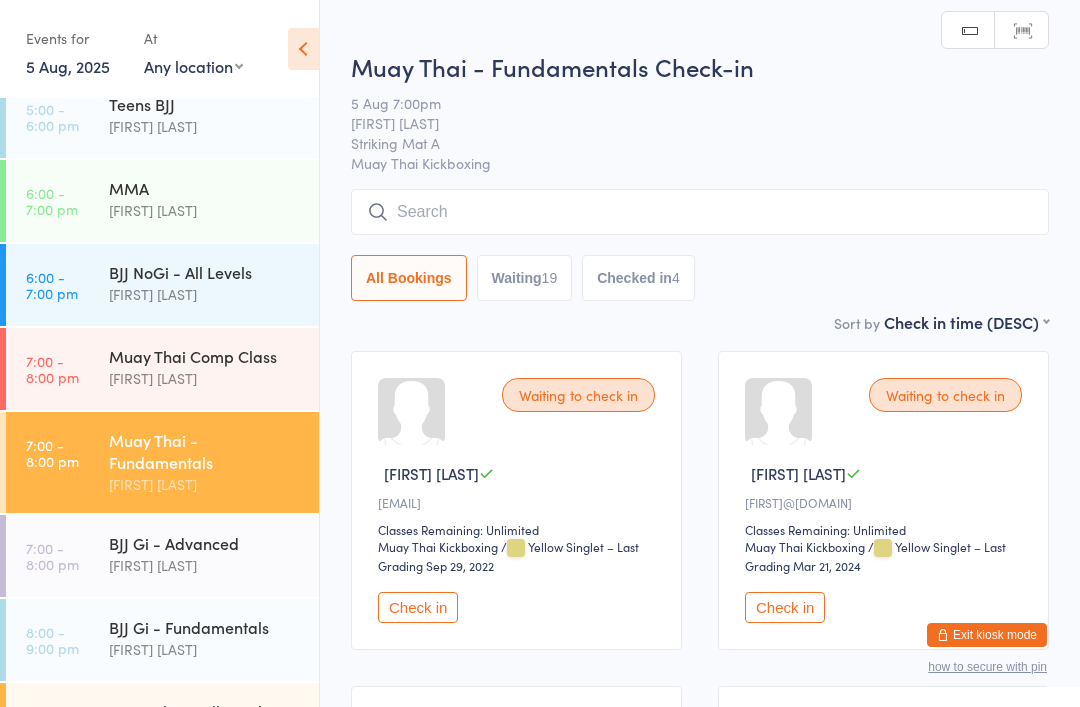 click on "[FIRST] [LAST]" at bounding box center [205, 294] 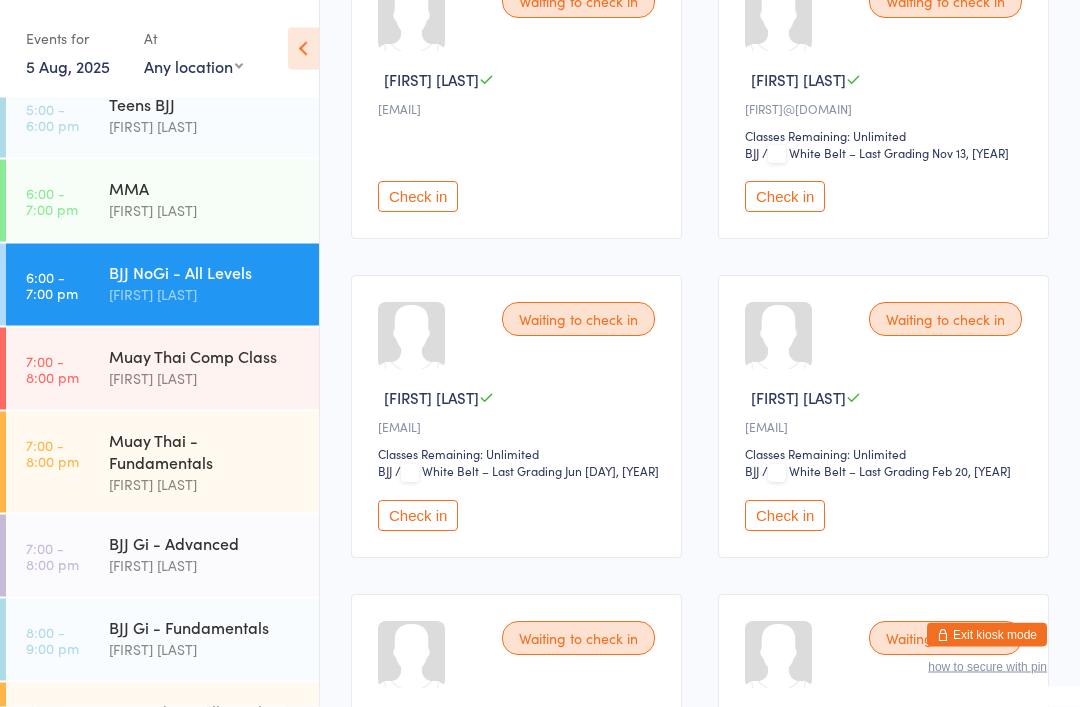 scroll, scrollTop: 729, scrollLeft: 0, axis: vertical 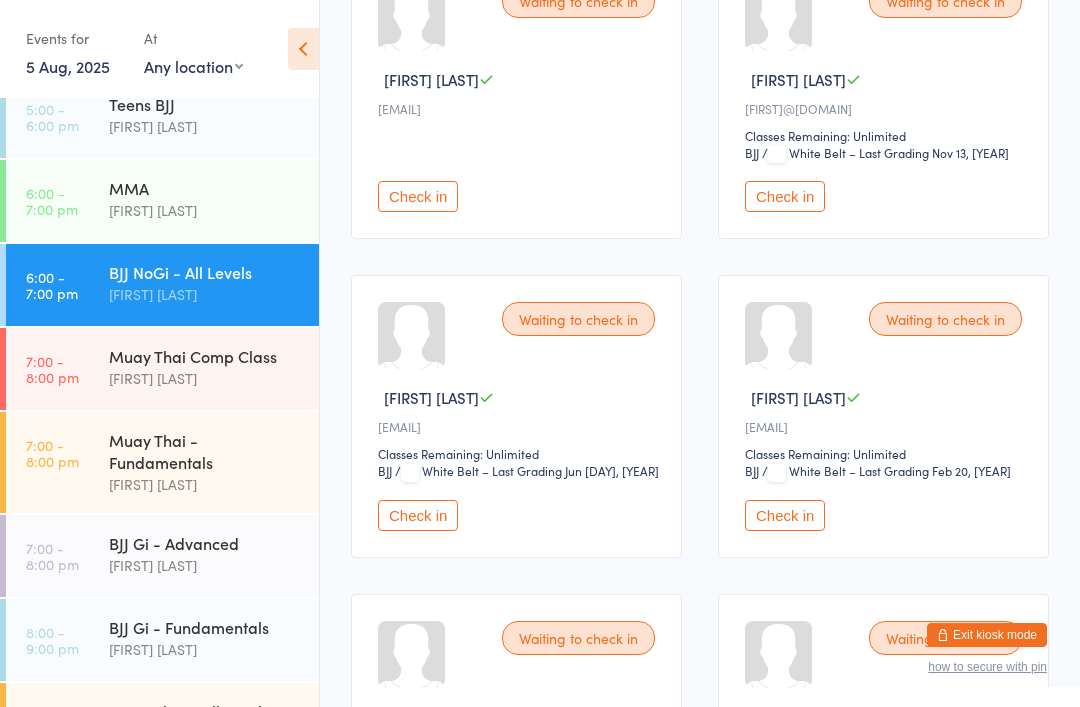 click on "Check in" at bounding box center [785, 196] 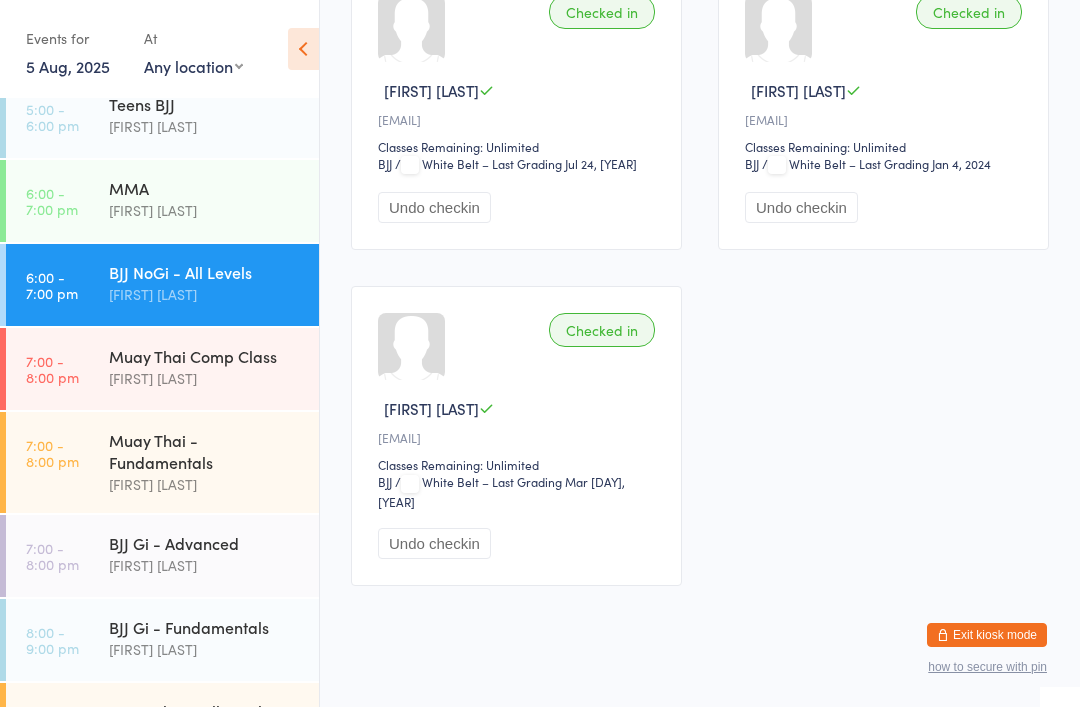 scroll, scrollTop: 2368, scrollLeft: 0, axis: vertical 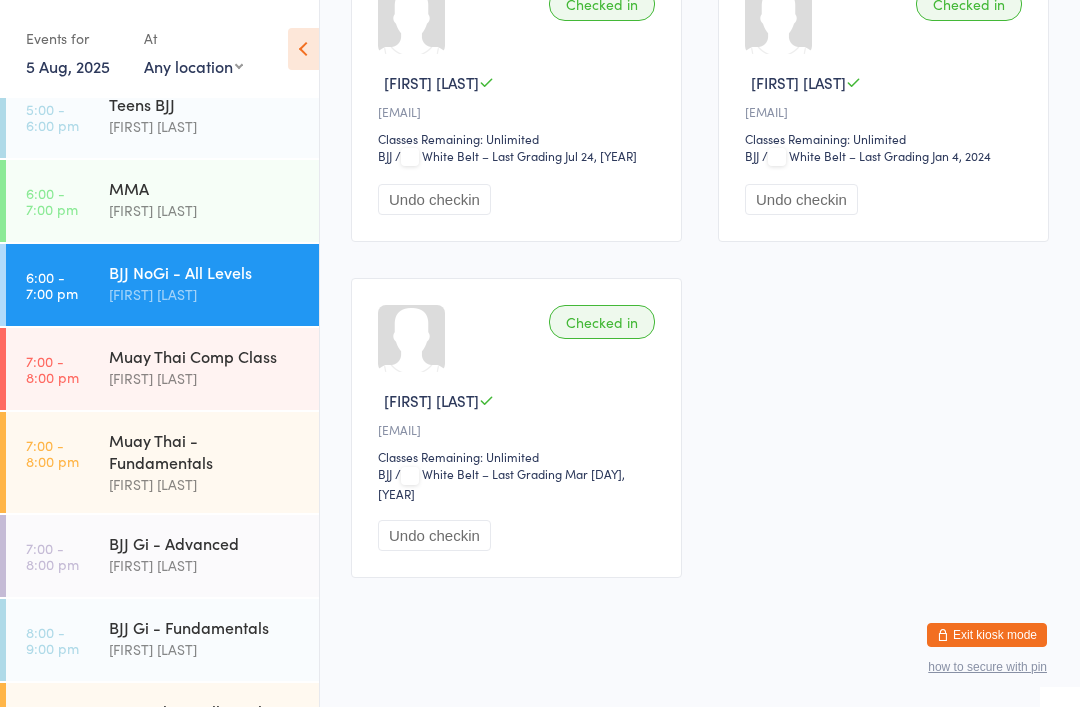 click on "BJJ NoGi - All Levels" at bounding box center [205, 272] 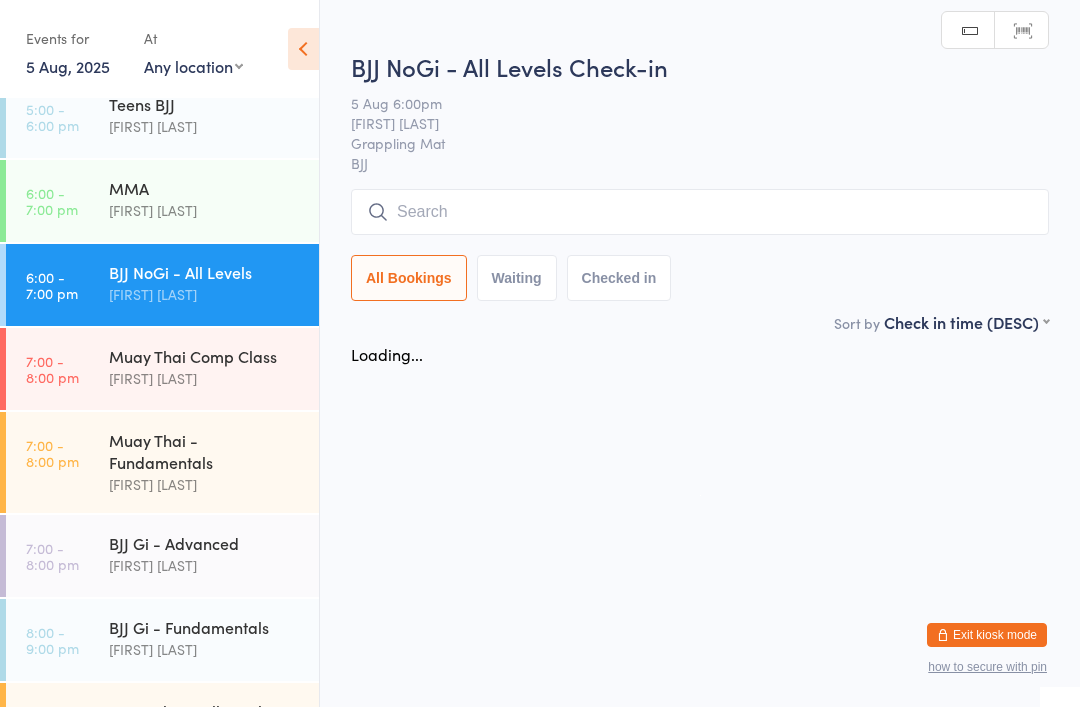 scroll, scrollTop: 0, scrollLeft: 0, axis: both 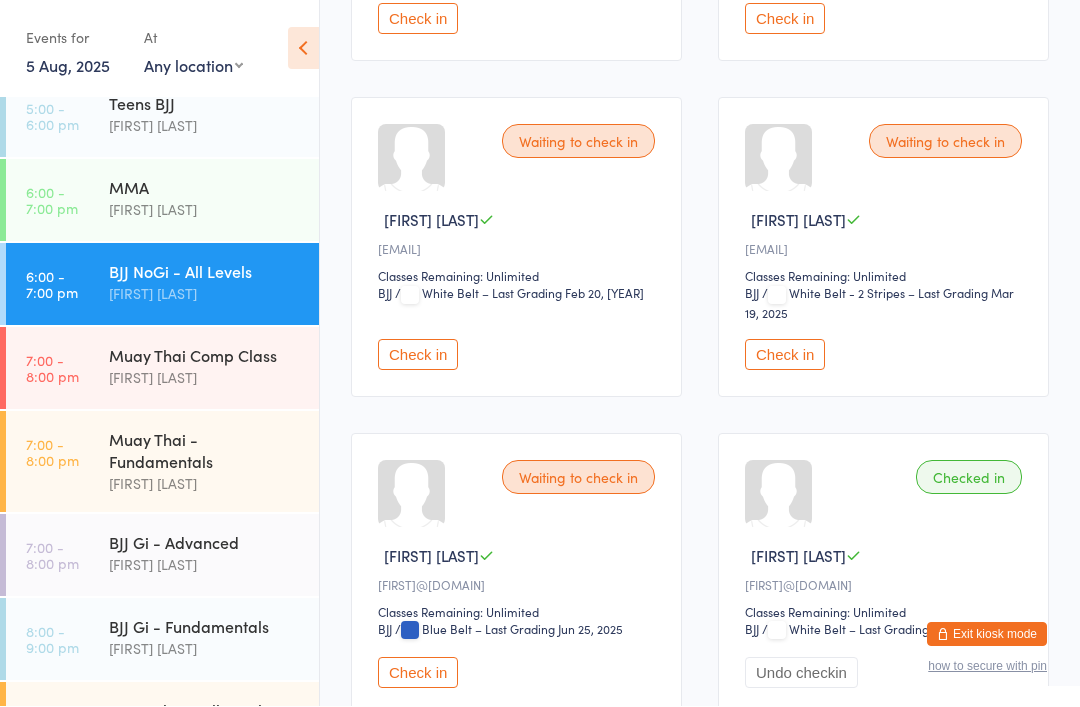 click on "Check in" at bounding box center (418, 355) 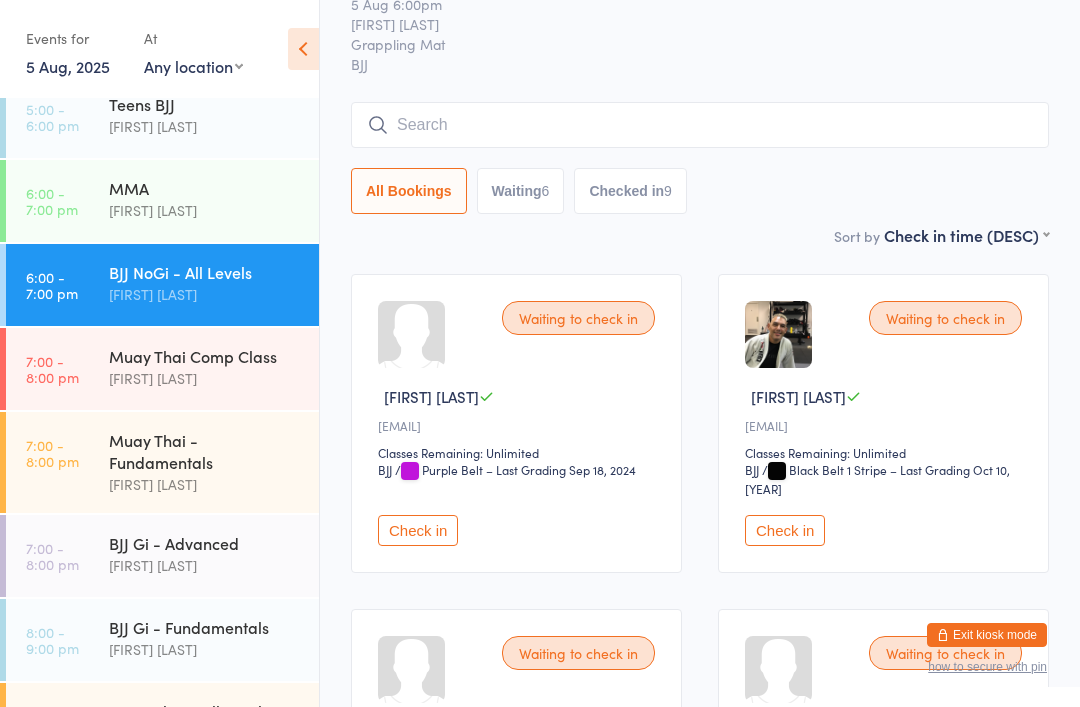 scroll, scrollTop: 0, scrollLeft: 0, axis: both 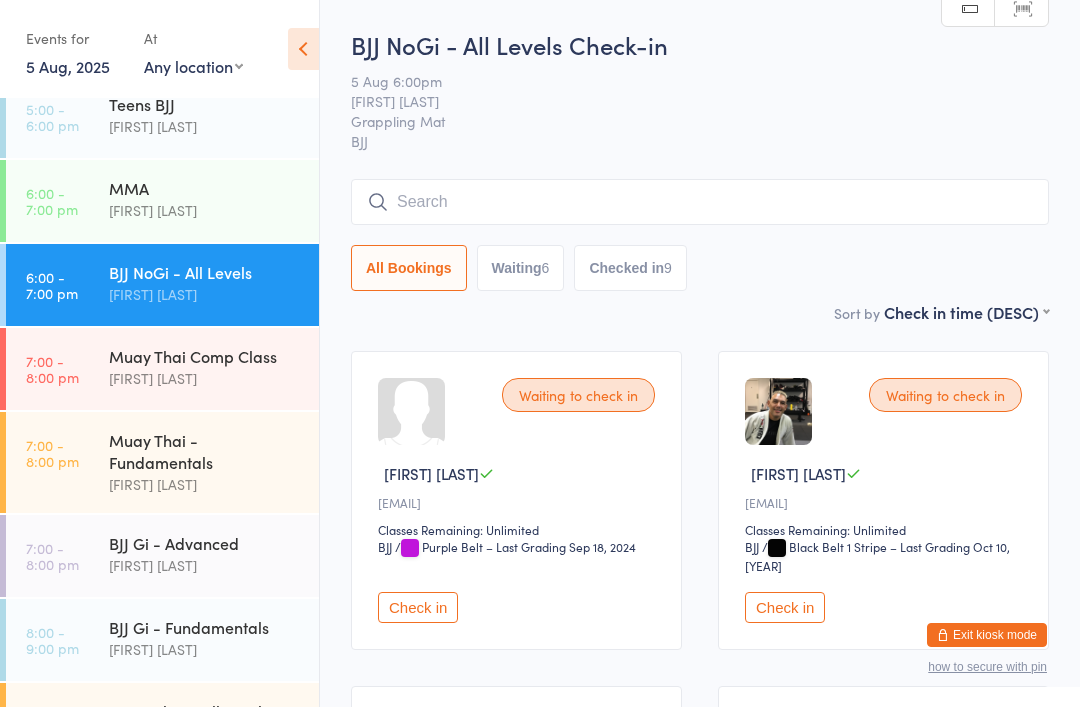 click at bounding box center (700, 202) 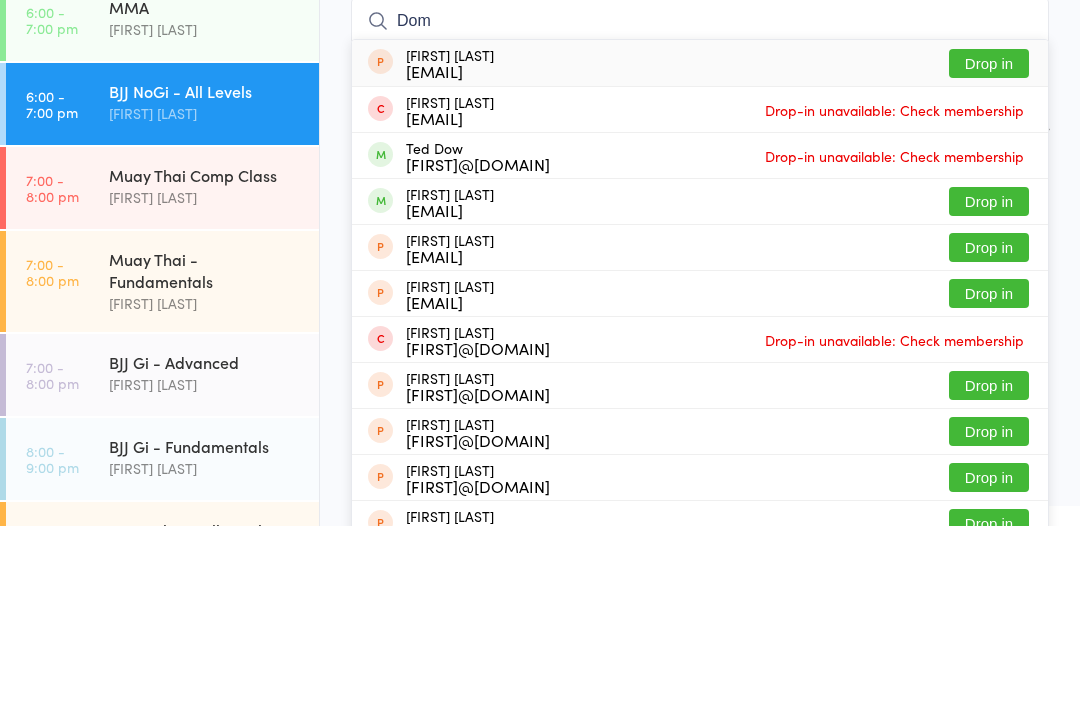 type on "Dom" 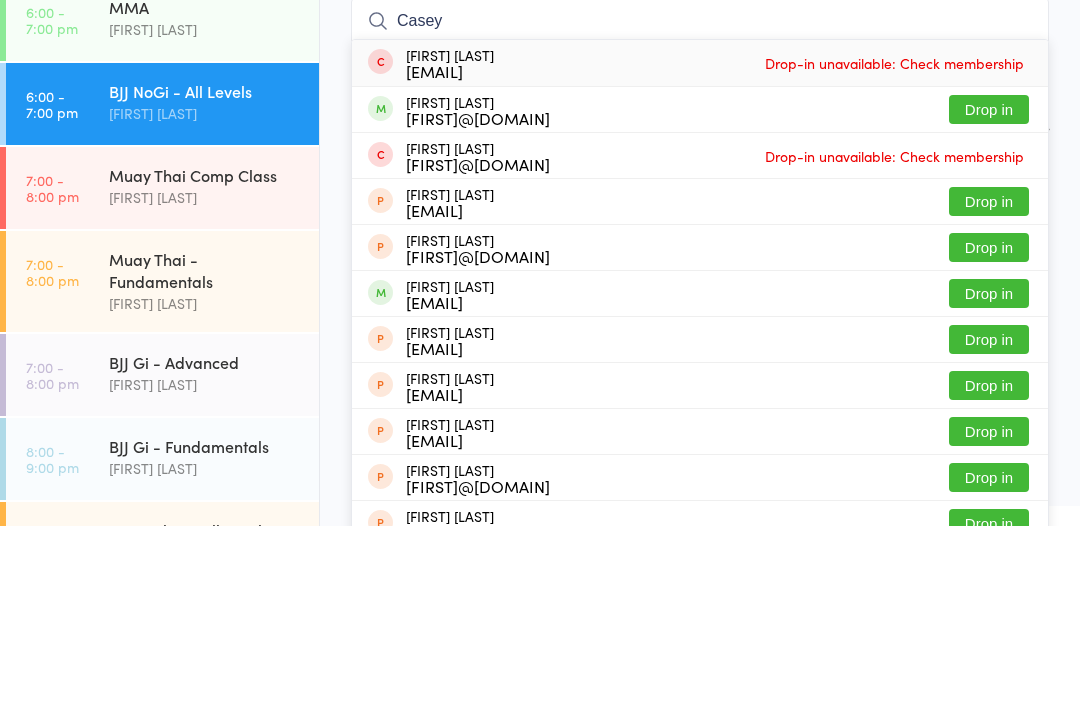 type on "Casey" 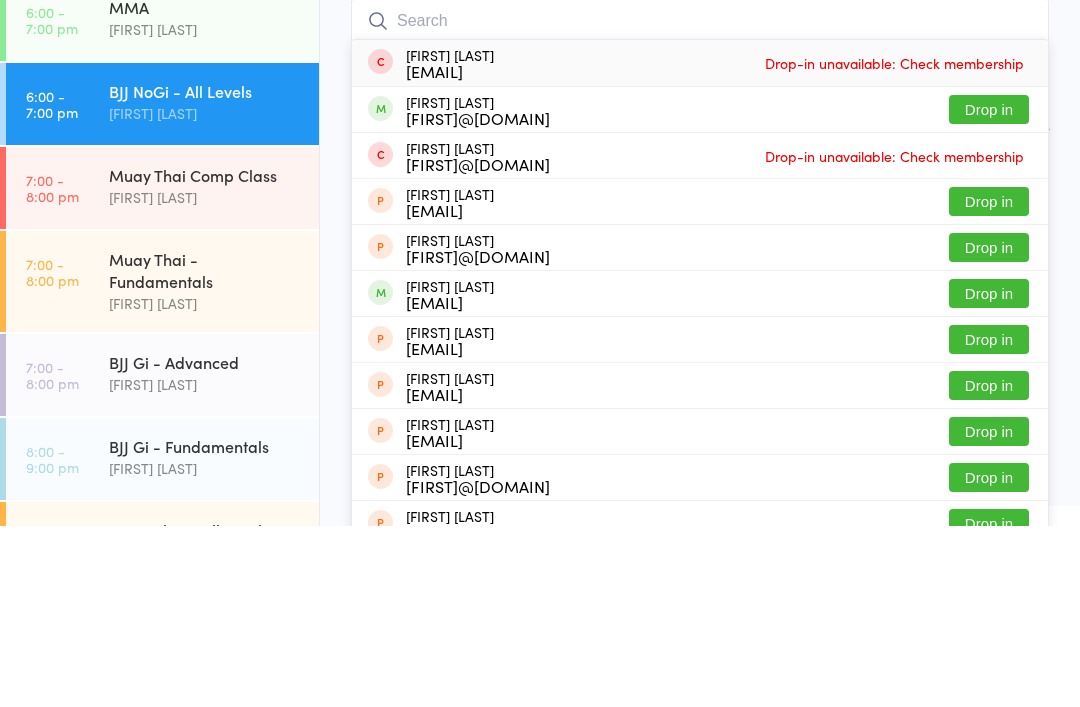 scroll, scrollTop: 181, scrollLeft: 0, axis: vertical 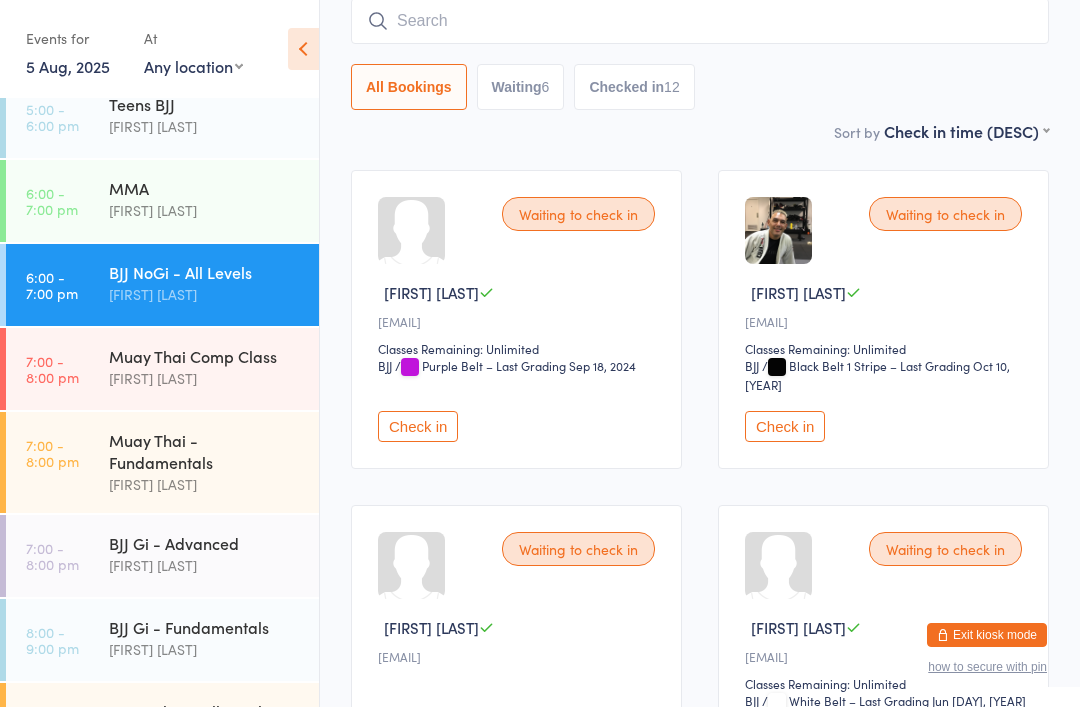 click on "Waiting  6" at bounding box center (521, 87) 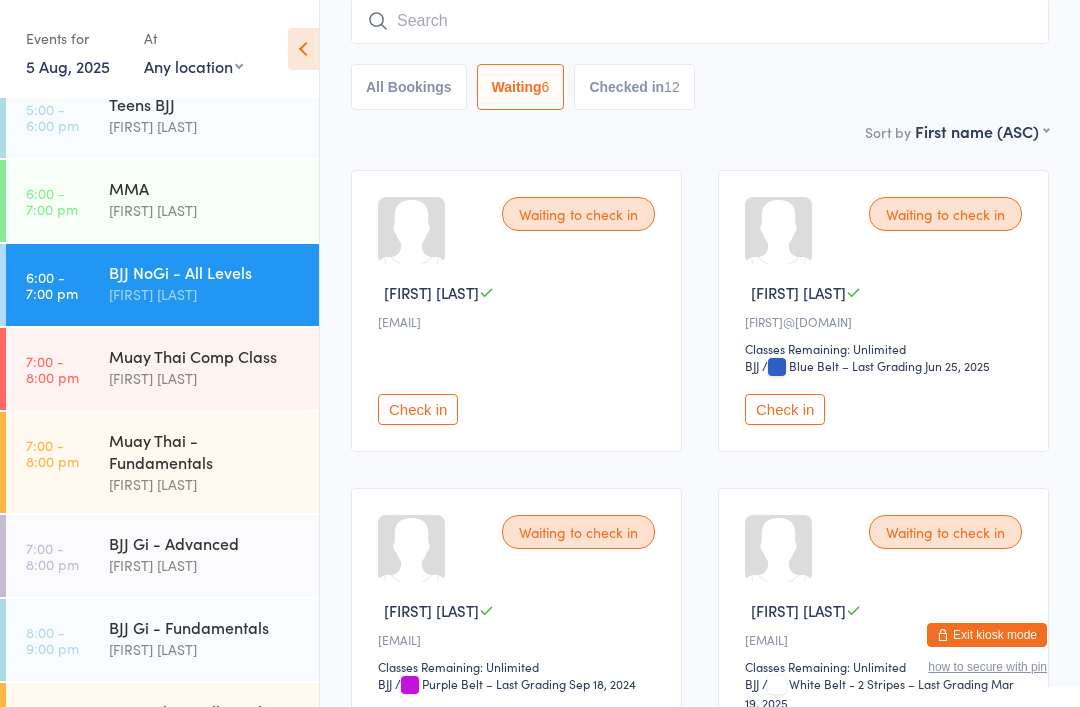 click at bounding box center [700, 21] 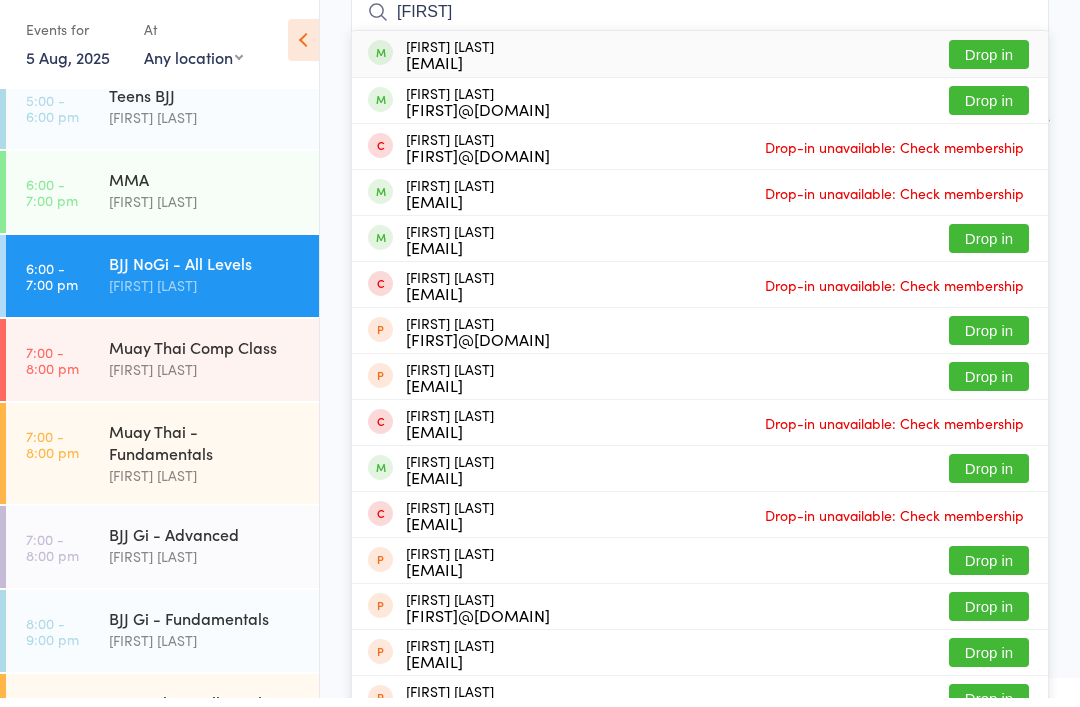 type on "[FIRST]" 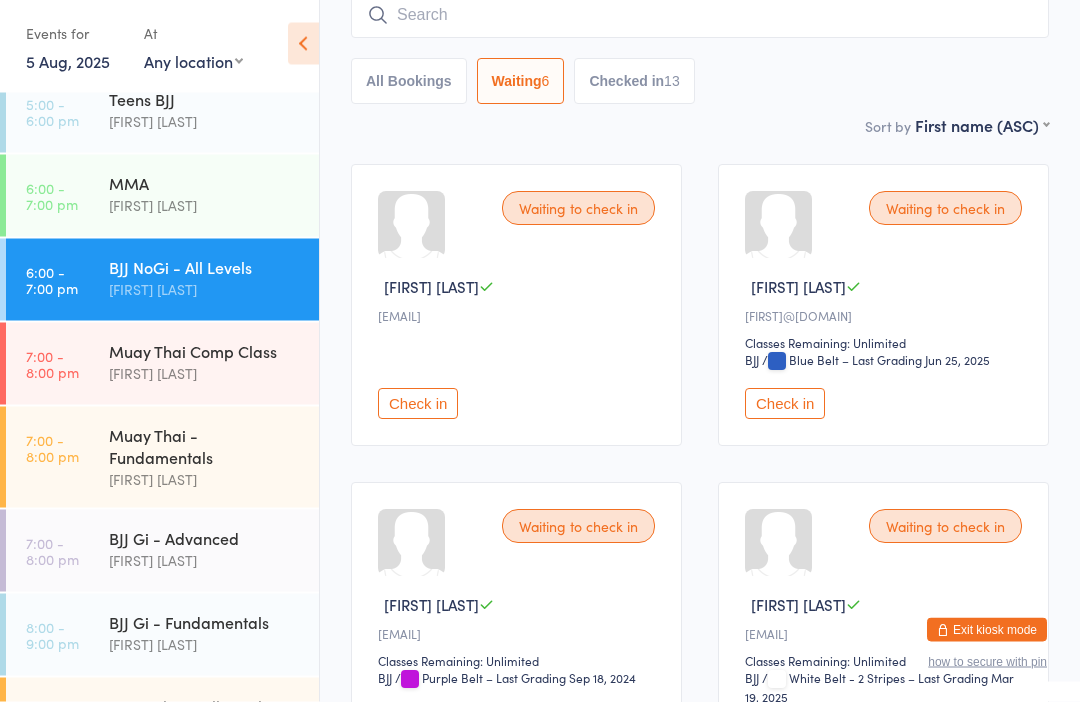 click on "Waiting  6" at bounding box center [521, 87] 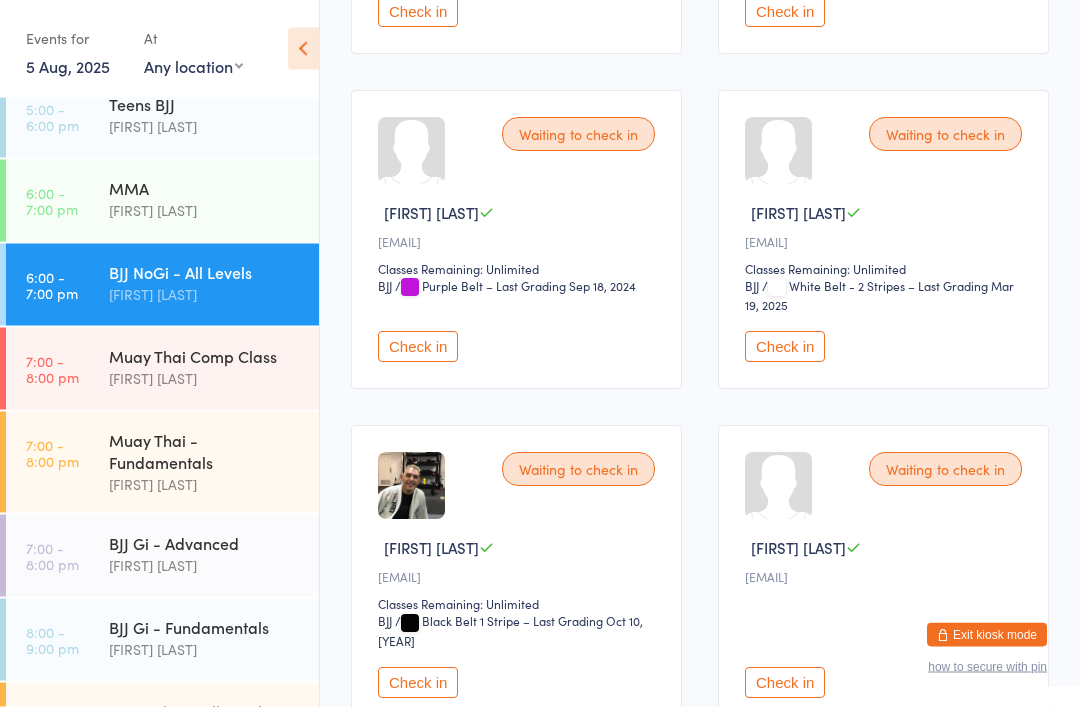 scroll, scrollTop: 579, scrollLeft: 0, axis: vertical 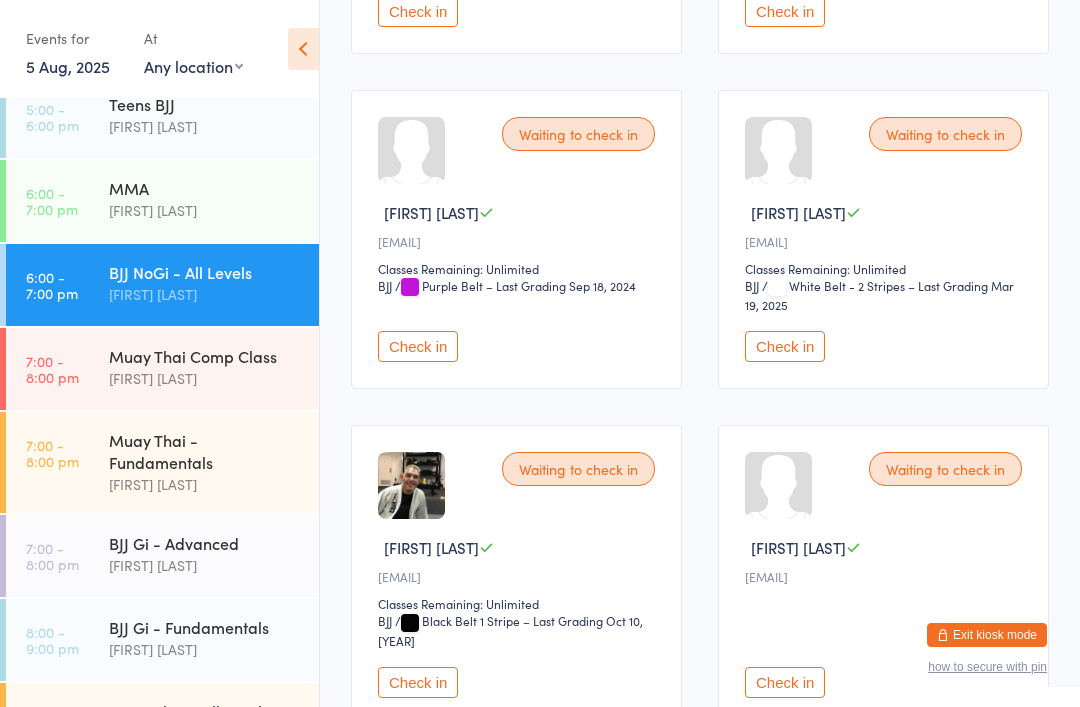 click on "Check in" at bounding box center (785, 346) 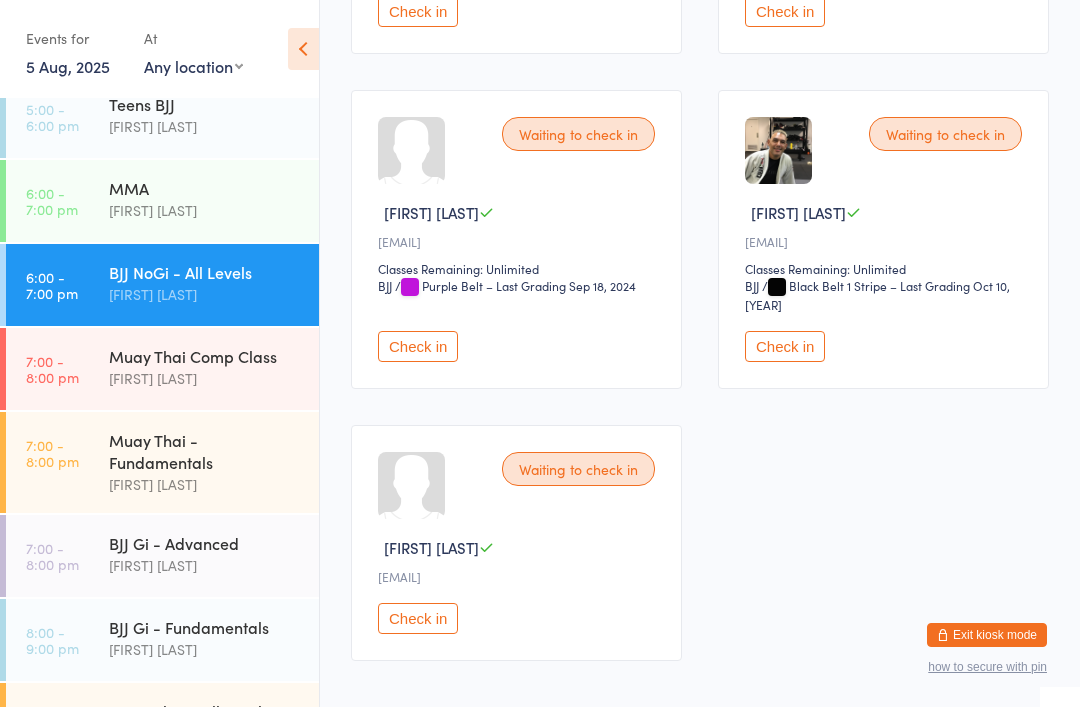 click on "Muay Thai Comp Class" at bounding box center (205, 356) 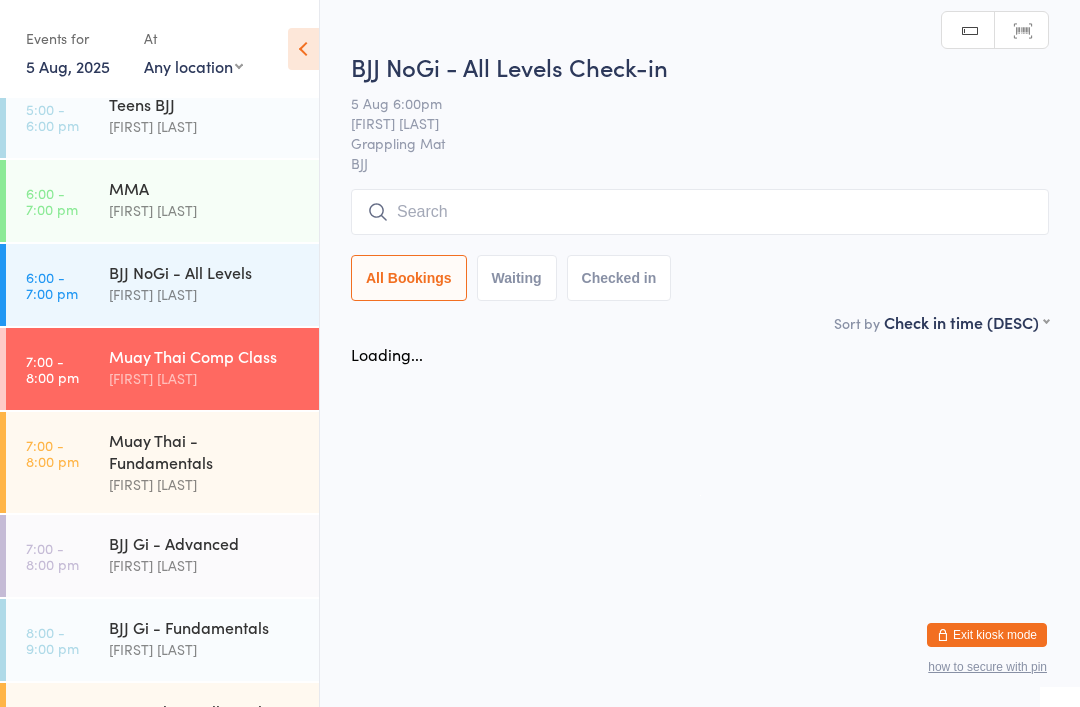 scroll, scrollTop: 0, scrollLeft: 0, axis: both 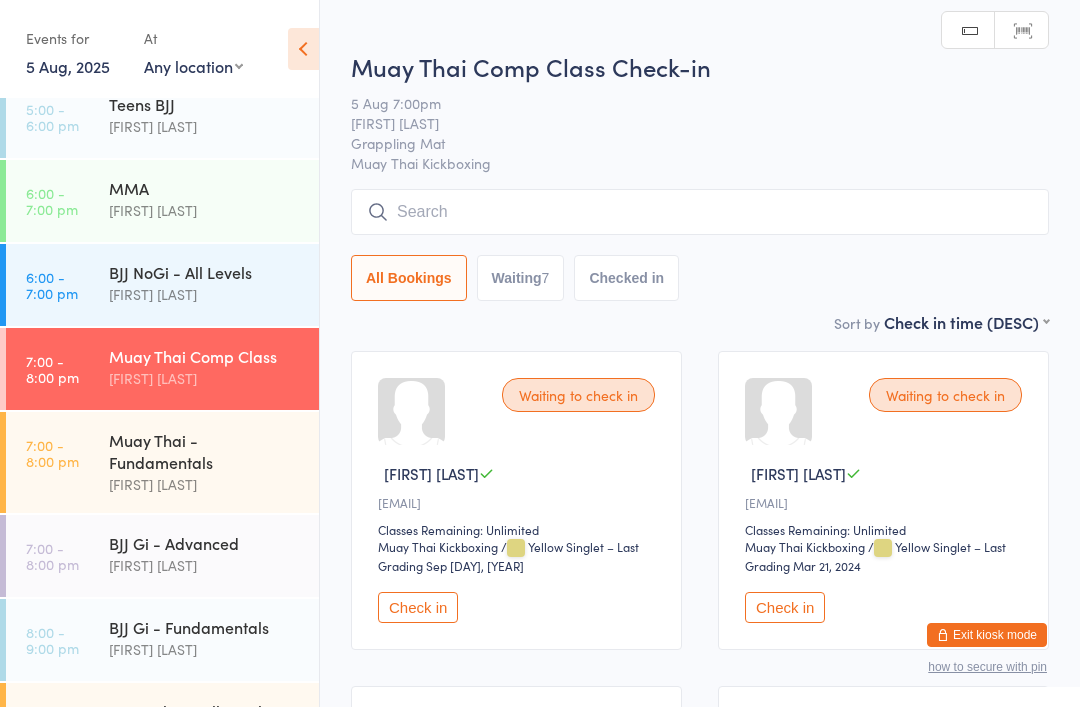 click on "[FIRST] [LAST]" at bounding box center [205, 484] 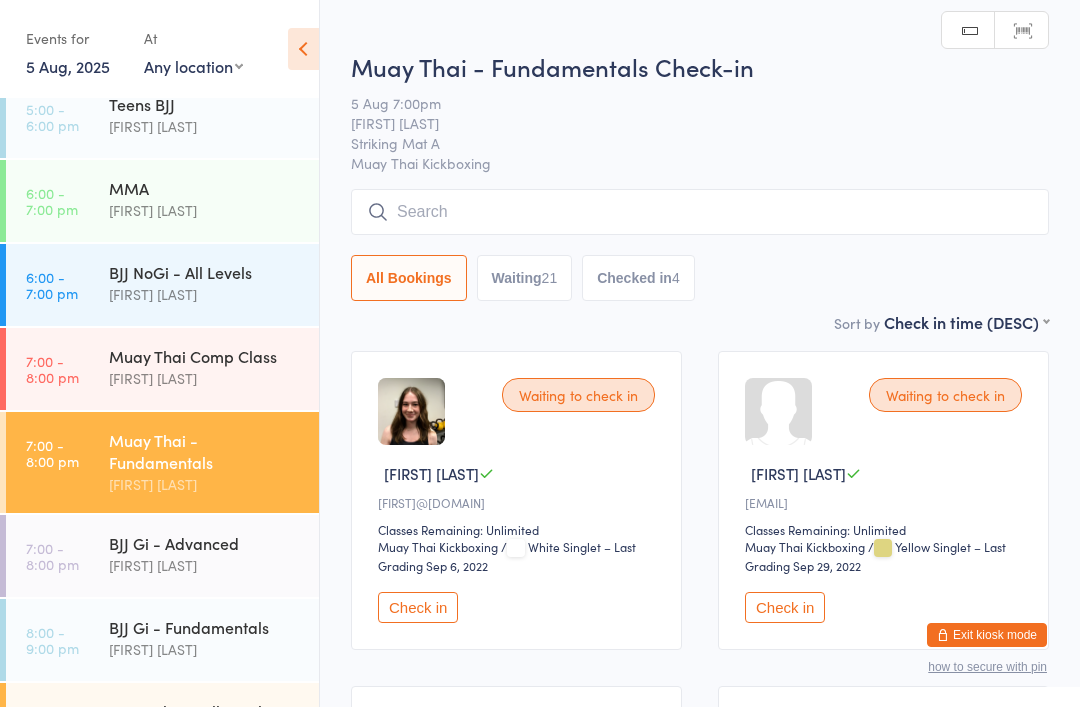 click at bounding box center (700, 212) 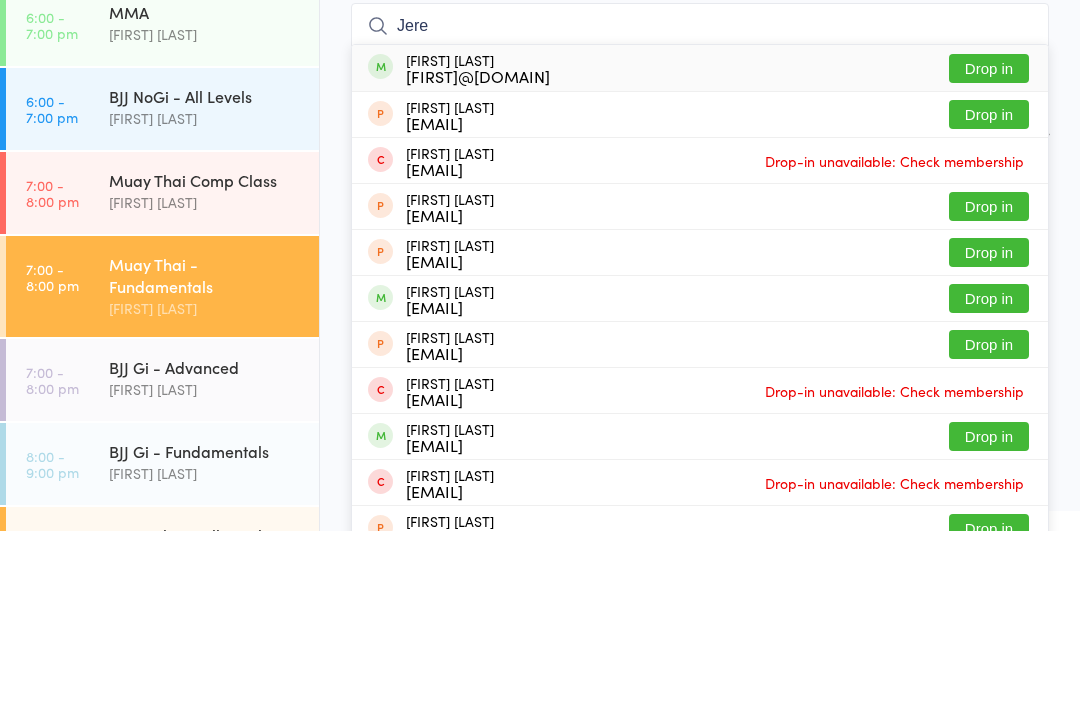 type on "Jere" 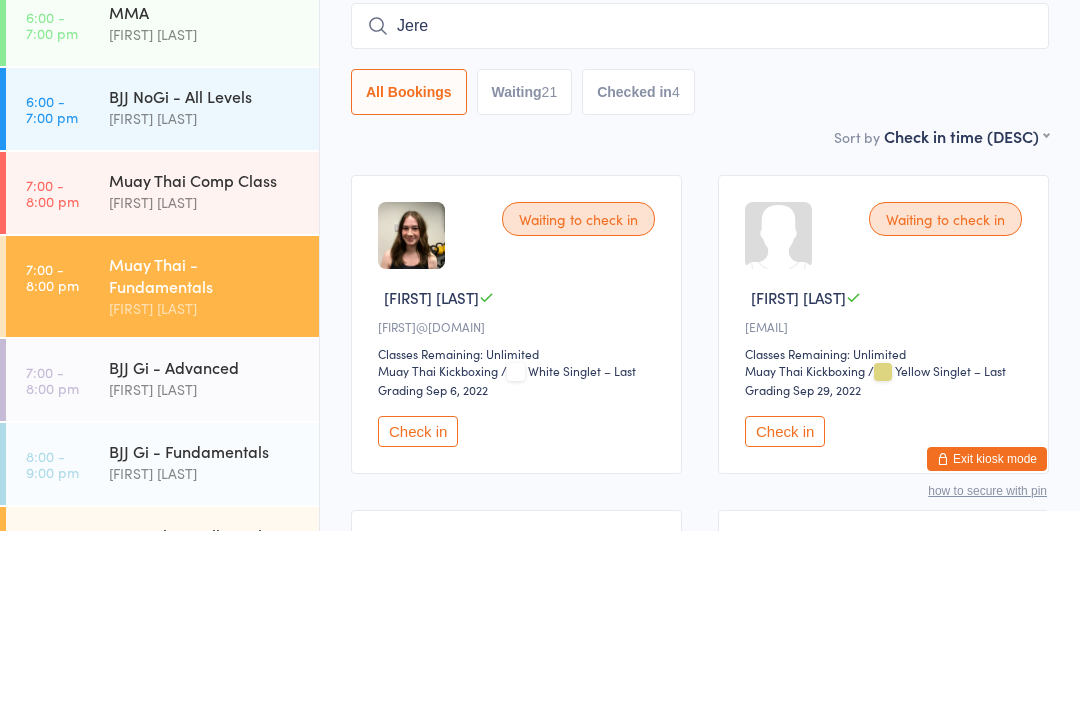 type 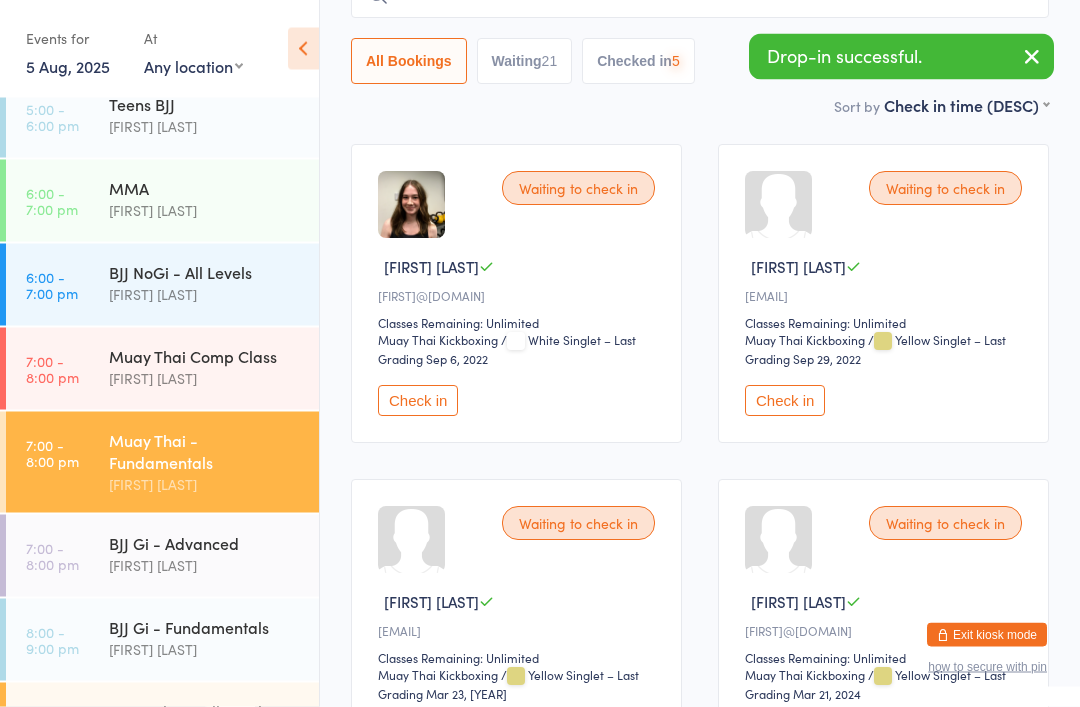 scroll, scrollTop: 311, scrollLeft: 0, axis: vertical 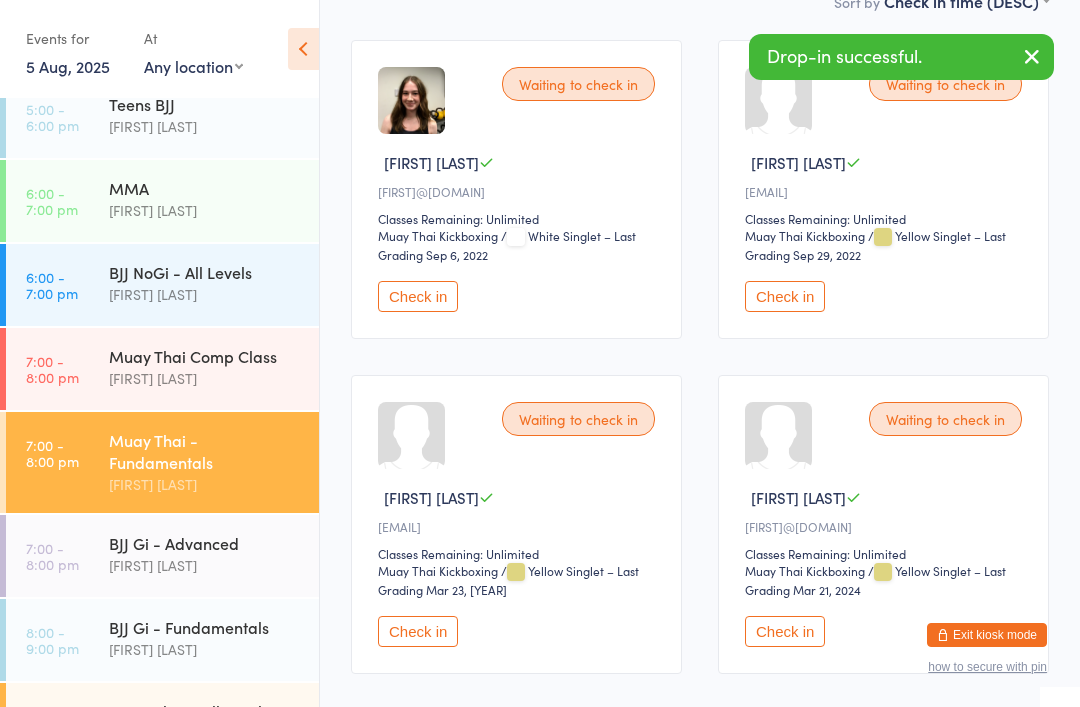 click on "BJJ Gi - Fundamentals [FIRST] [LAST]" at bounding box center (214, 638) 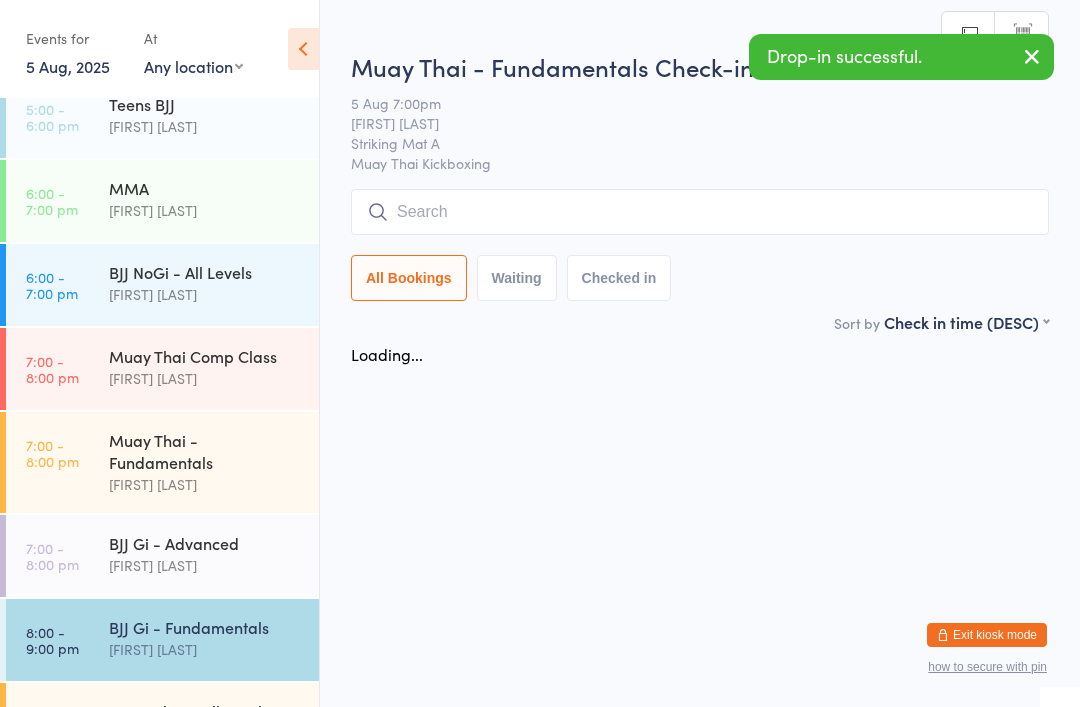 scroll, scrollTop: 0, scrollLeft: 0, axis: both 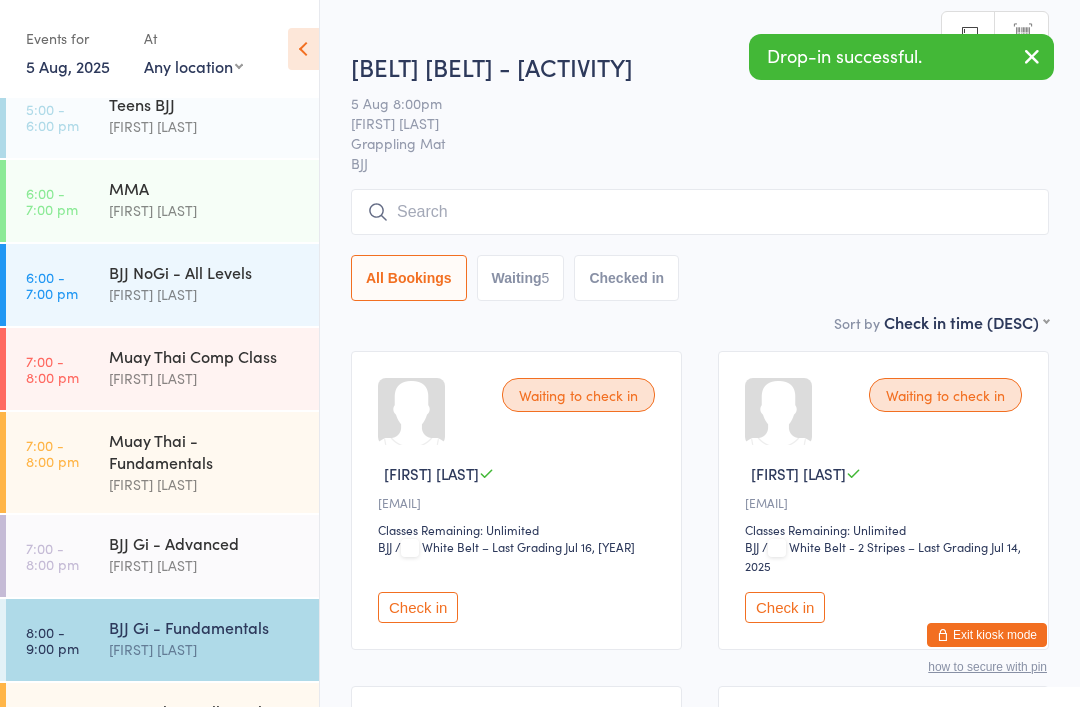 click at bounding box center [700, 212] 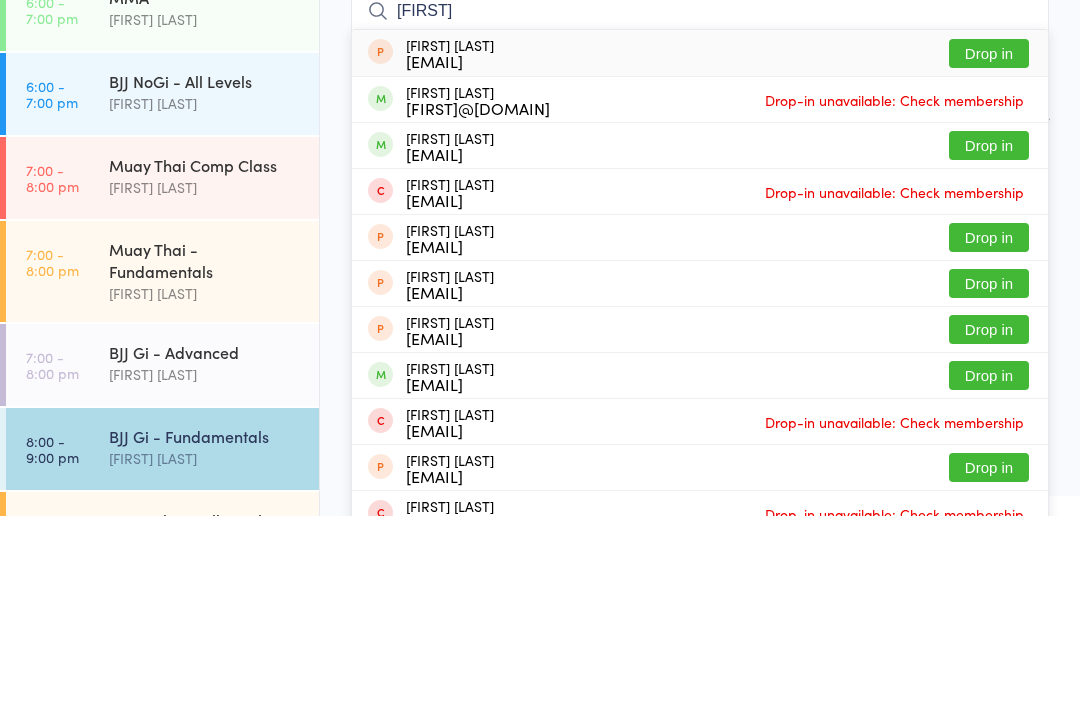 type on "[FIRST]" 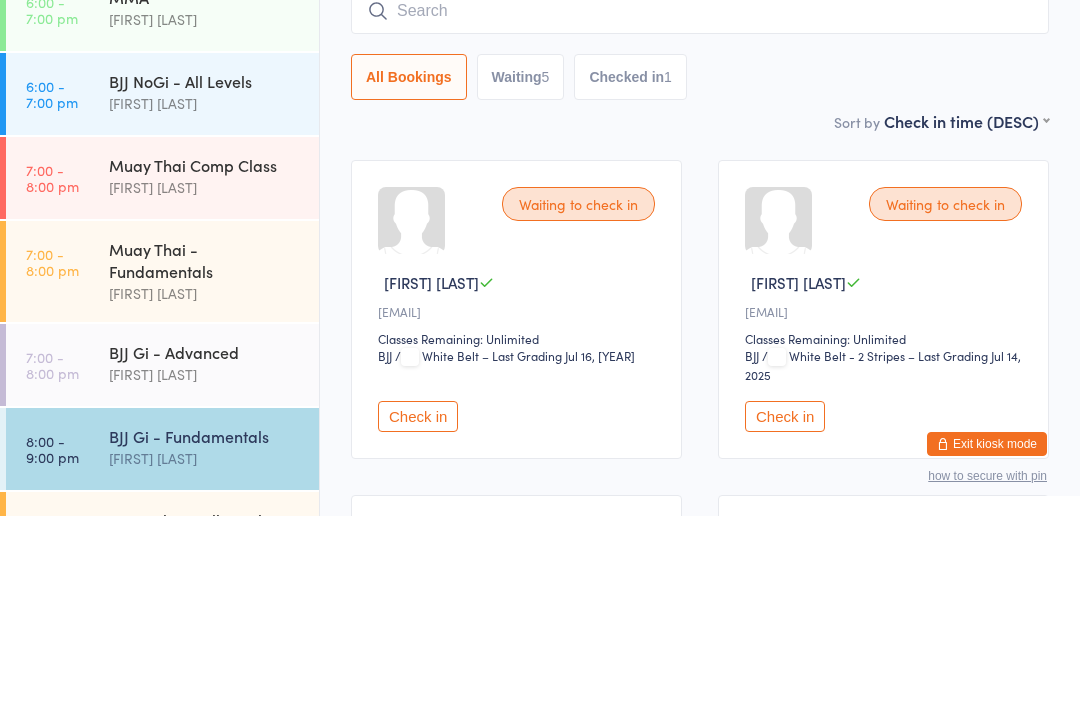 scroll, scrollTop: 191, scrollLeft: 0, axis: vertical 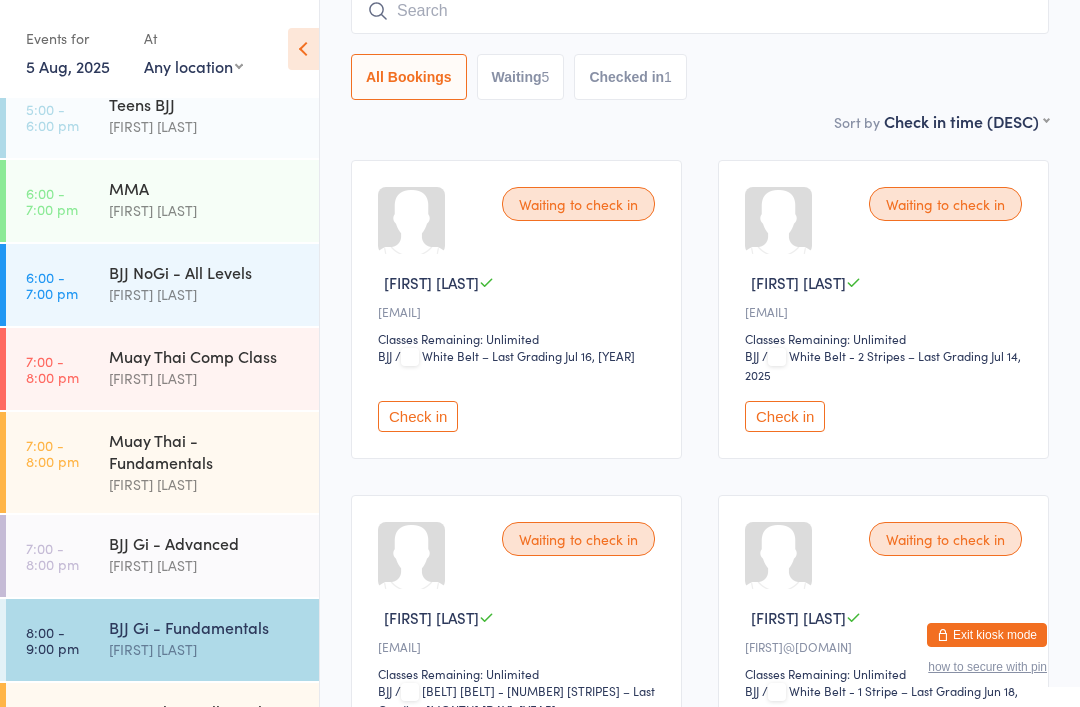 click on "[FIRST] [LAST]" at bounding box center (205, 378) 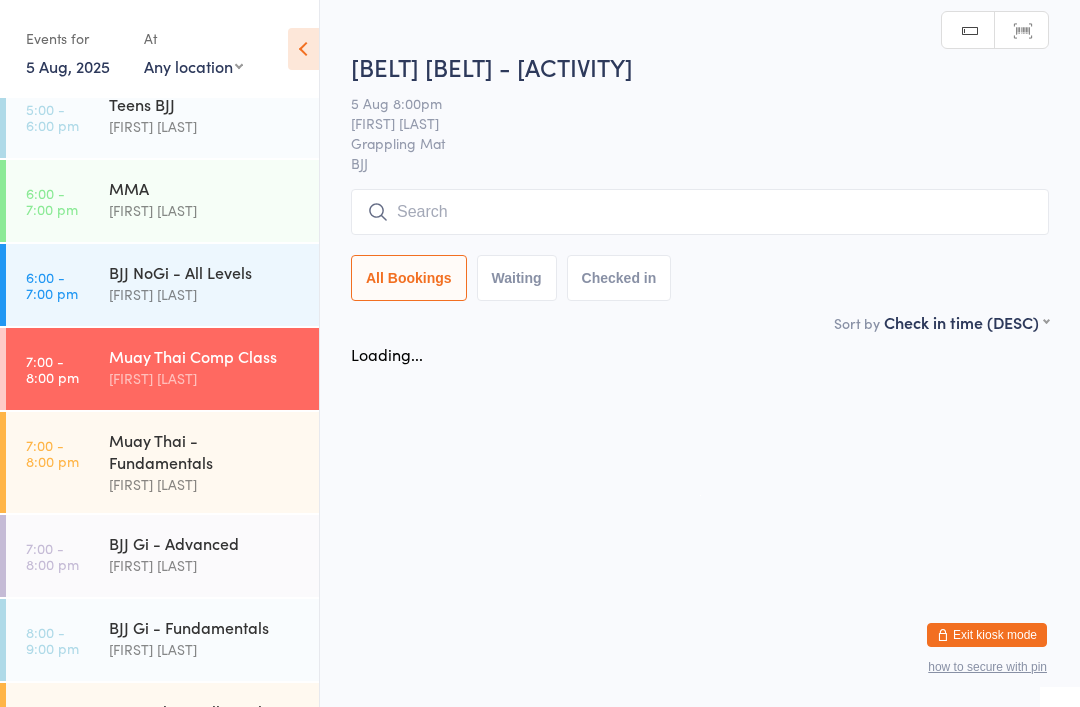 scroll, scrollTop: 0, scrollLeft: 0, axis: both 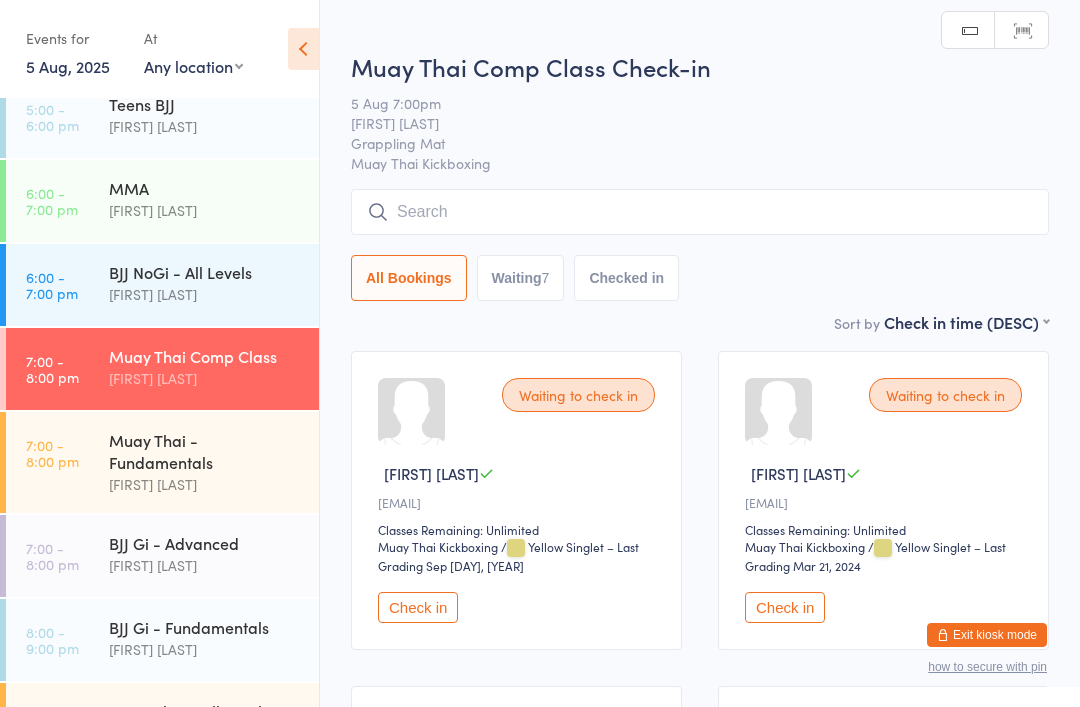 click on "Muay Thai - Fundamentals" at bounding box center (205, 451) 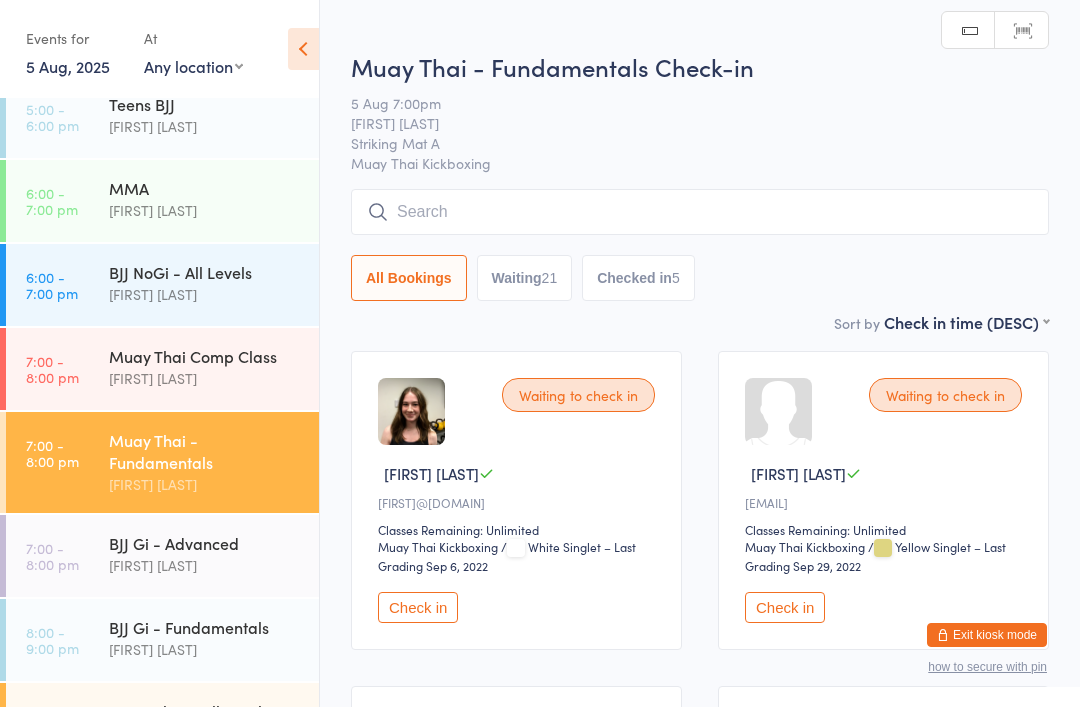 click at bounding box center [700, 212] 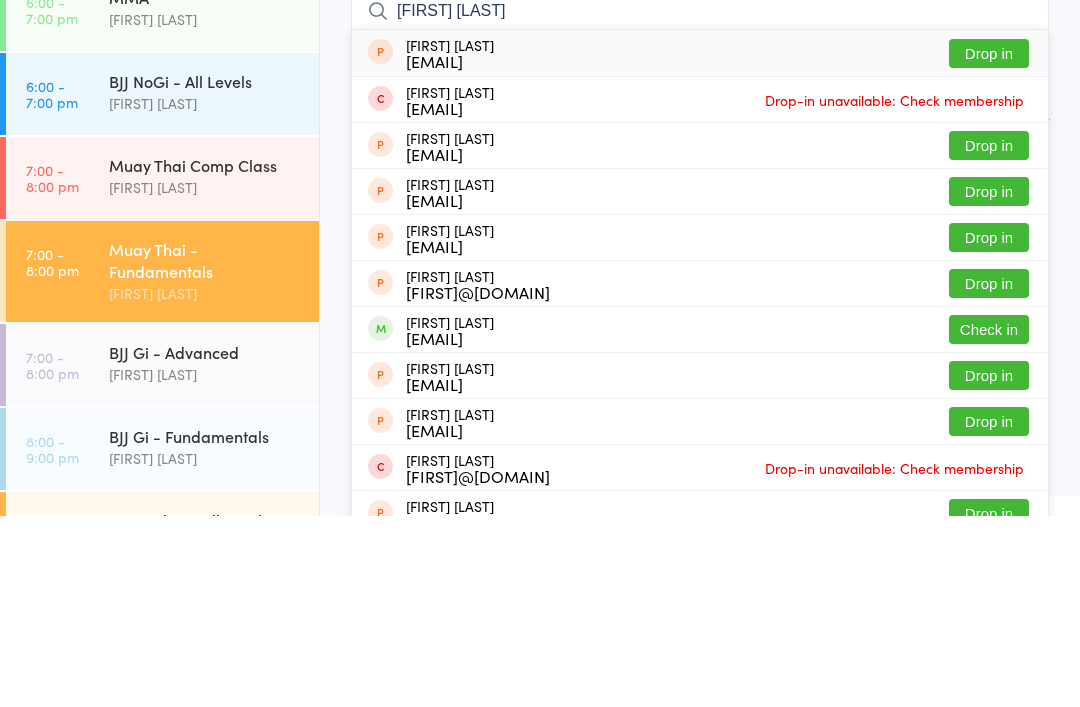type on "[FIRST] [LAST]" 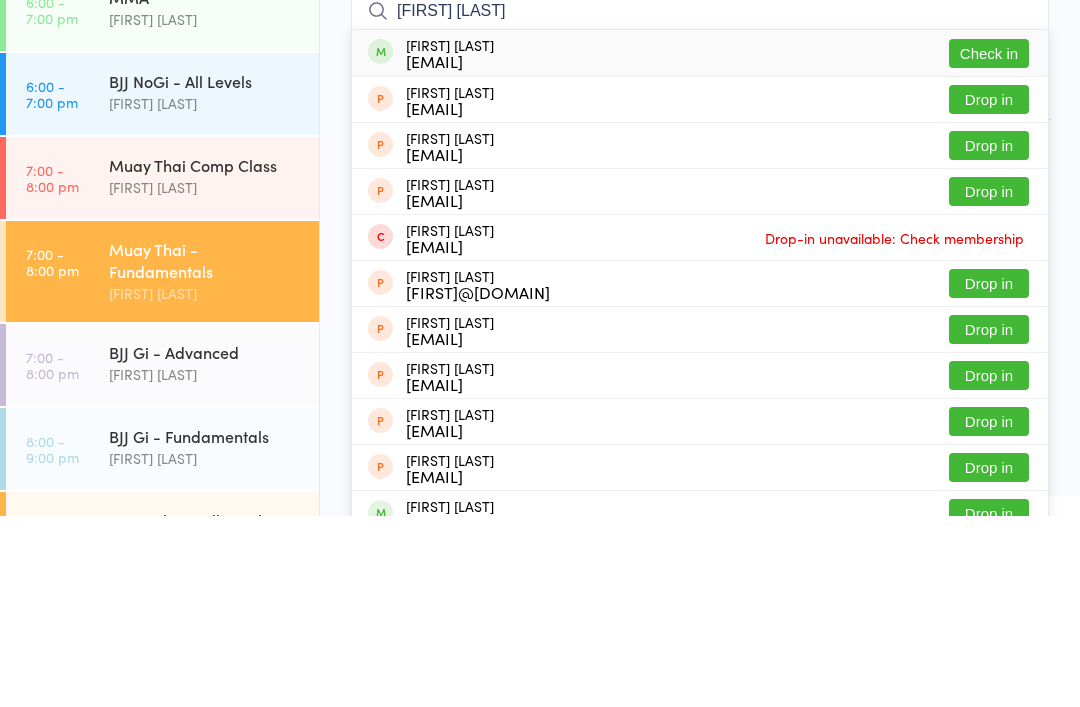 type 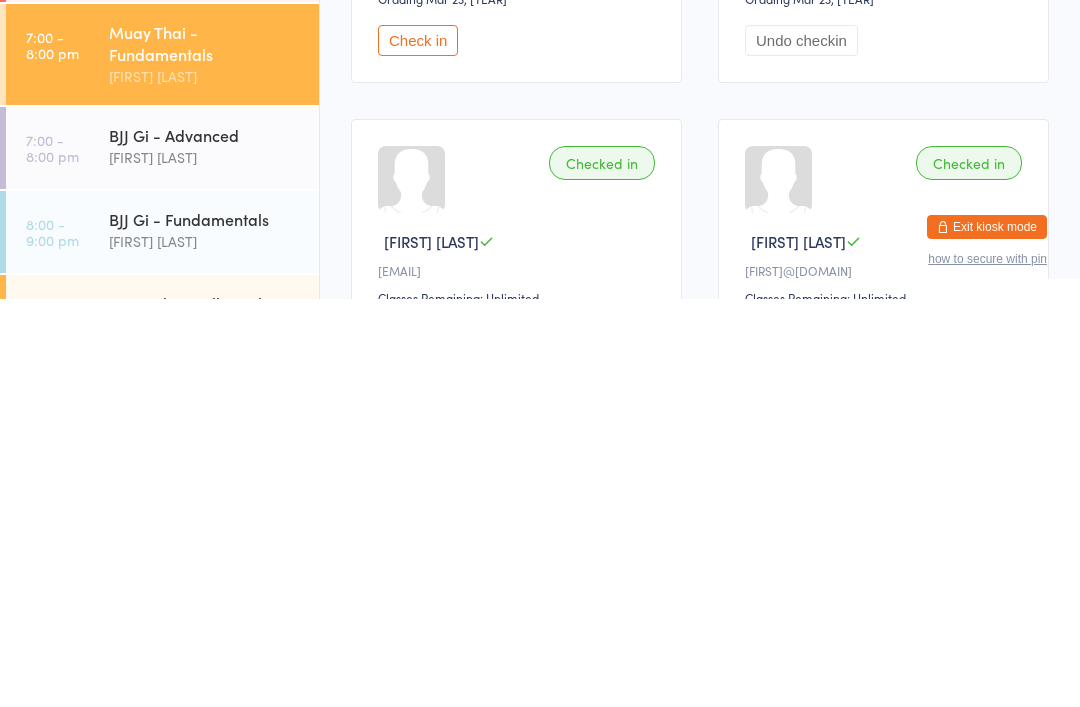 scroll, scrollTop: 3512, scrollLeft: 0, axis: vertical 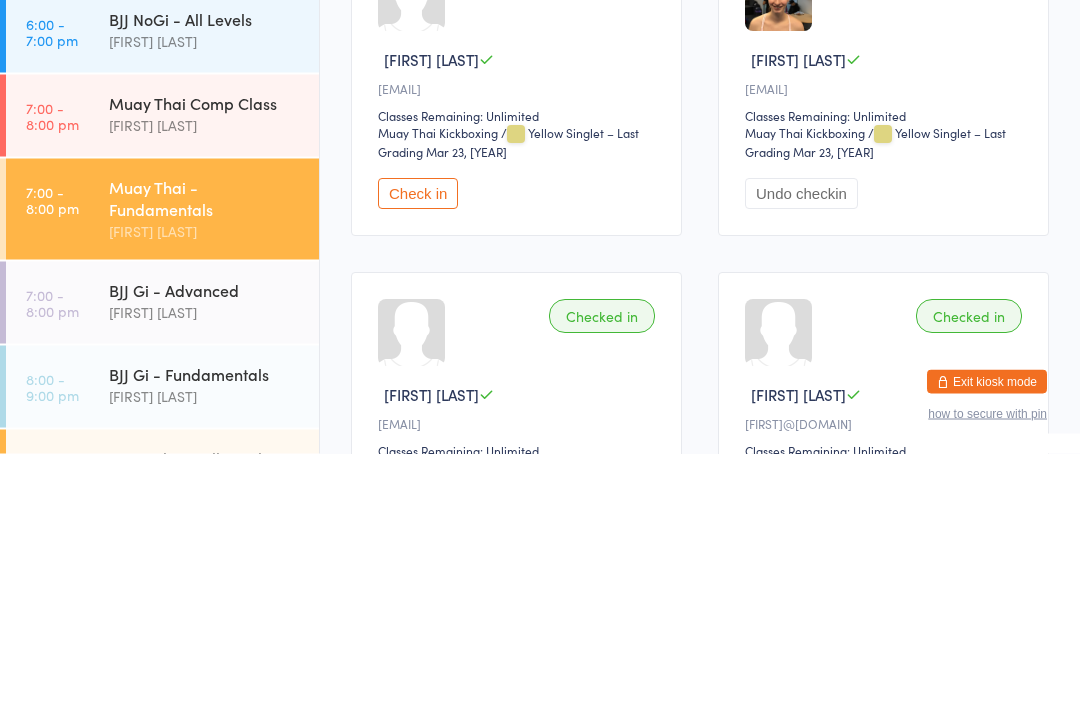 click on "[TIME] - [TIME] [ACTIVITY] [FIRST] [LAST]" at bounding box center [162, 369] 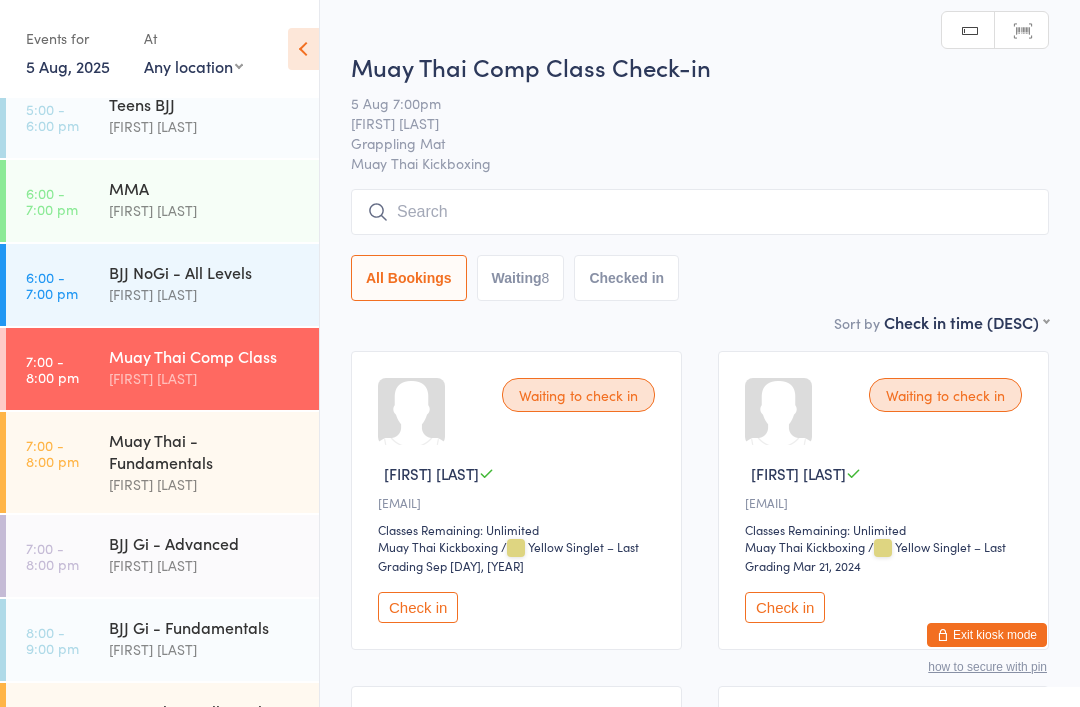 click at bounding box center [700, 212] 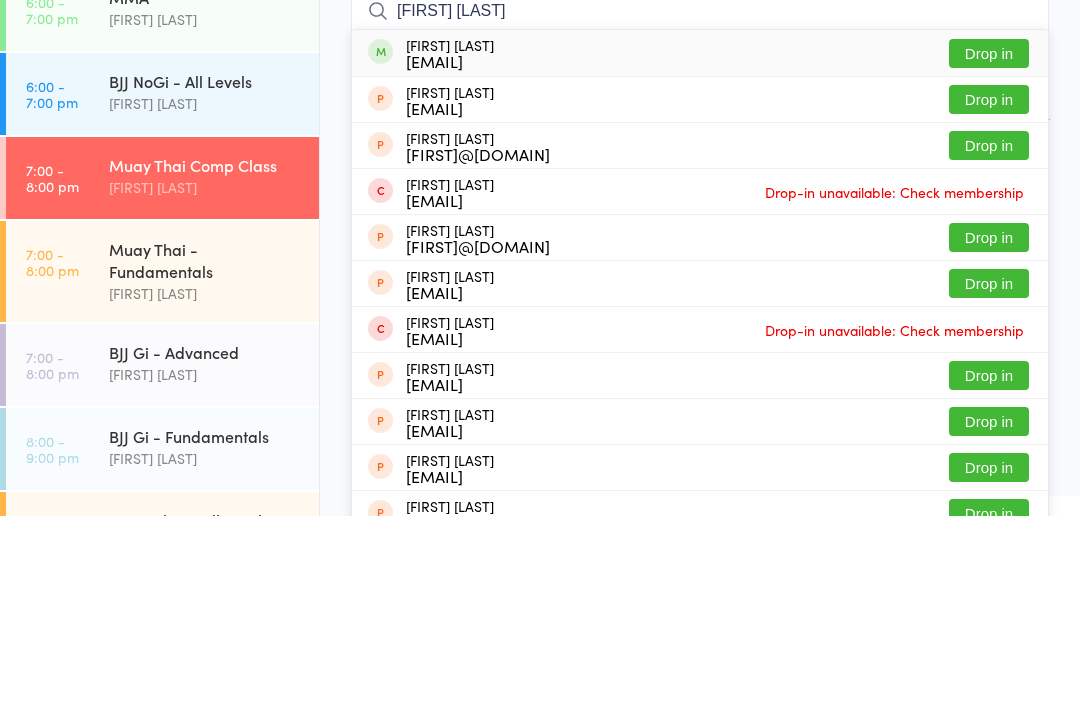 type on "[FIRST] [LAST]" 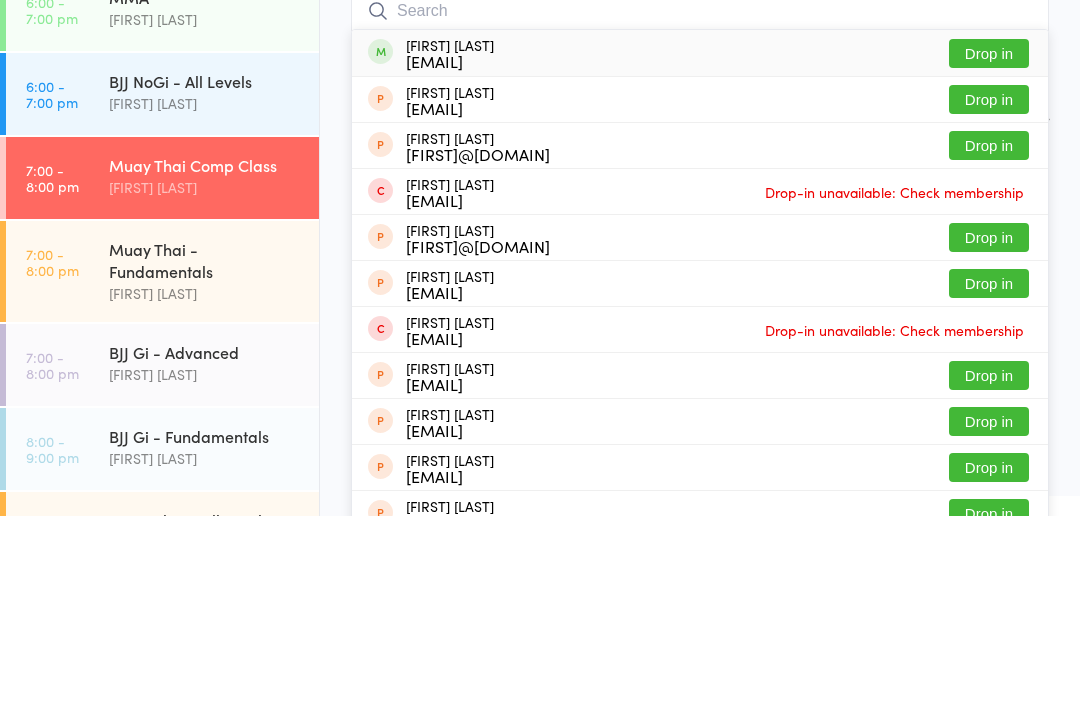 scroll, scrollTop: 191, scrollLeft: 0, axis: vertical 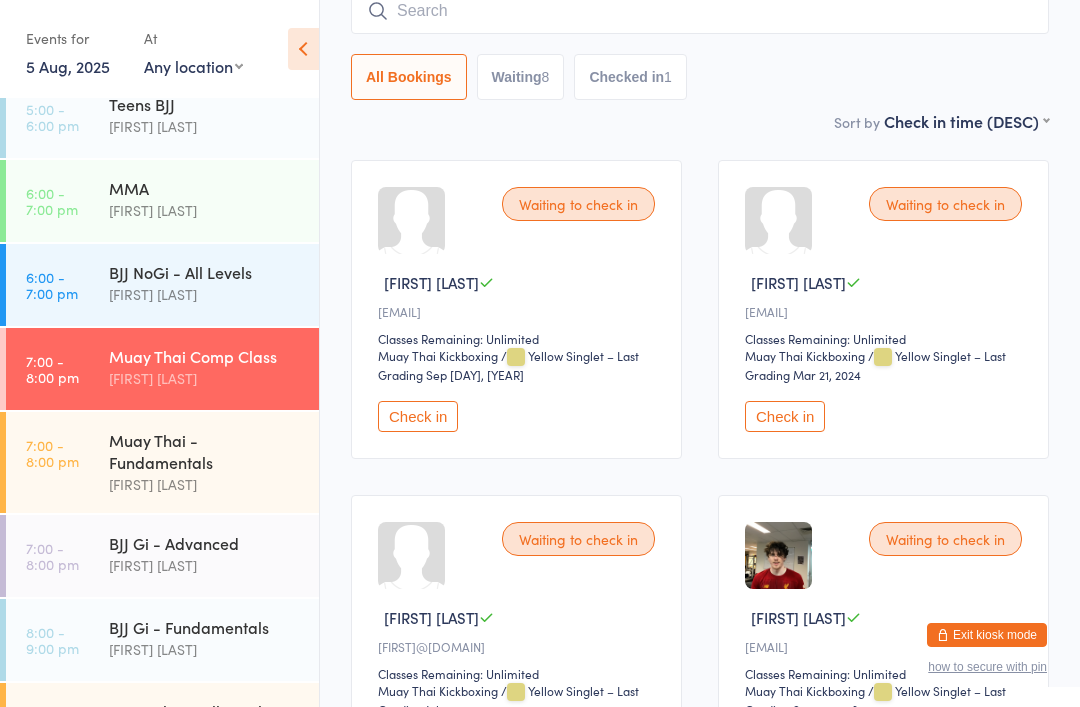 click on "Check in" at bounding box center [418, 416] 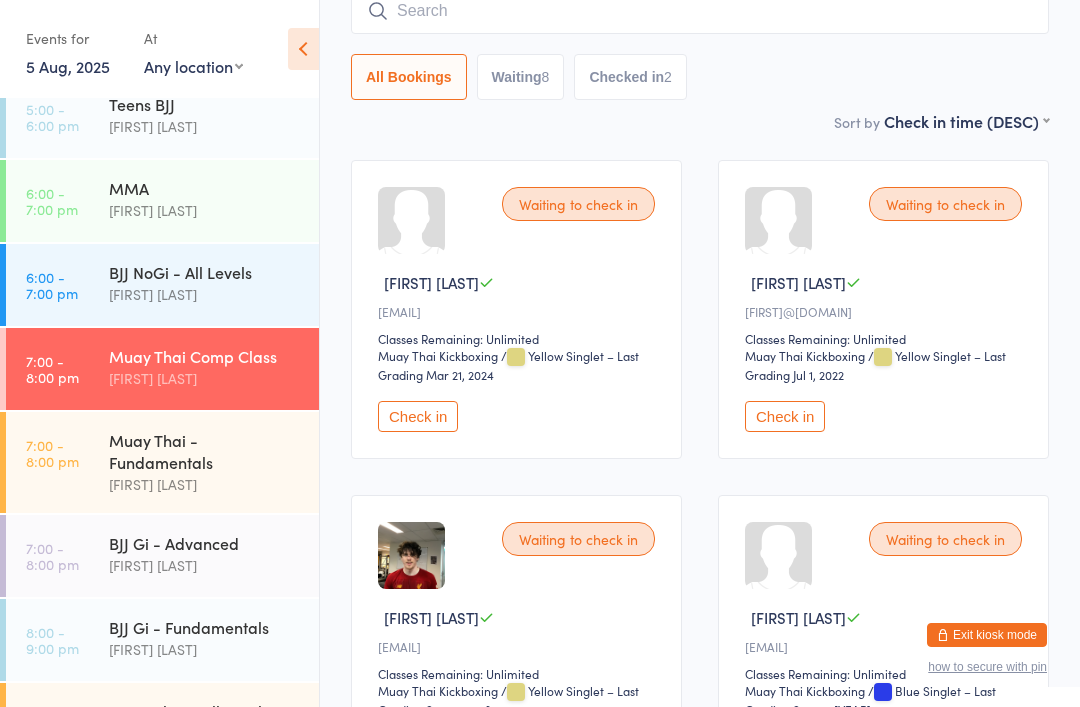 click on "Muay Thai - Fundamentals" at bounding box center [205, 451] 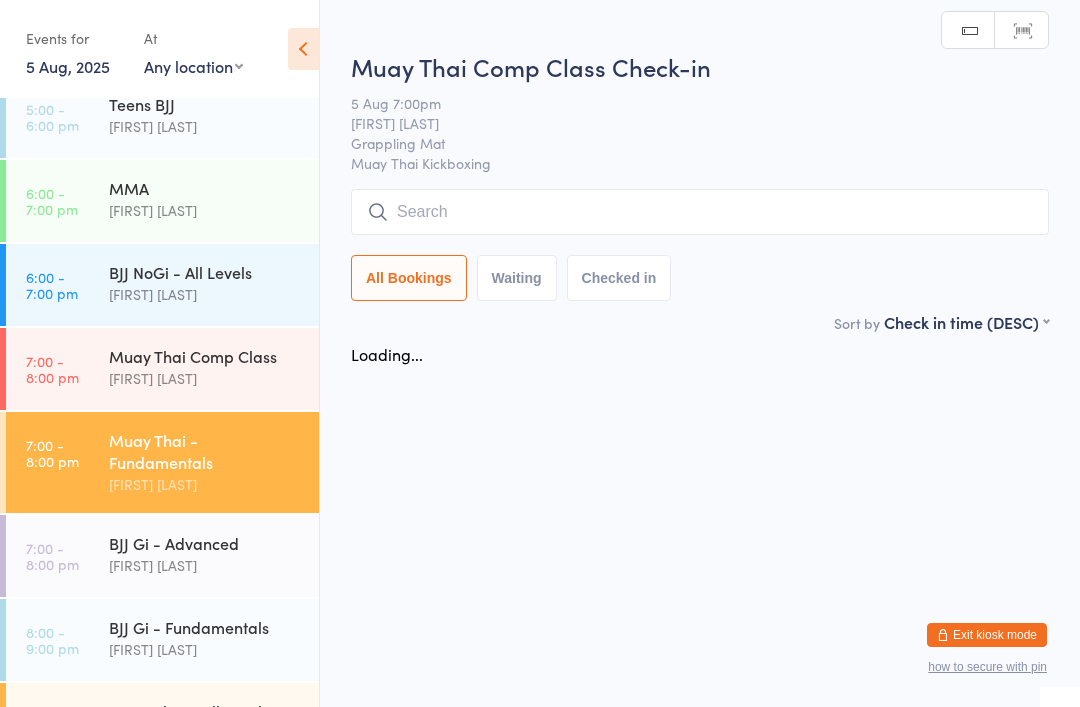 scroll, scrollTop: 0, scrollLeft: 0, axis: both 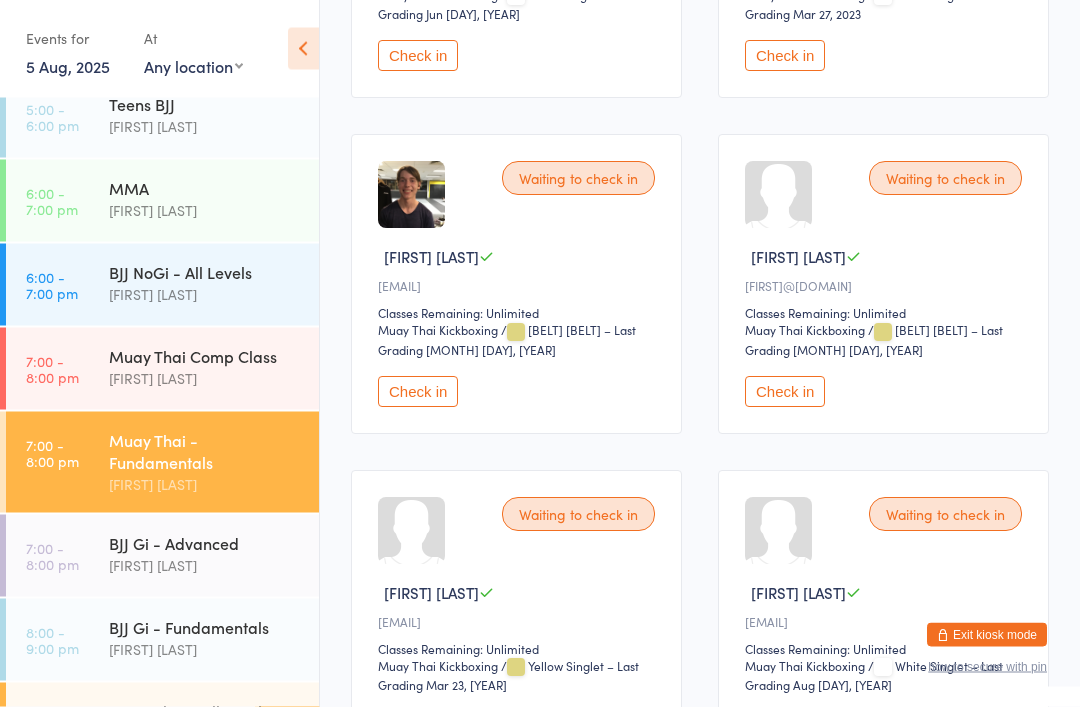 click on "Check in" at bounding box center (418, 392) 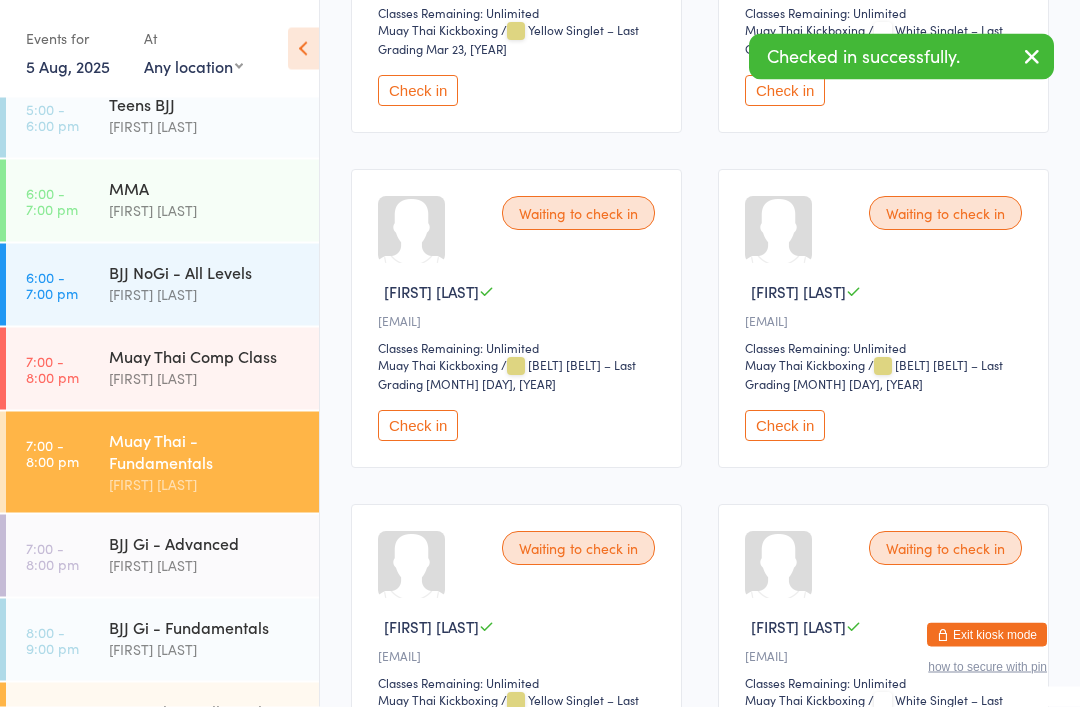 scroll, scrollTop: 3209, scrollLeft: 0, axis: vertical 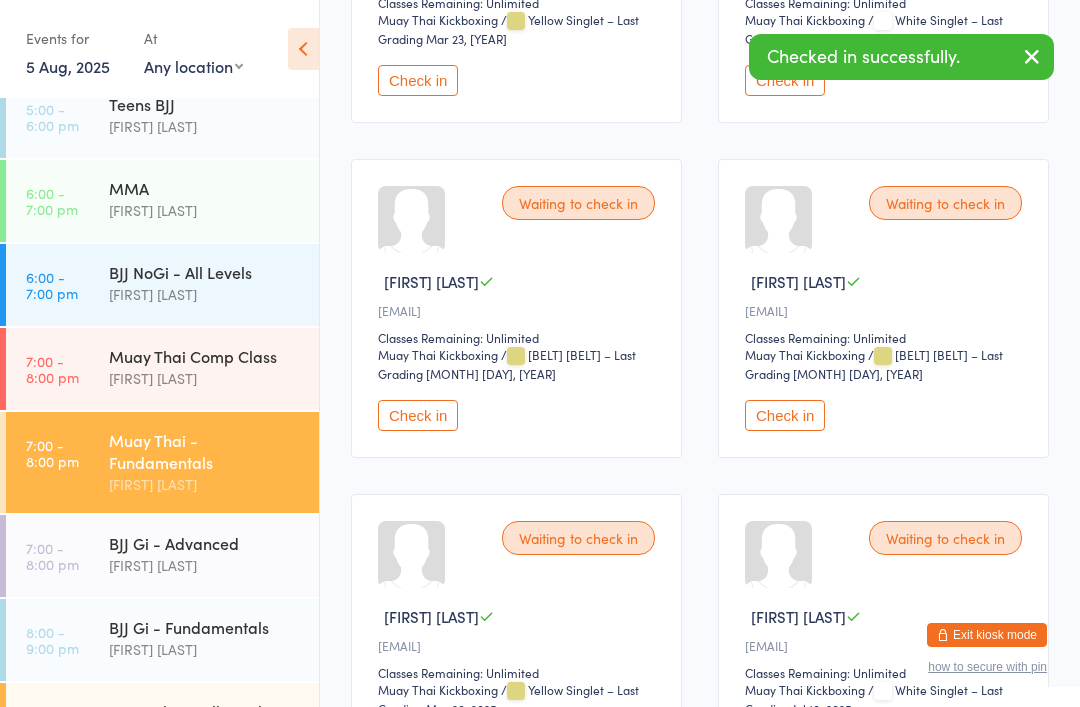 click on "Muay Thai - All Levels" at bounding box center [205, 711] 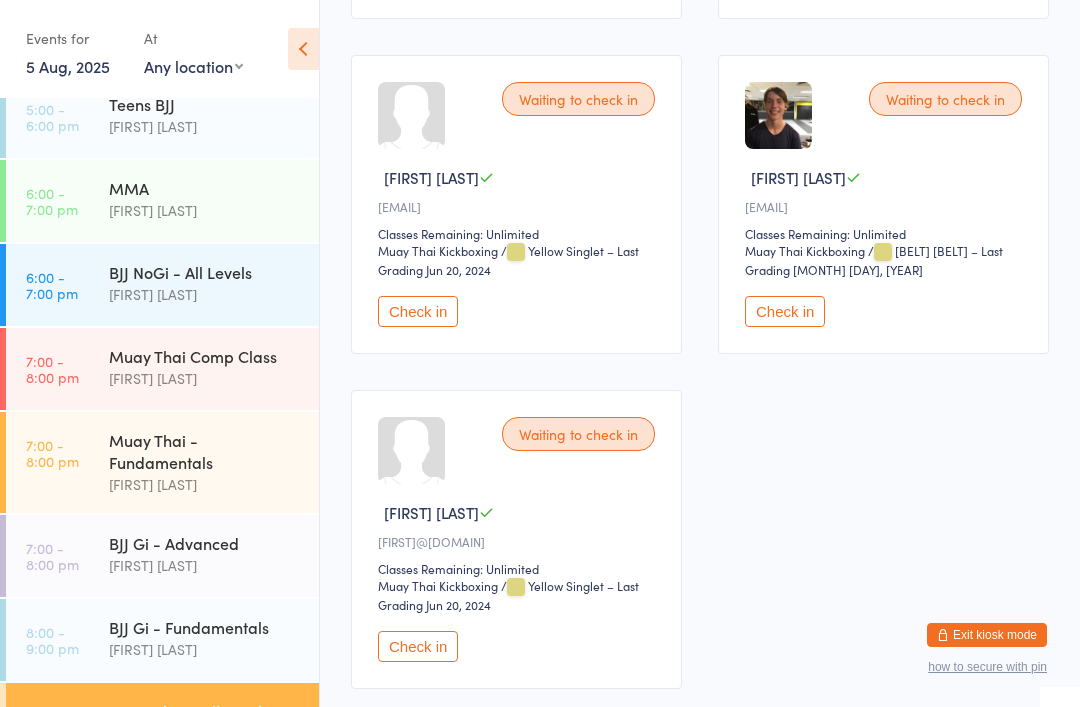 scroll, scrollTop: 1645, scrollLeft: 0, axis: vertical 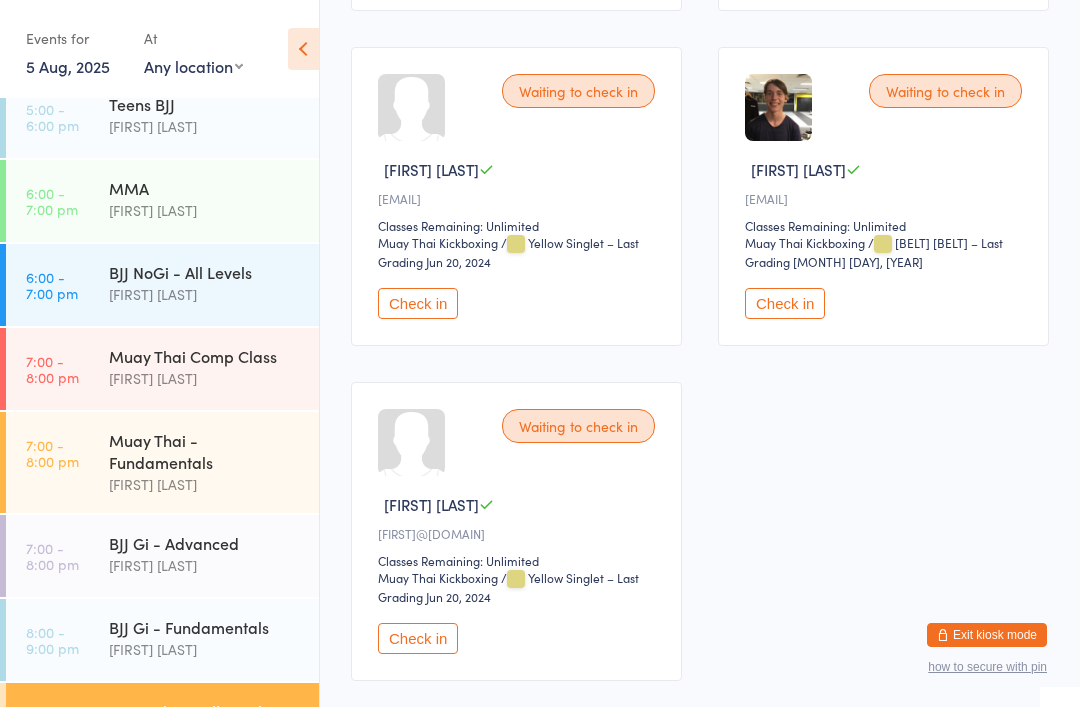 click on "Check in" at bounding box center (785, 303) 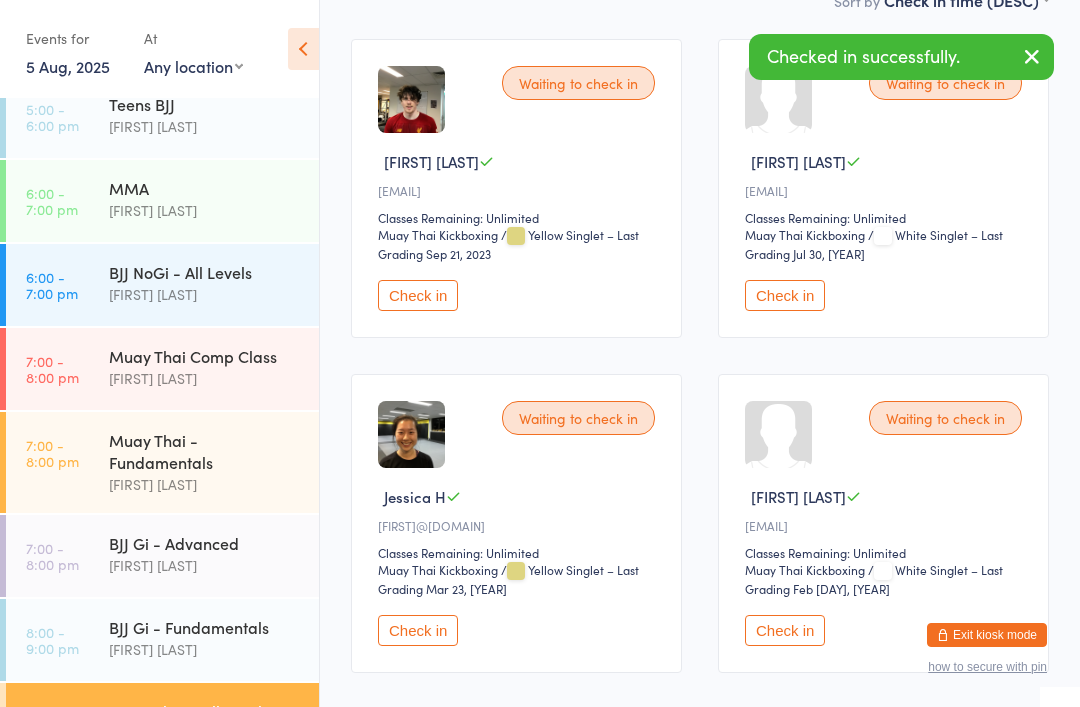 scroll, scrollTop: 310, scrollLeft: 0, axis: vertical 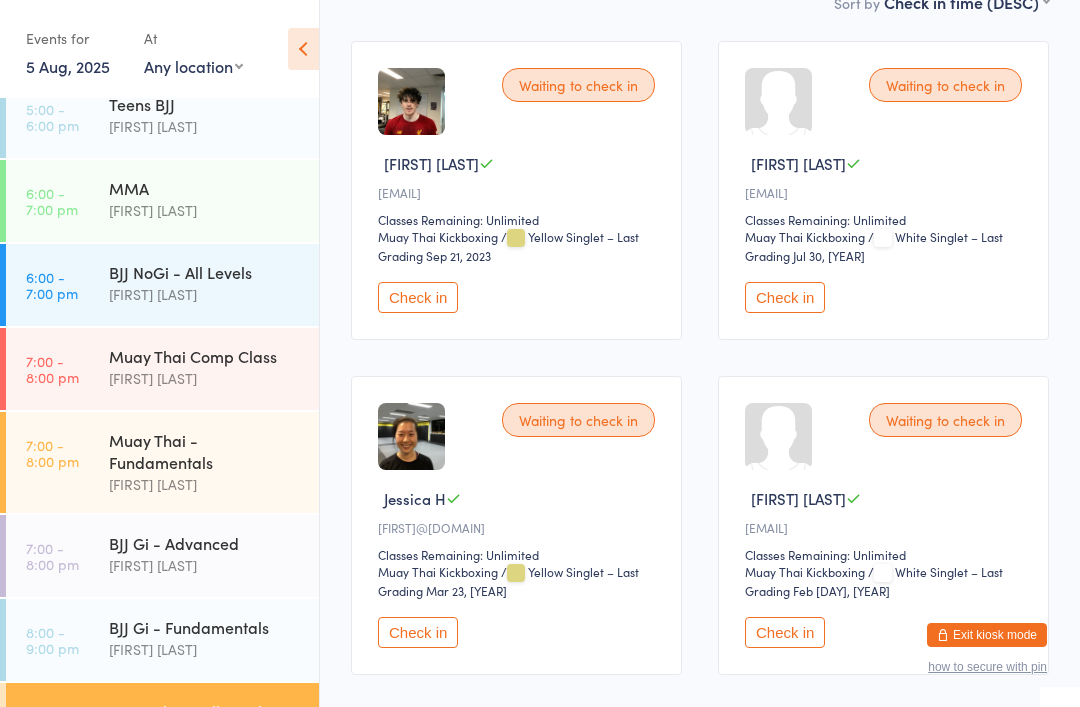 click on "[FIRST] [LAST]" at bounding box center (205, 378) 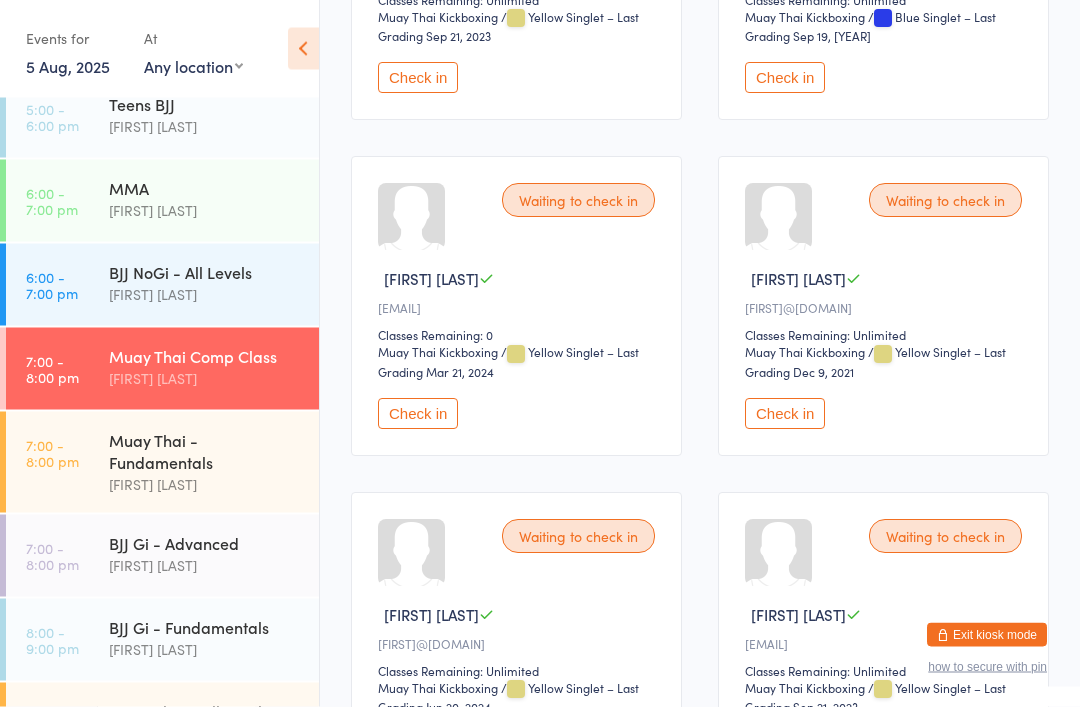 scroll, scrollTop: 865, scrollLeft: 0, axis: vertical 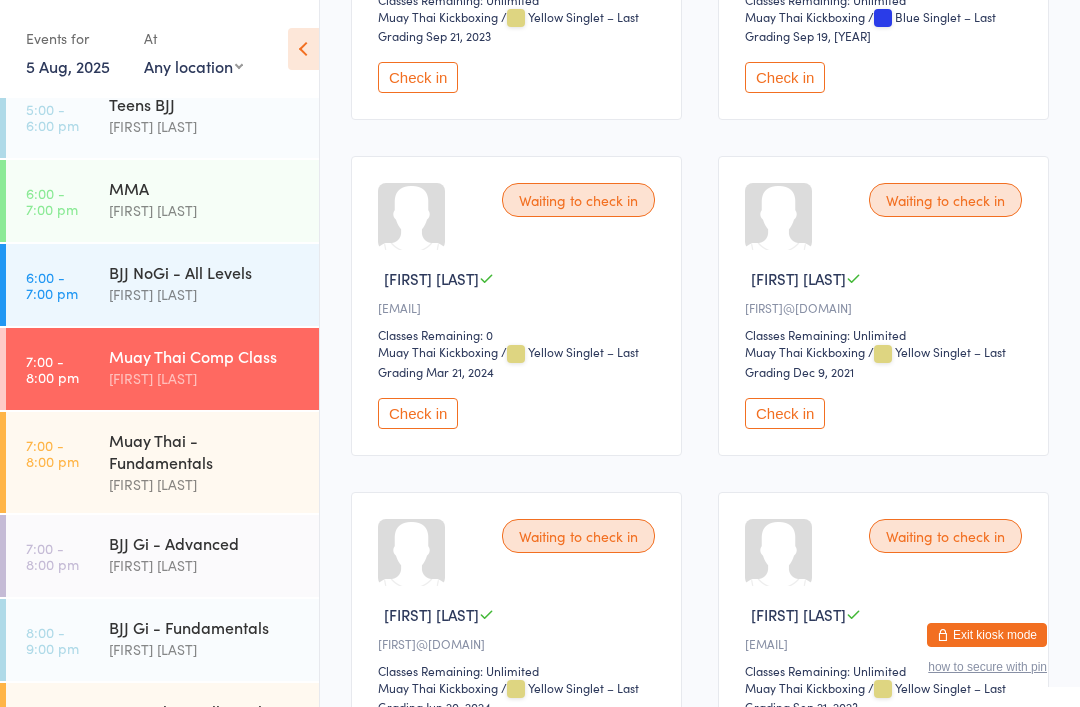 click on "Check in" at bounding box center (785, 413) 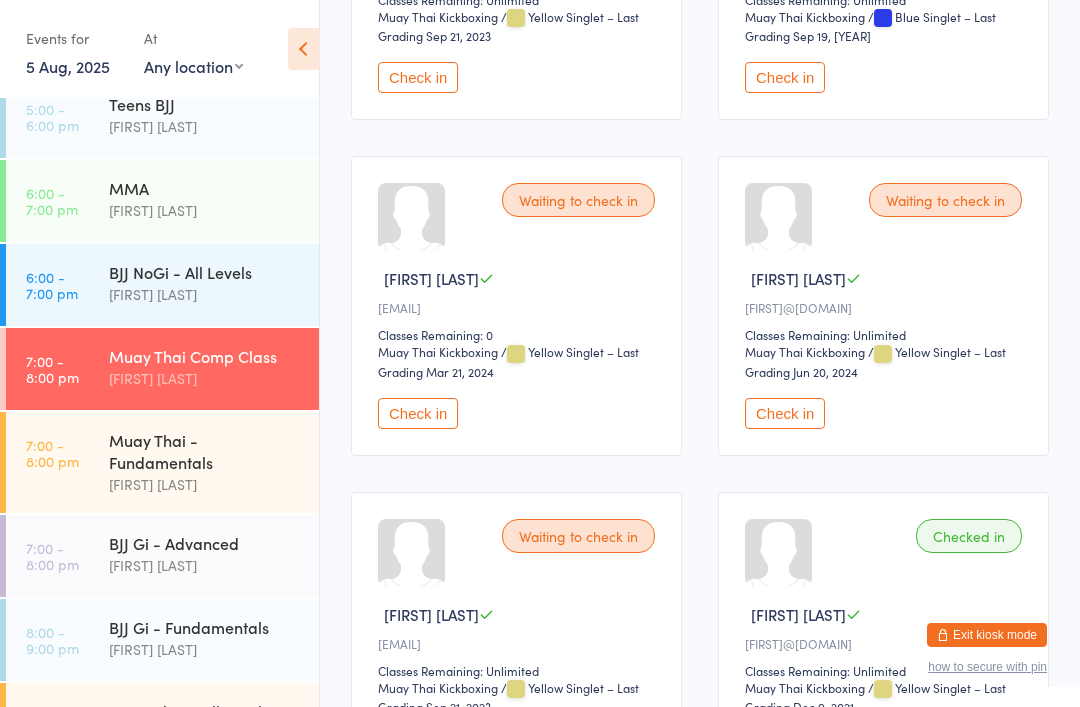 click on "Muay Thai - Fundamentals" at bounding box center [205, 451] 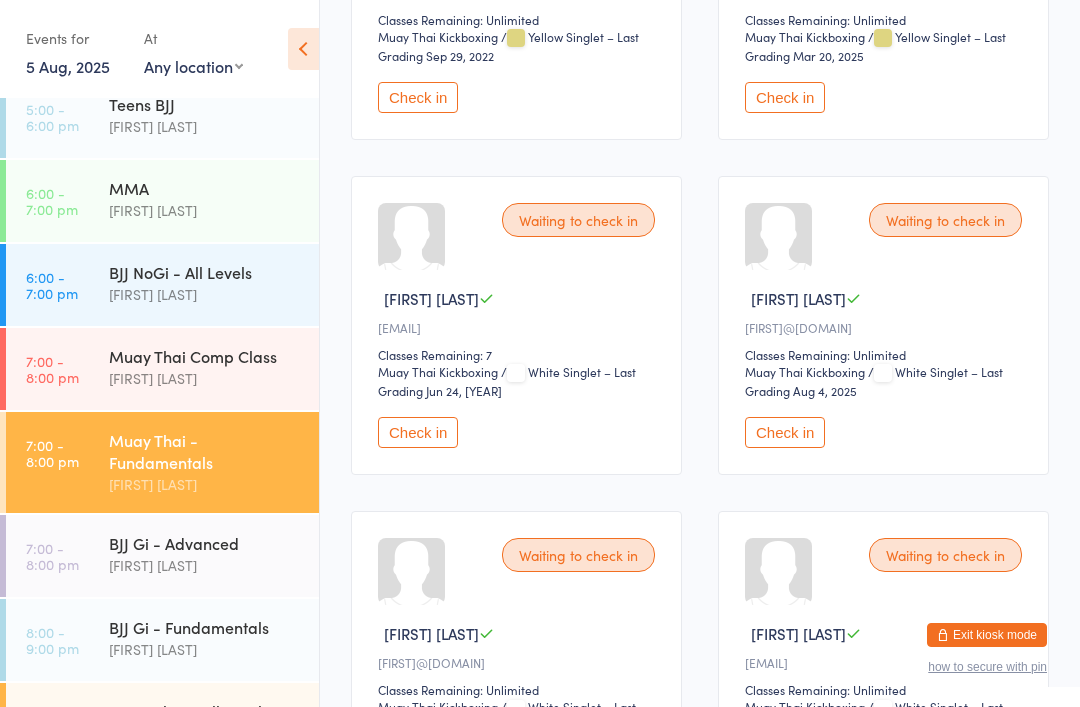 scroll, scrollTop: 2185, scrollLeft: 0, axis: vertical 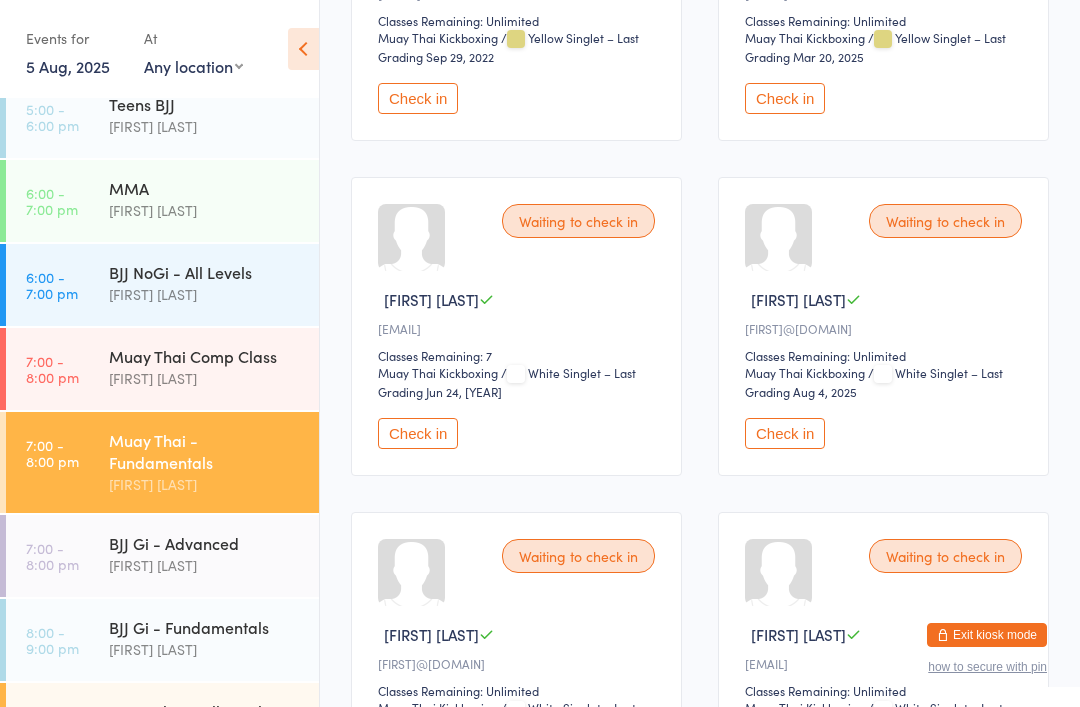 click on "Check in" at bounding box center [785, 433] 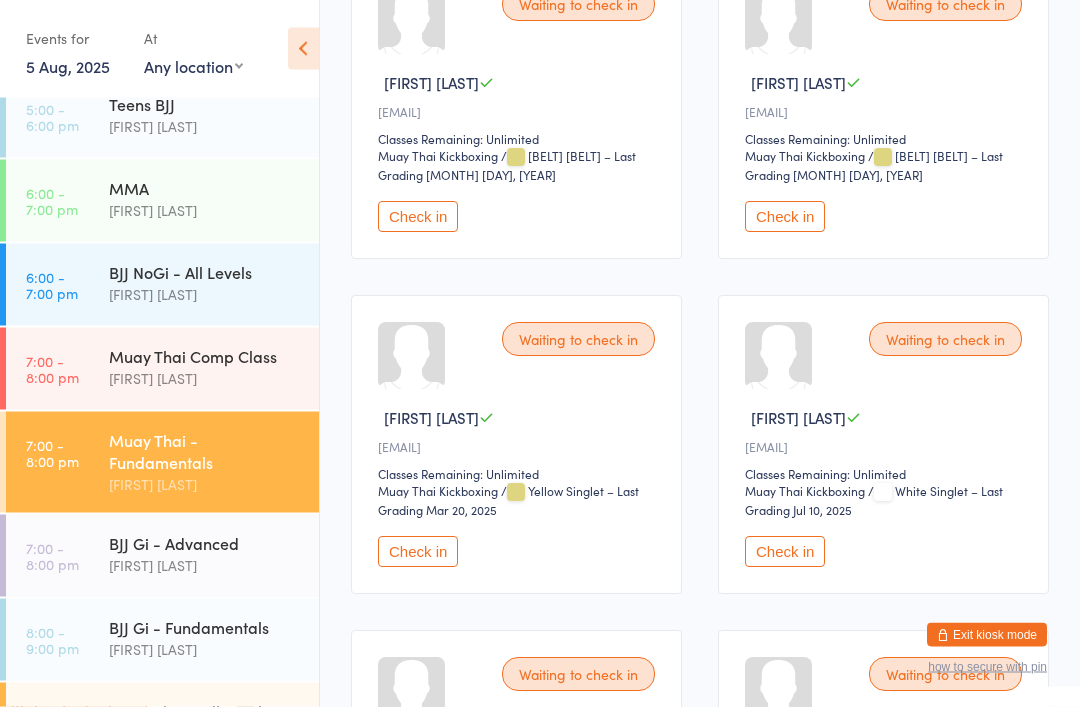 scroll, scrollTop: 3408, scrollLeft: 0, axis: vertical 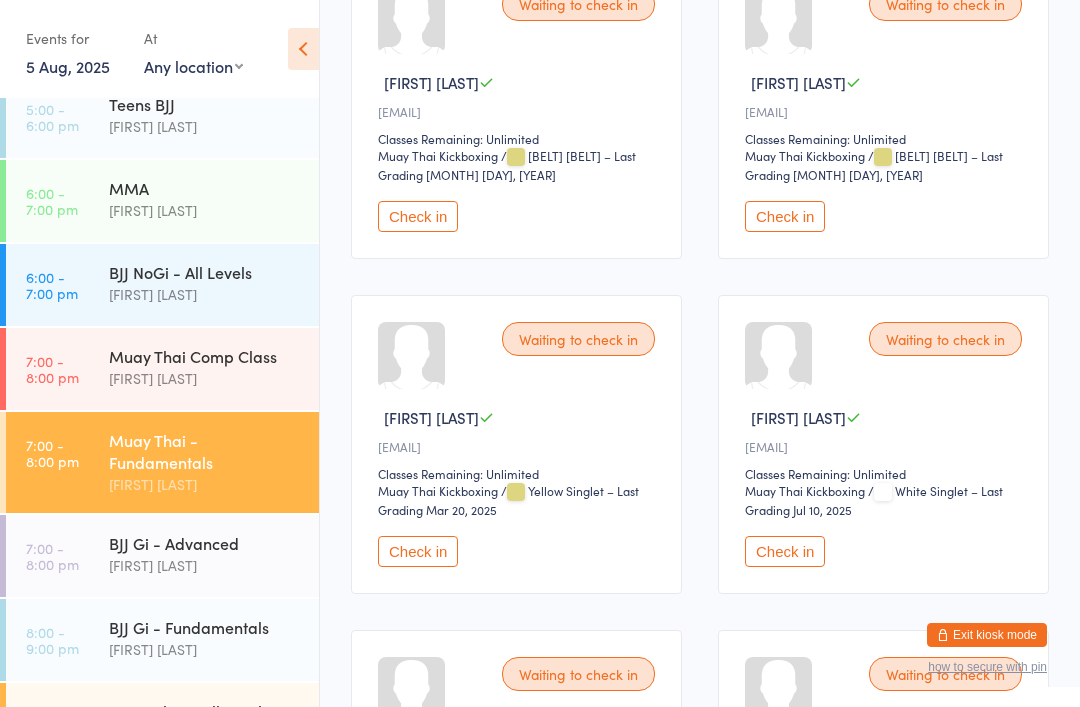 click on "Check in" at bounding box center (418, 551) 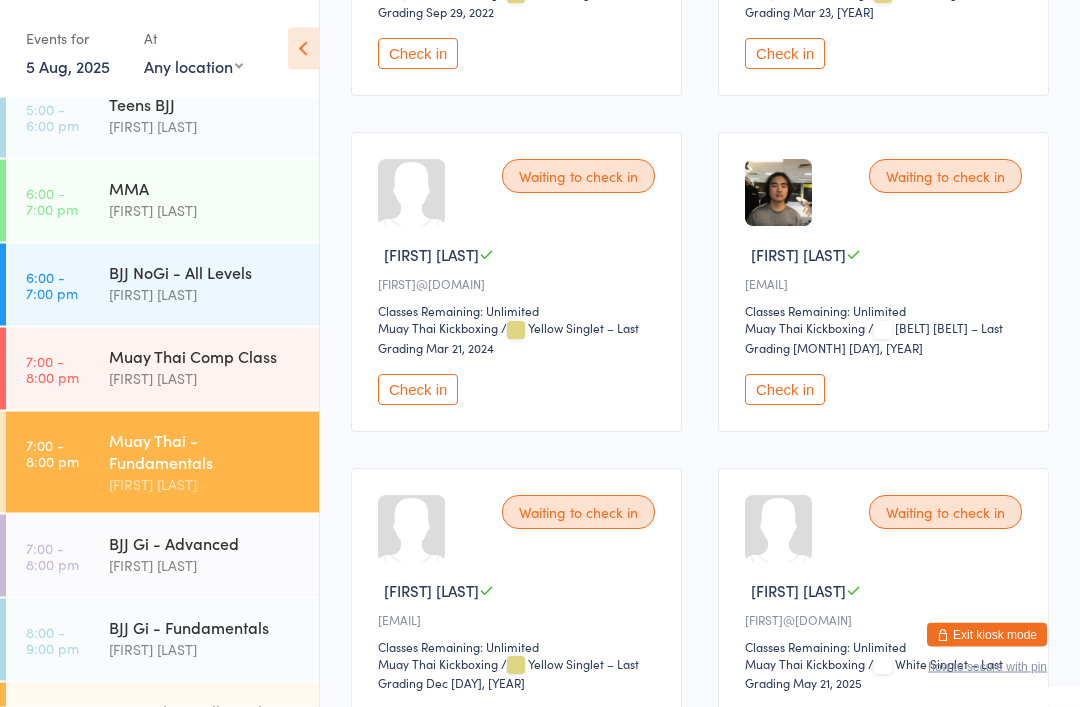 scroll, scrollTop: 889, scrollLeft: 0, axis: vertical 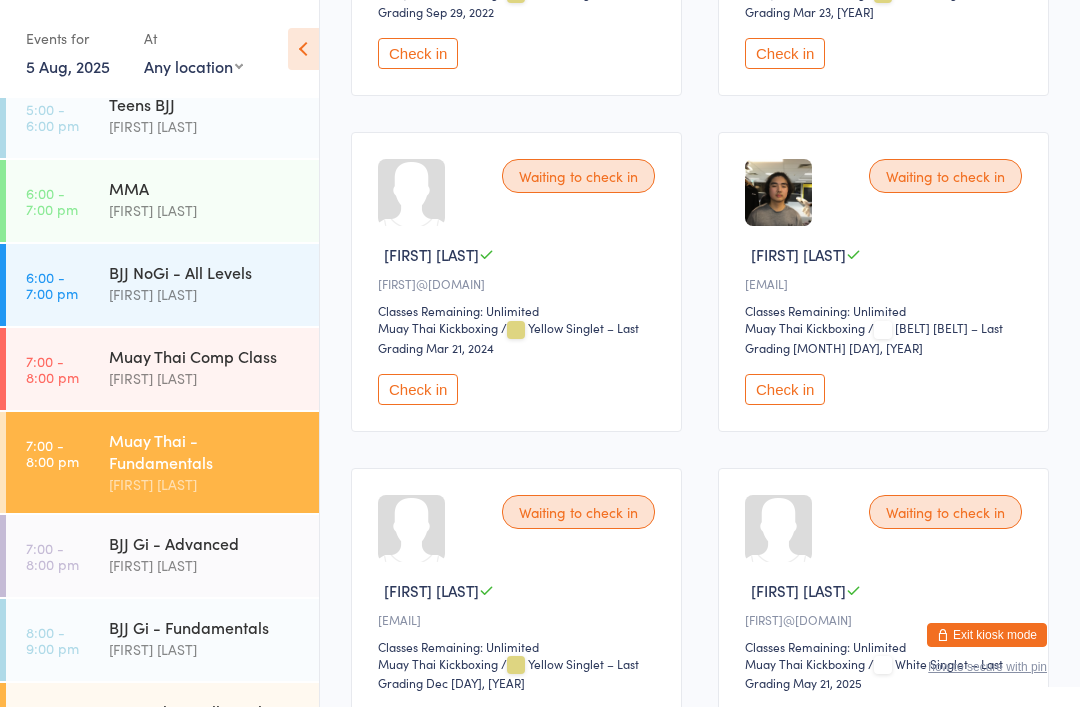 click on "Check in" at bounding box center [418, 389] 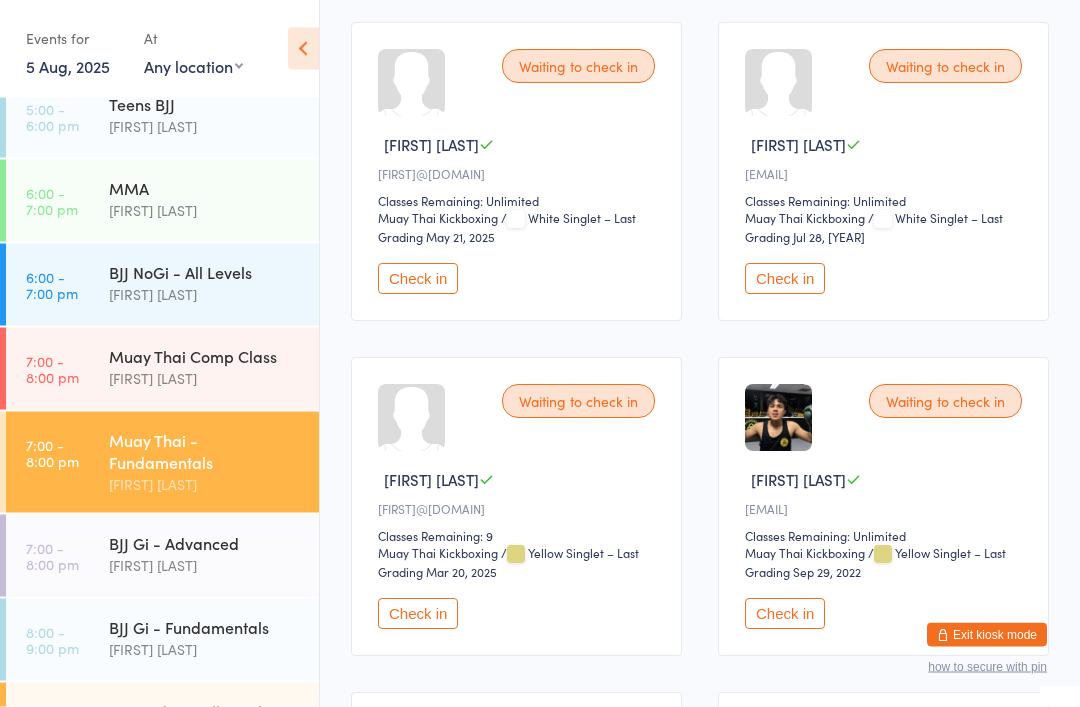 scroll, scrollTop: 1340, scrollLeft: 0, axis: vertical 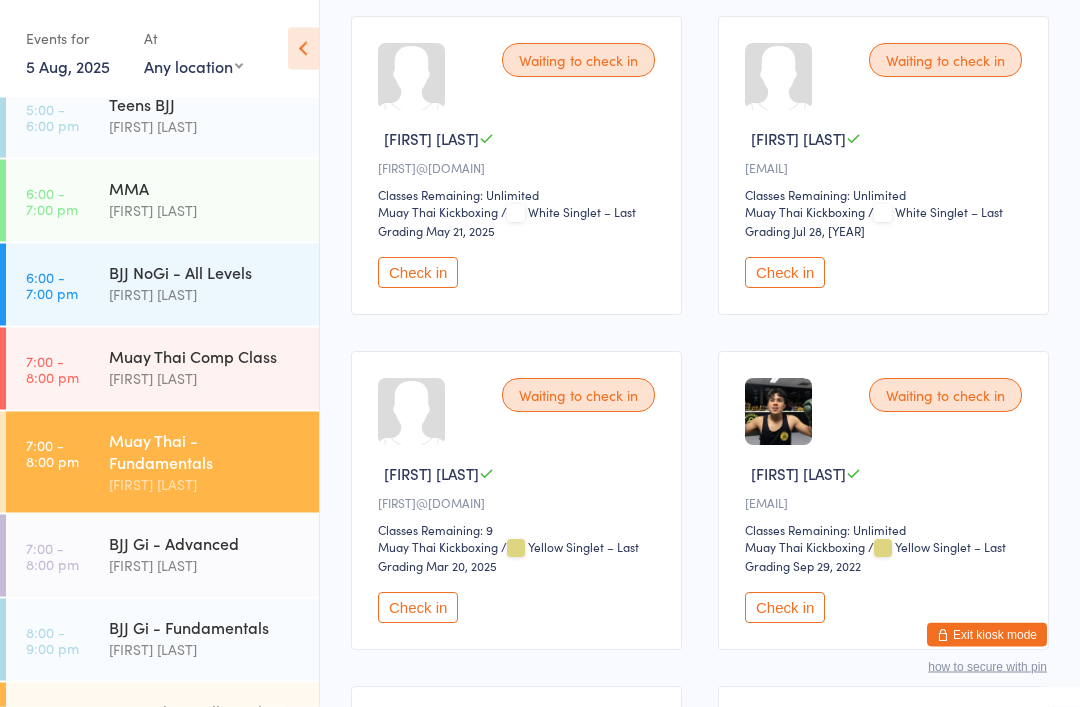click on "Muay Thai Comp Class" at bounding box center (205, 356) 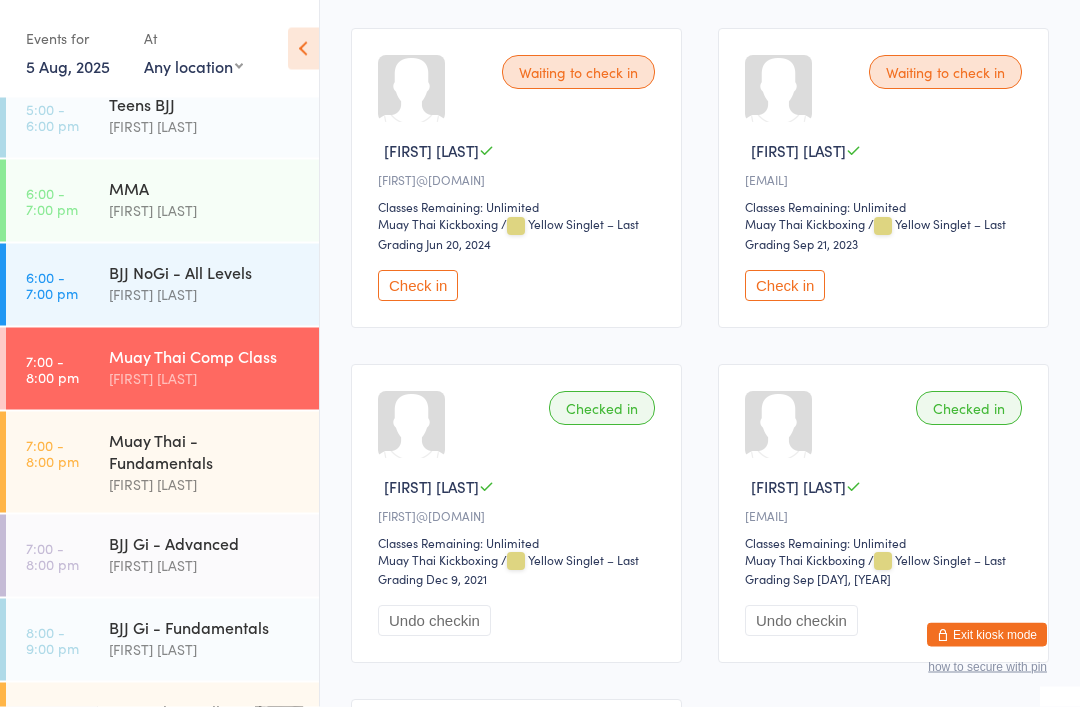 scroll, scrollTop: 999, scrollLeft: 0, axis: vertical 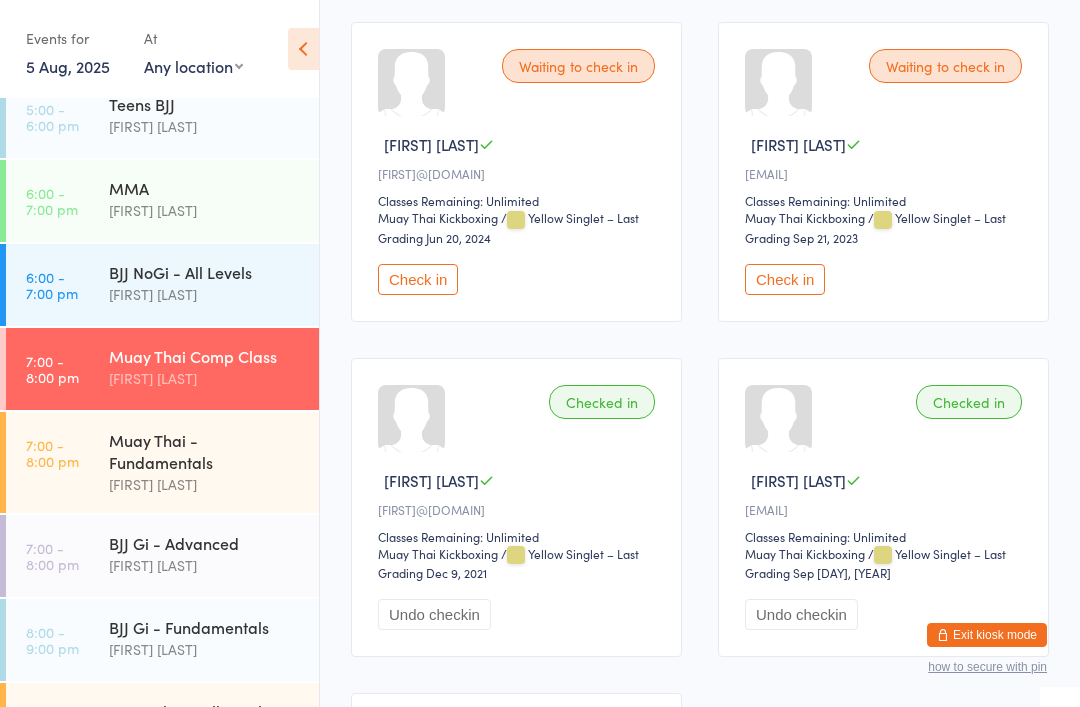 click on "Check in" at bounding box center (418, 279) 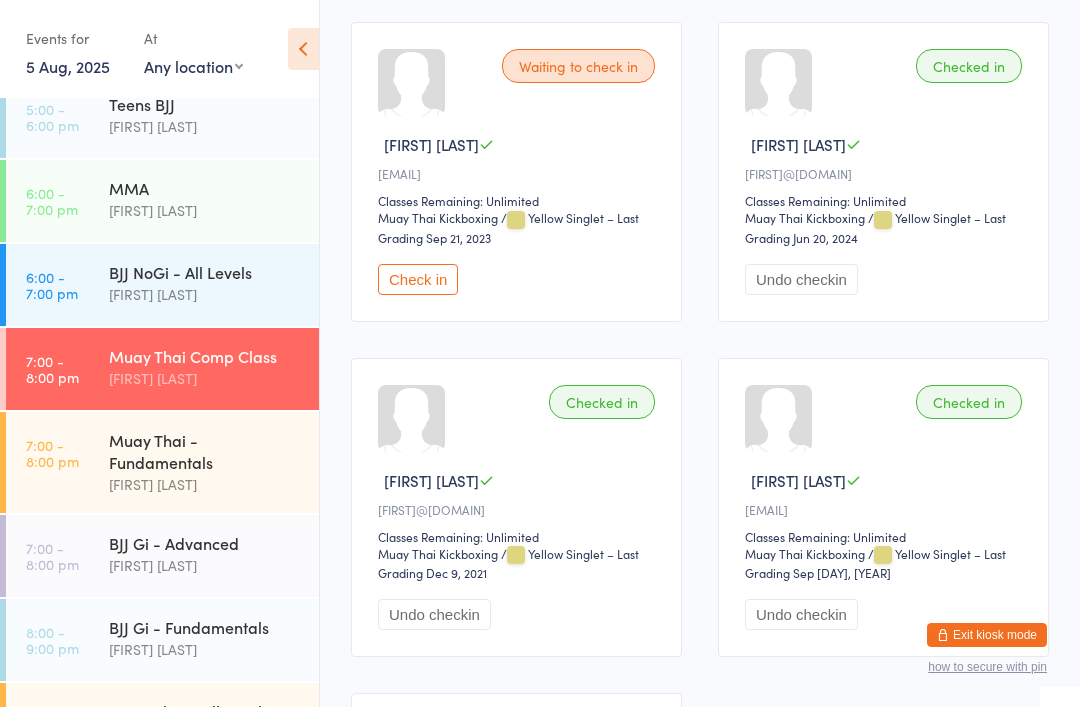 click on "Muay Thai - Fundamentals" at bounding box center (205, 451) 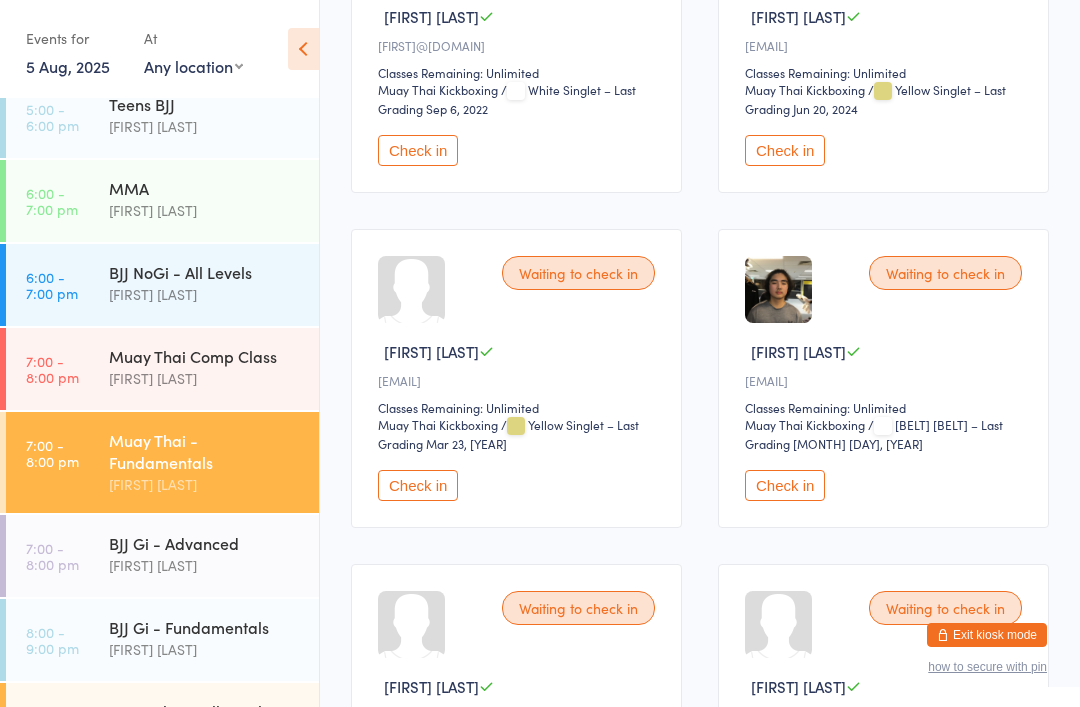 scroll, scrollTop: 469, scrollLeft: 0, axis: vertical 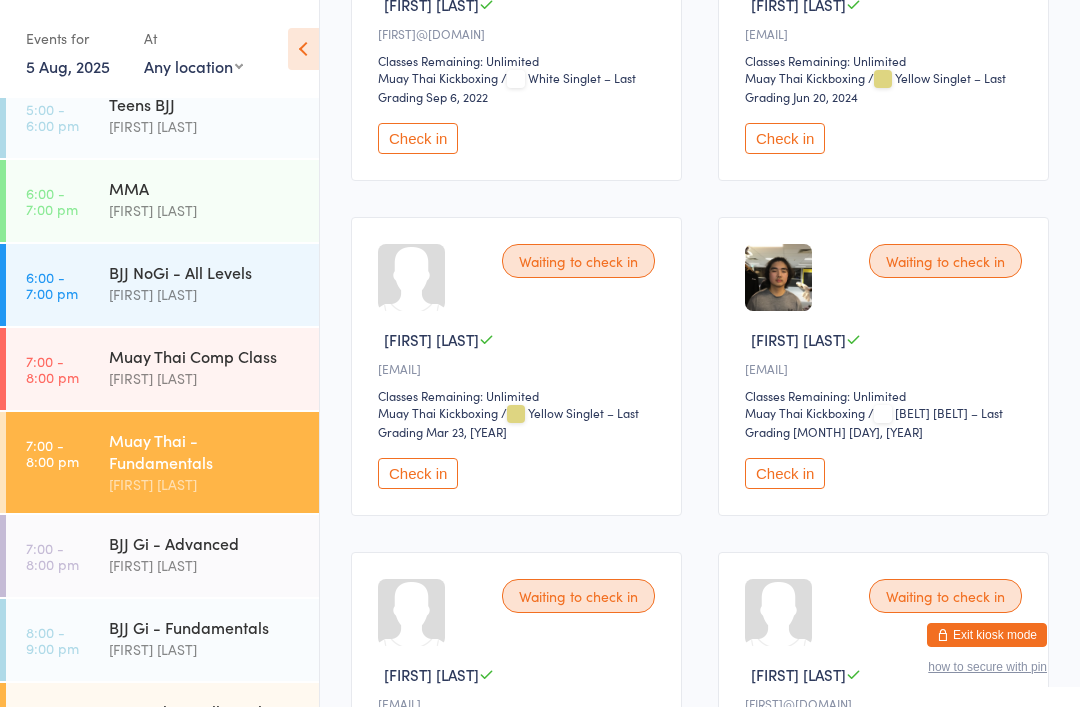 click on "Check in" at bounding box center [785, 473] 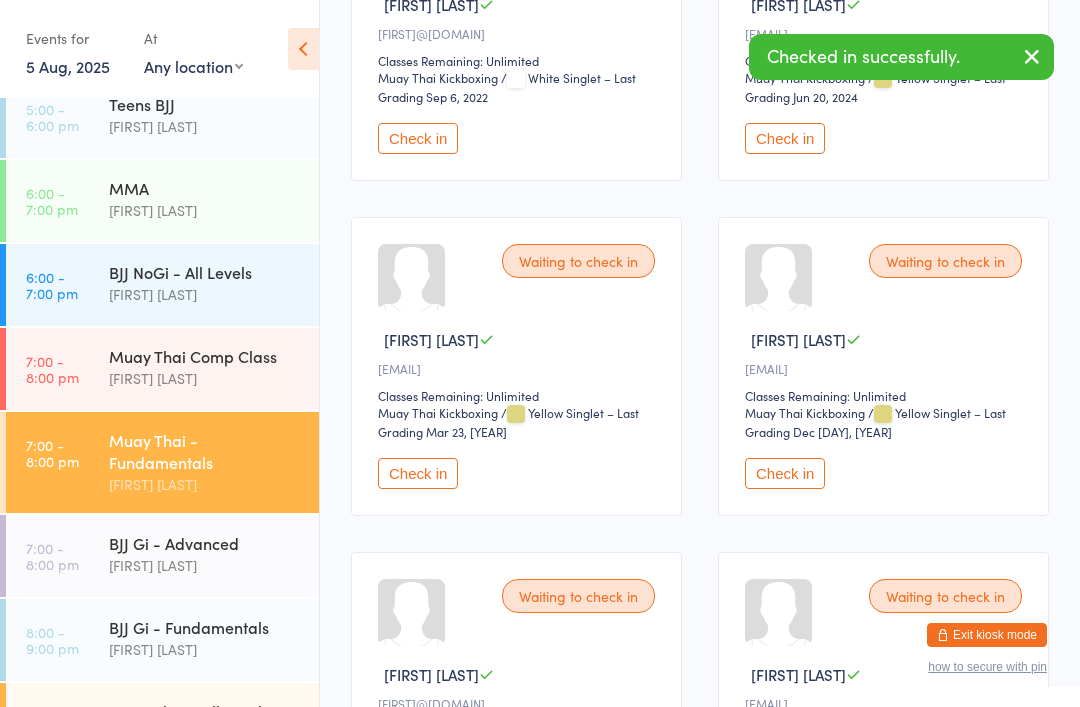 click on "Muay Thai - All Levels [FIRST] [LAST]" at bounding box center [214, 722] 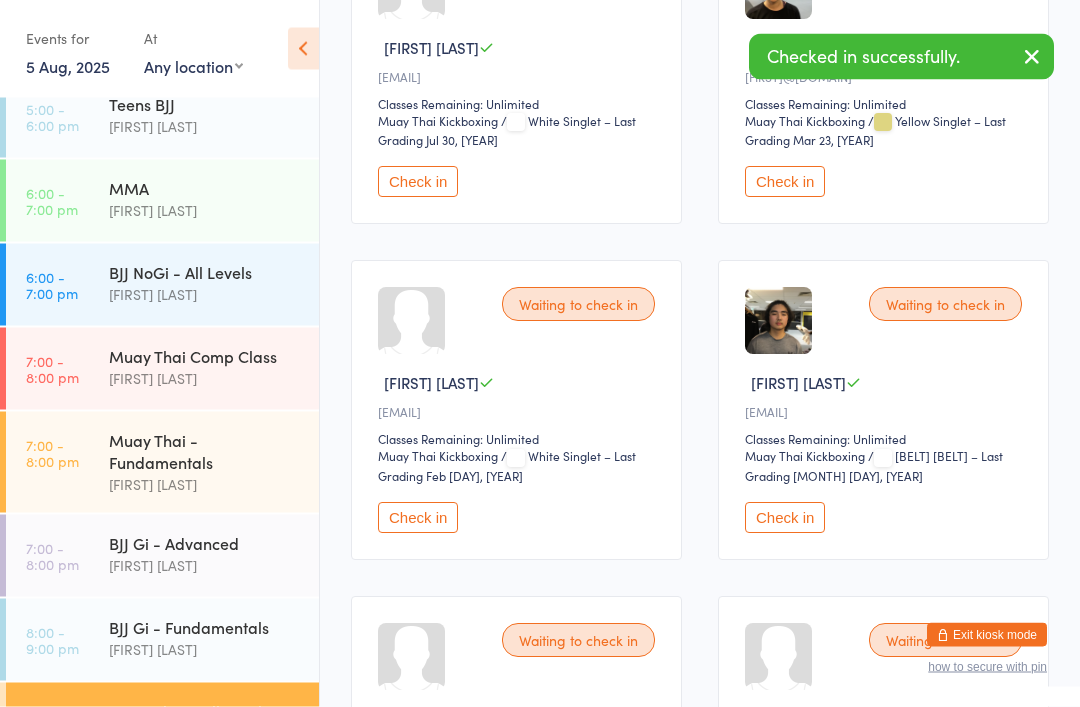 scroll, scrollTop: 761, scrollLeft: 0, axis: vertical 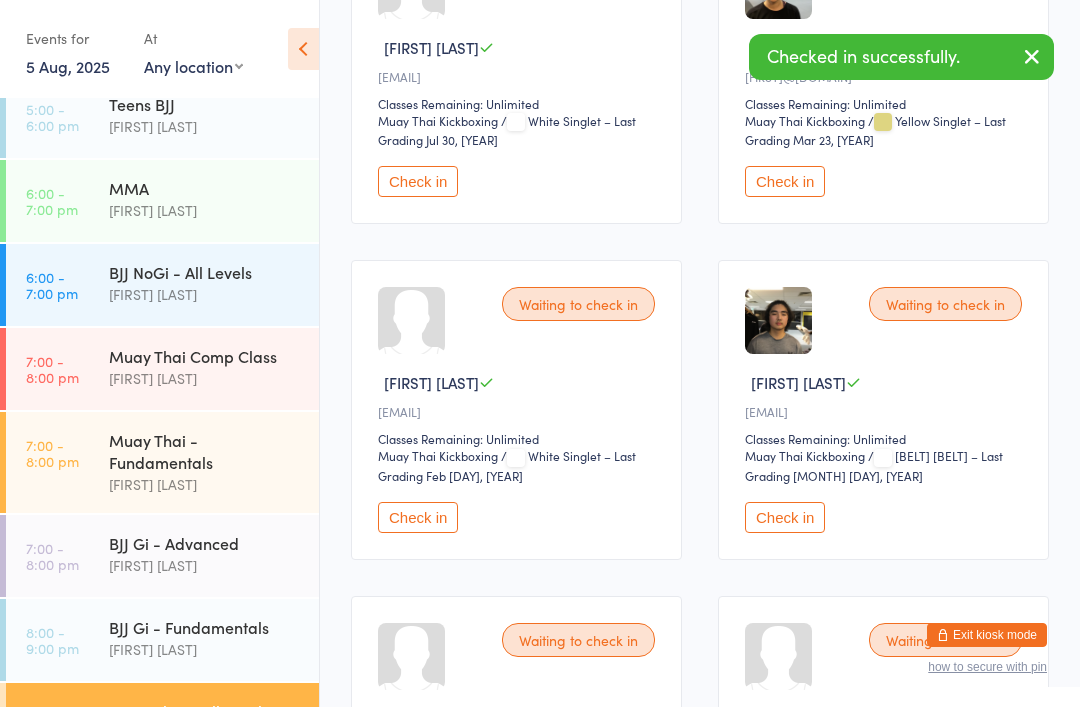 click on "Check in" at bounding box center [785, 517] 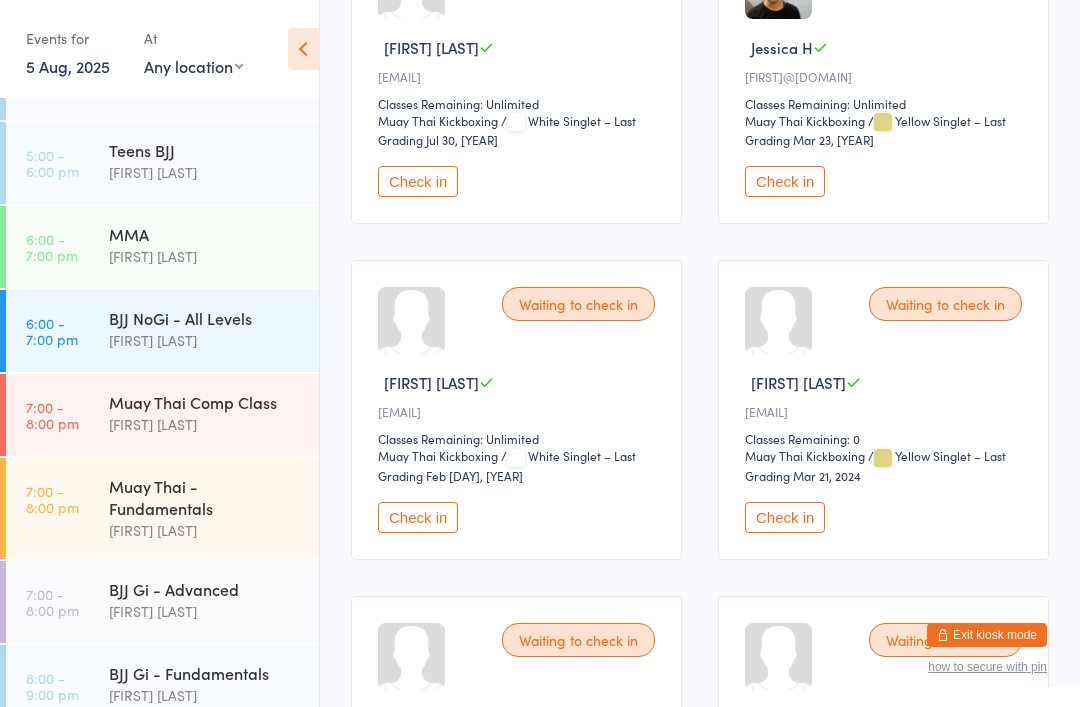 scroll, scrollTop: 403, scrollLeft: 0, axis: vertical 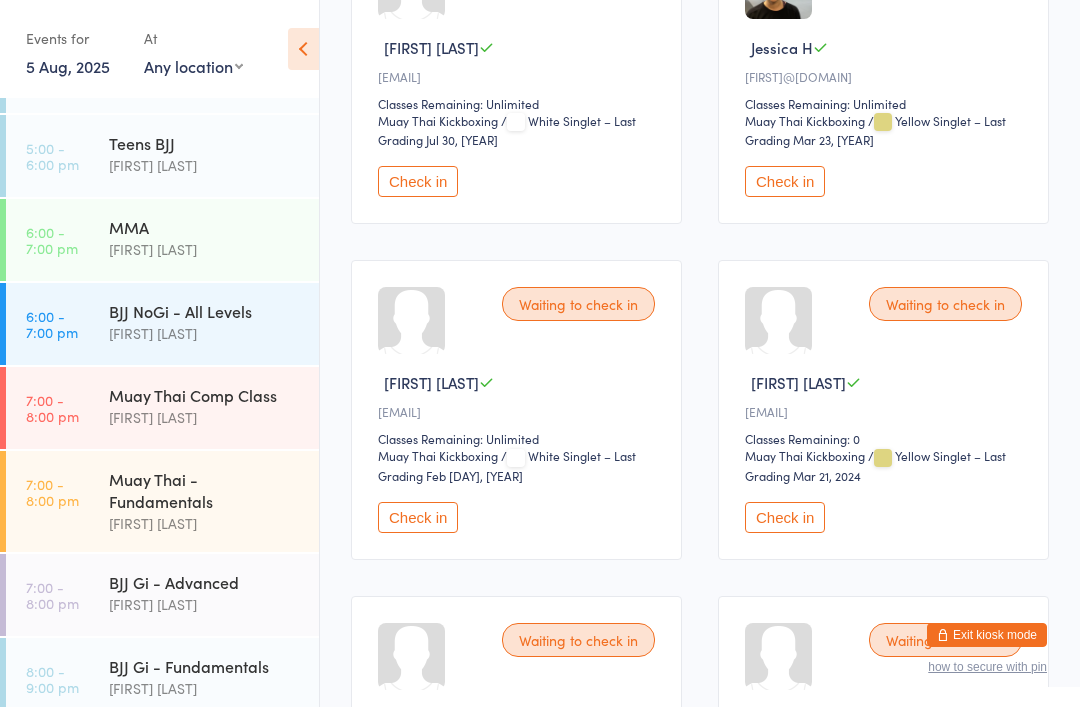 click on "Muay Thai - Fundamentals" at bounding box center (205, 490) 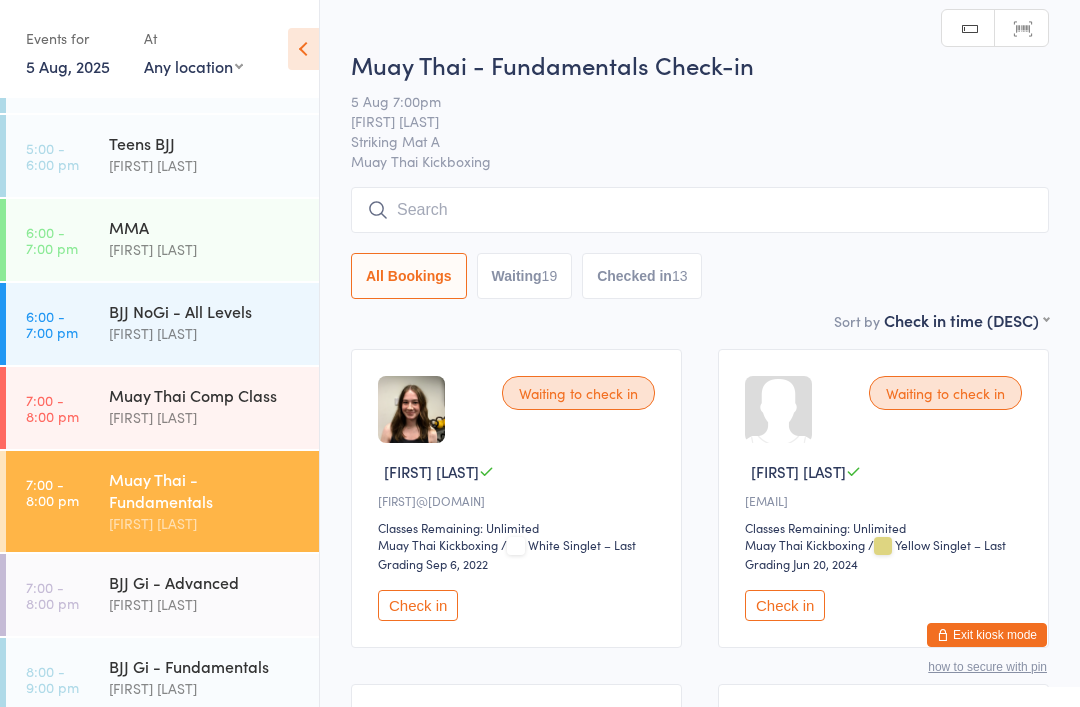scroll, scrollTop: 1, scrollLeft: 0, axis: vertical 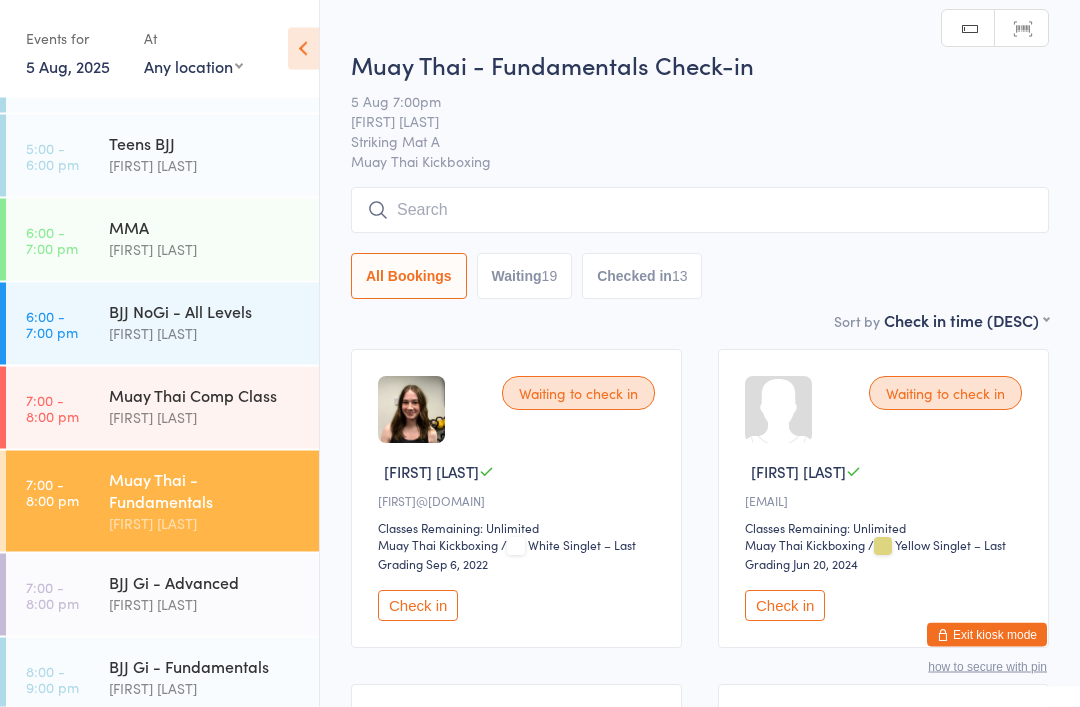 click on "Check in" at bounding box center [785, 606] 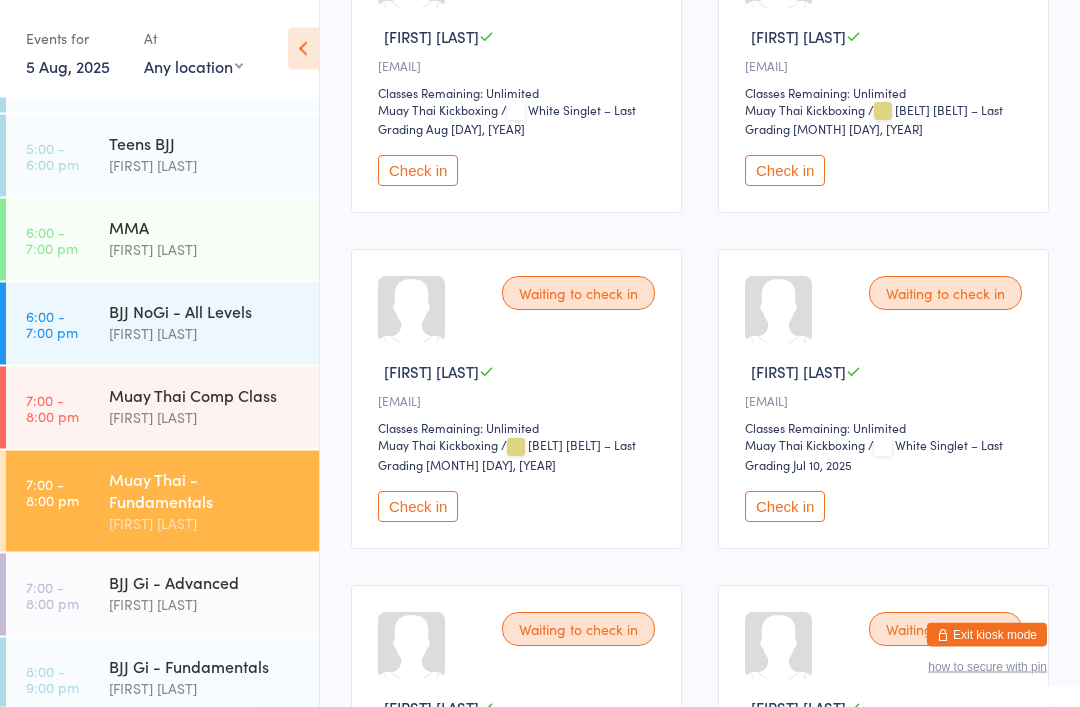 scroll, scrollTop: 2447, scrollLeft: 0, axis: vertical 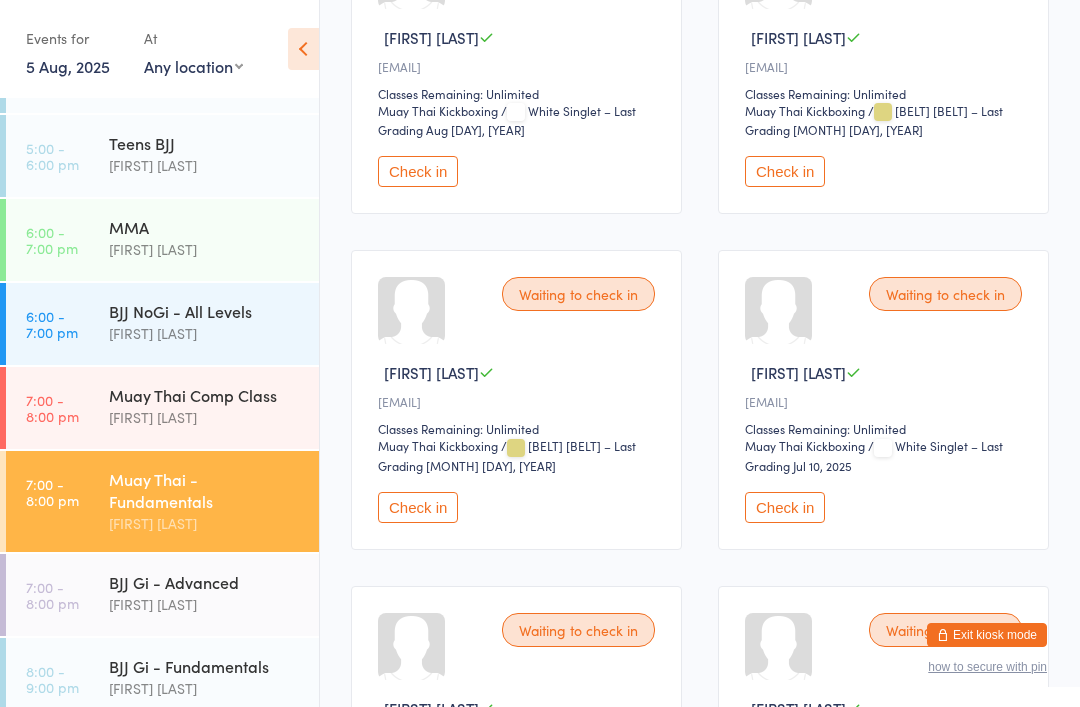 click on "Check in" at bounding box center [785, 171] 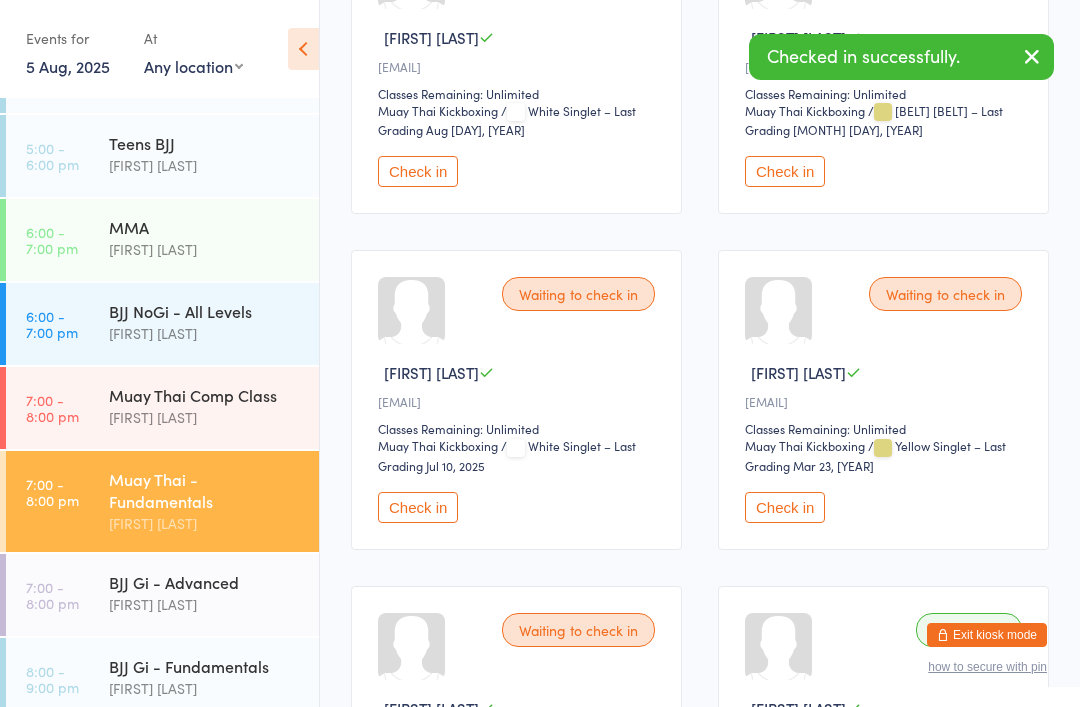 click on "Check in" at bounding box center (785, 171) 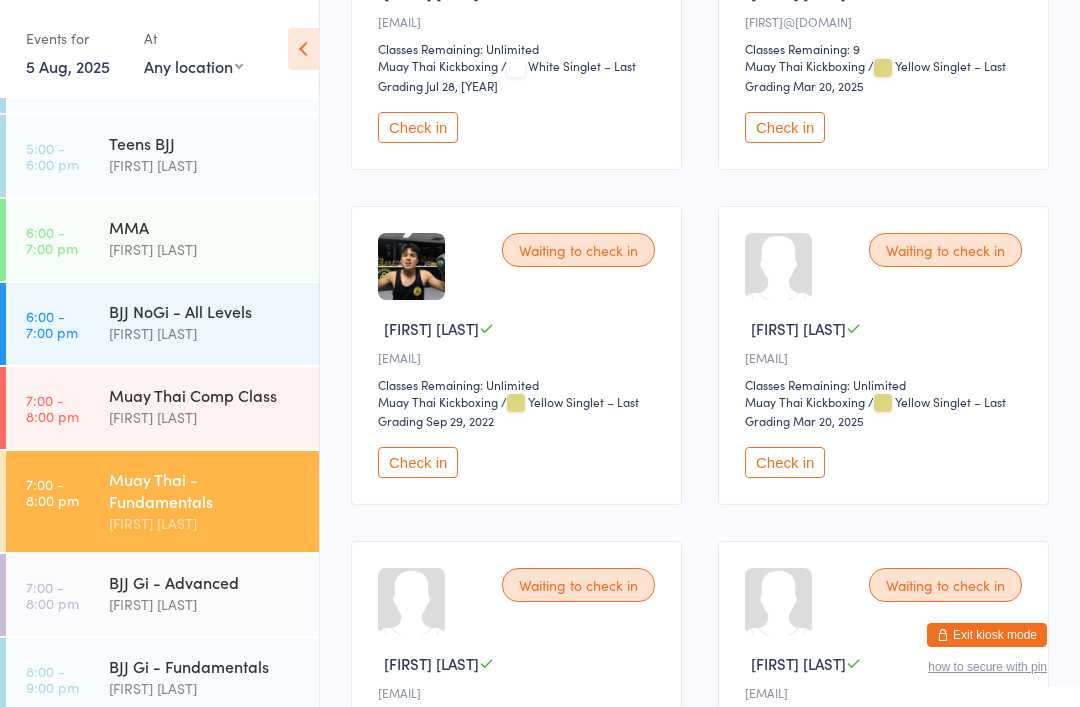 scroll, scrollTop: 1148, scrollLeft: 0, axis: vertical 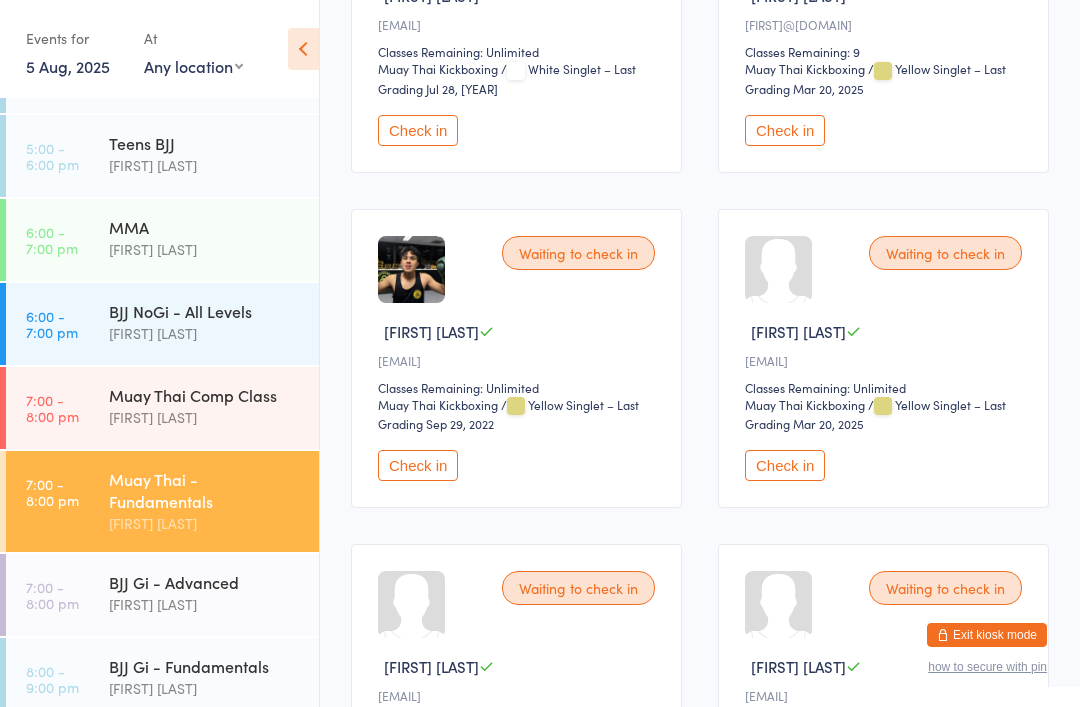 click on "Check in" at bounding box center [785, 465] 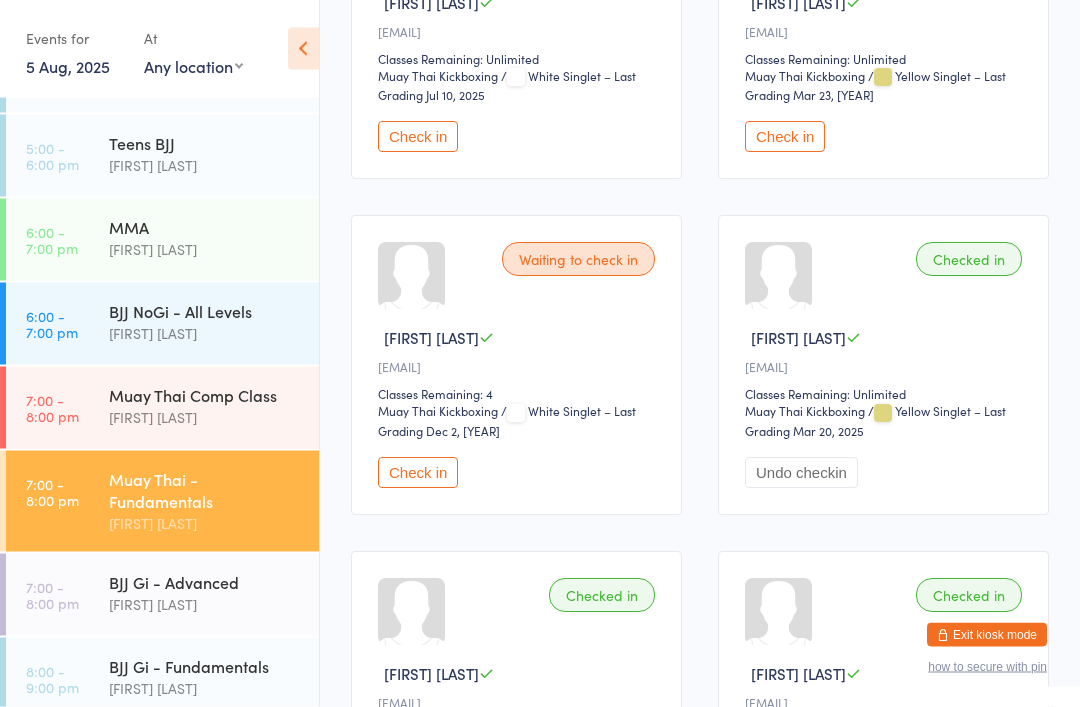 click on "Check in" at bounding box center (418, 137) 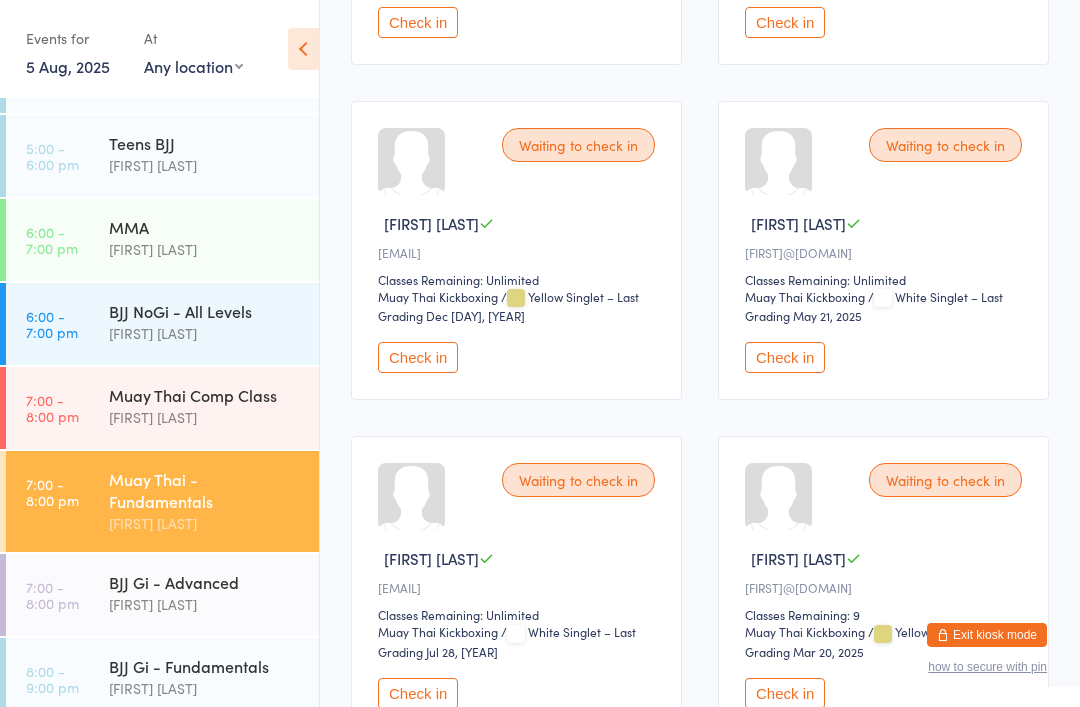 scroll, scrollTop: 611, scrollLeft: 0, axis: vertical 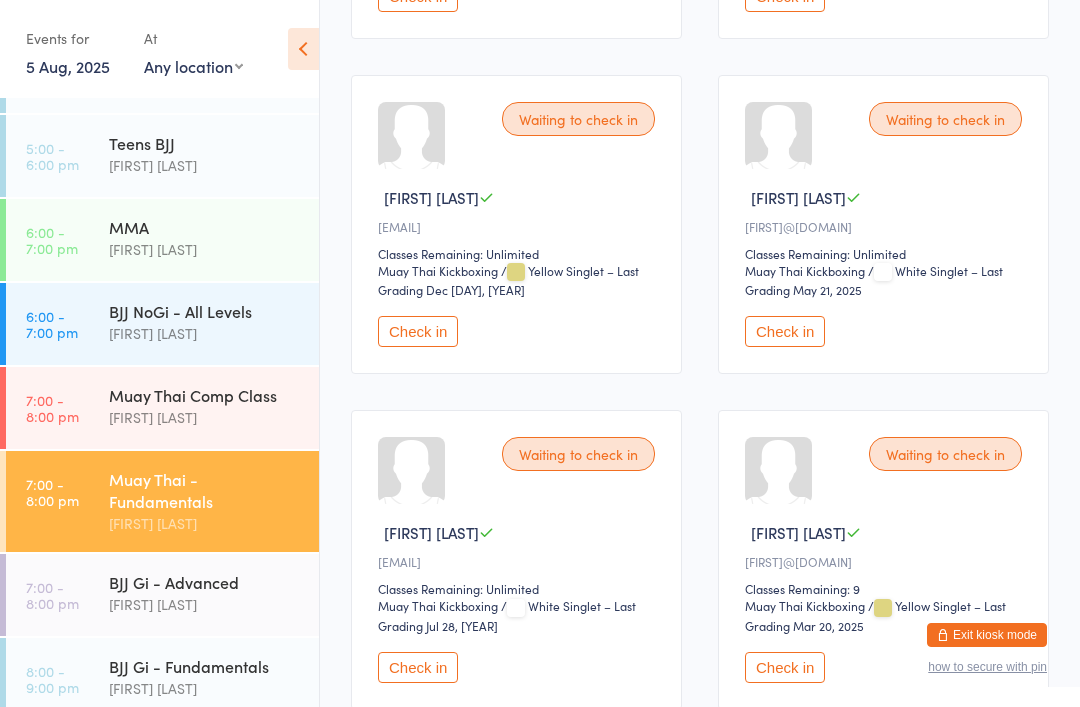 click on "Check in" at bounding box center (785, 331) 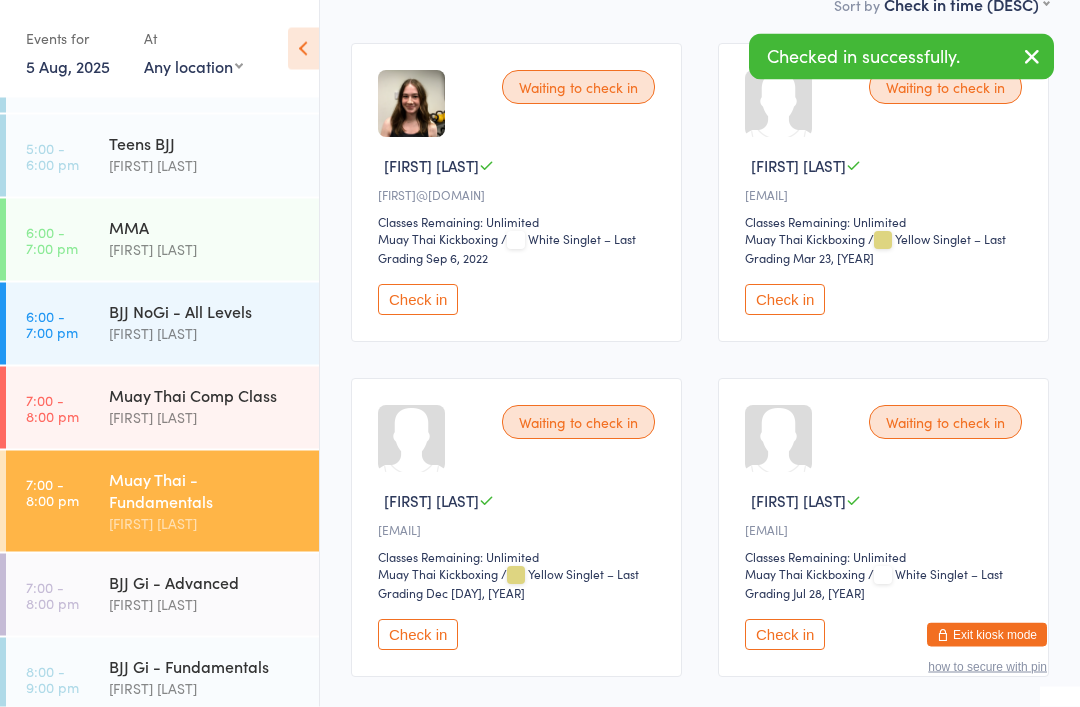 scroll, scrollTop: 0, scrollLeft: 0, axis: both 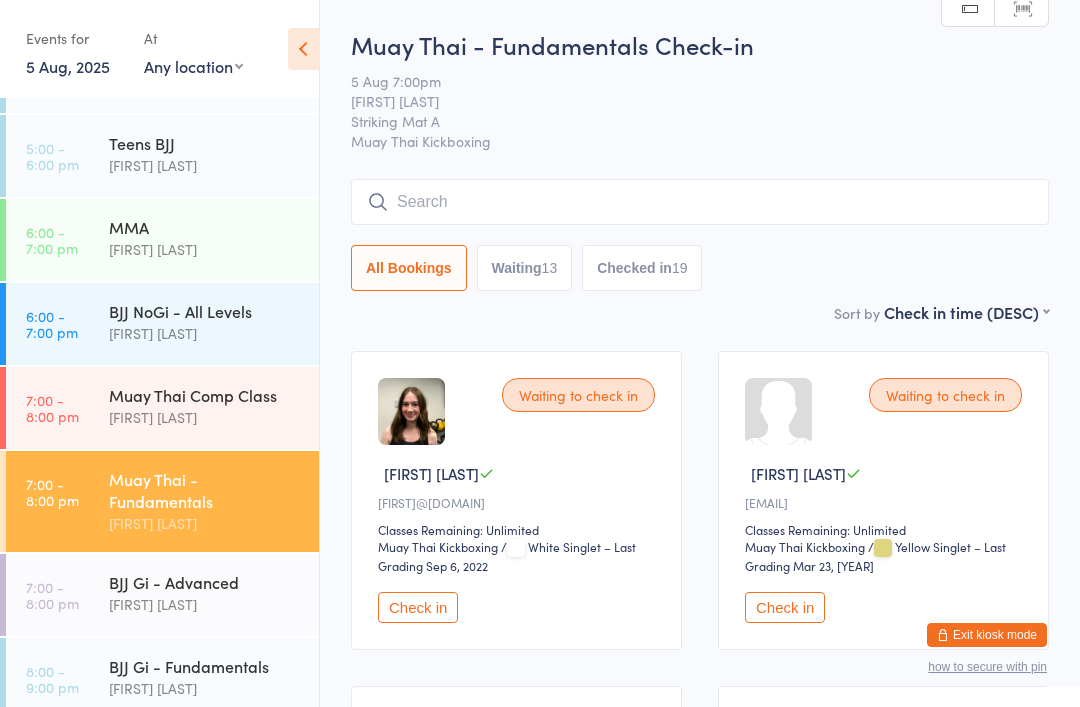 click at bounding box center [700, 202] 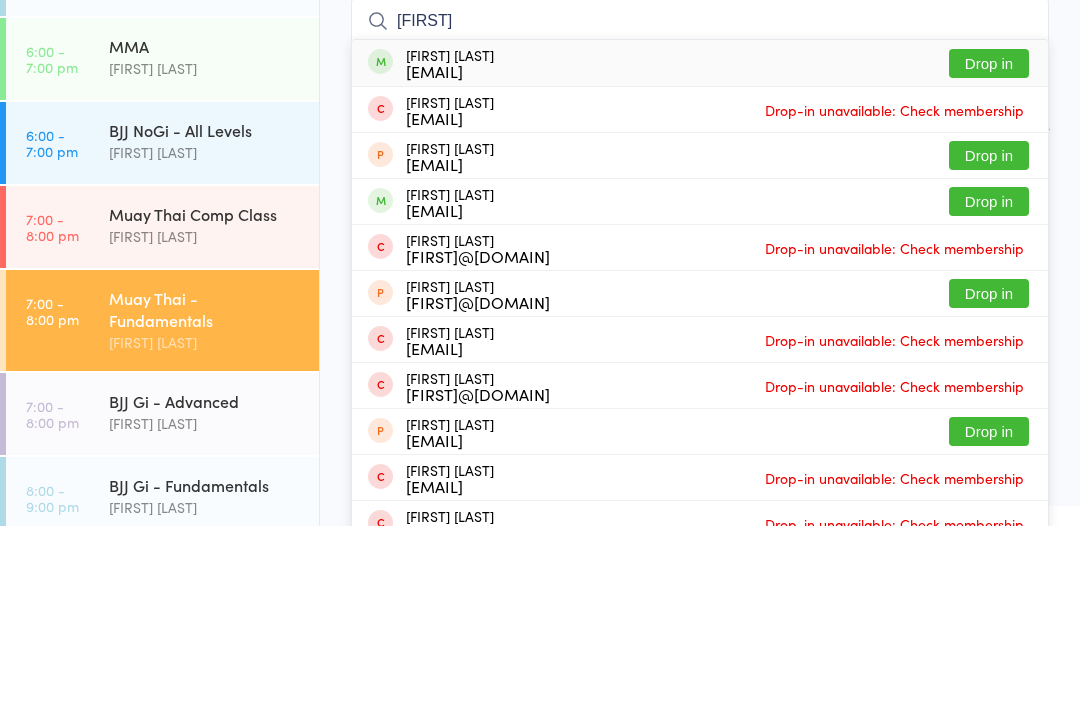 type on "[FIRST]" 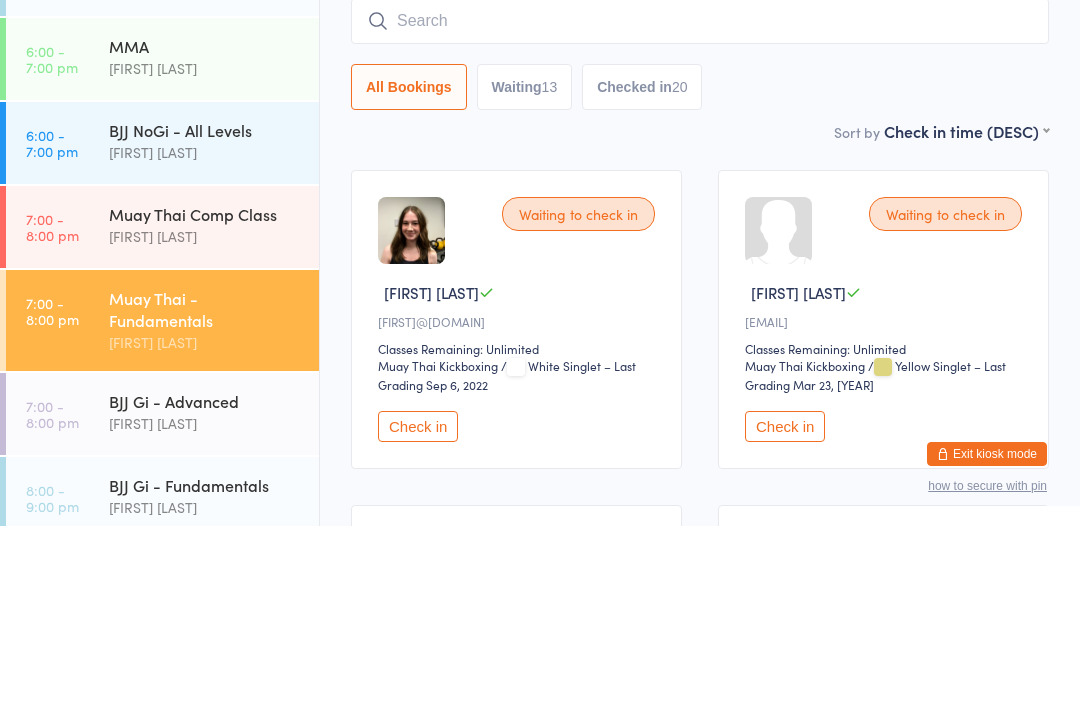 scroll, scrollTop: 181, scrollLeft: 0, axis: vertical 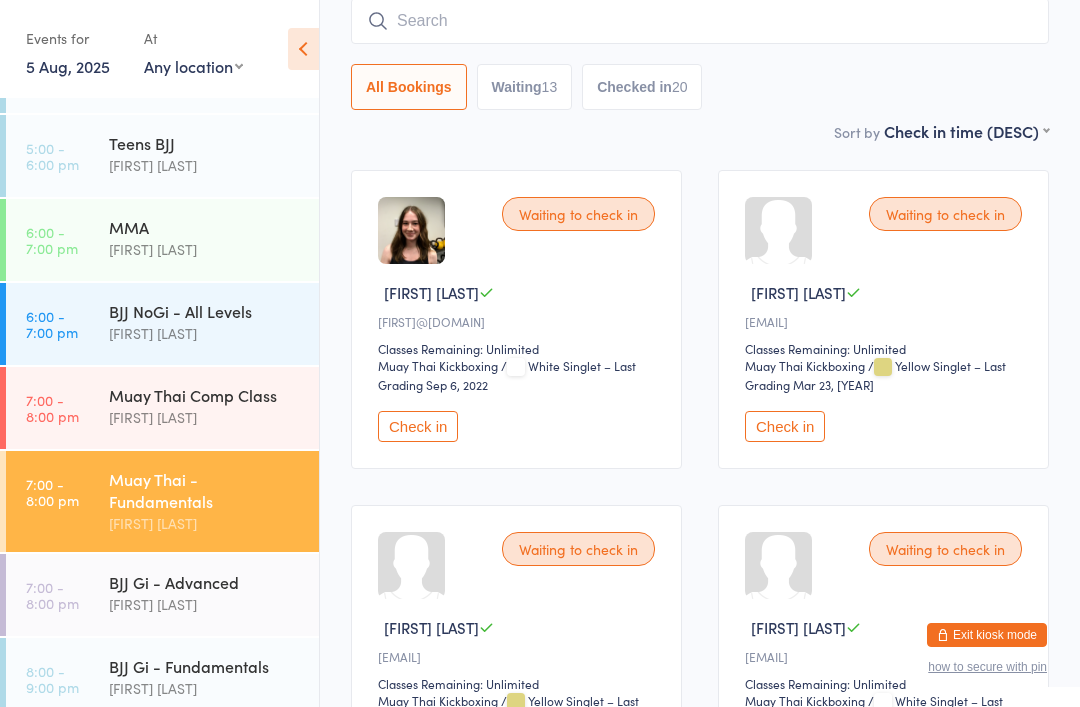 click at bounding box center [700, 21] 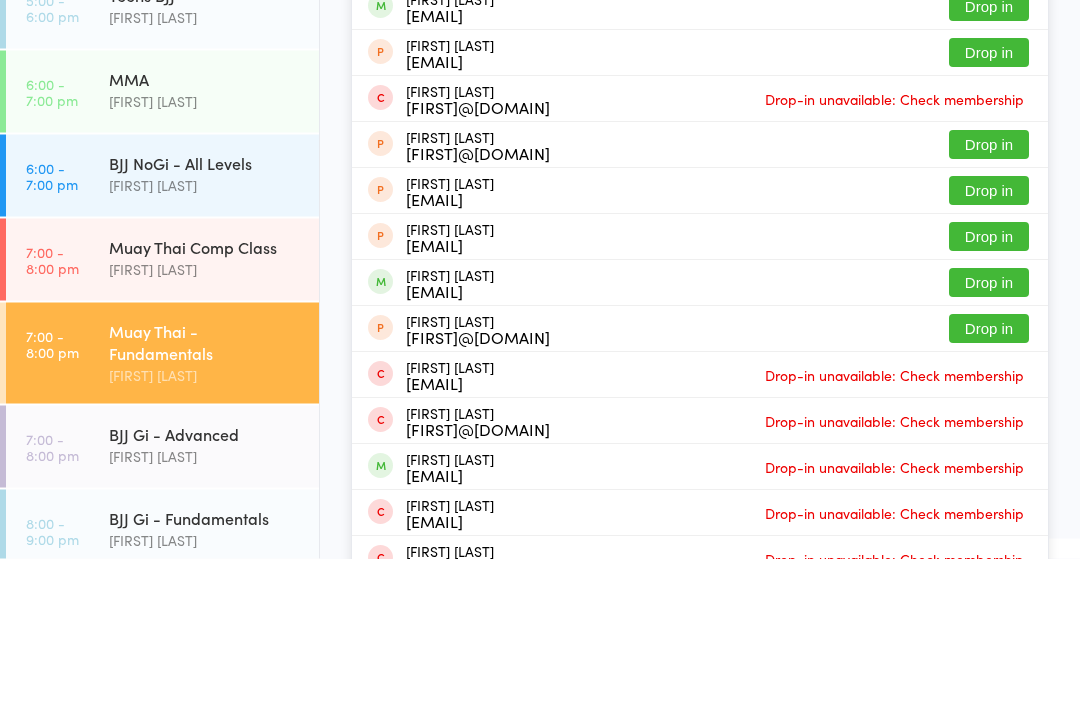 type on "Aid" 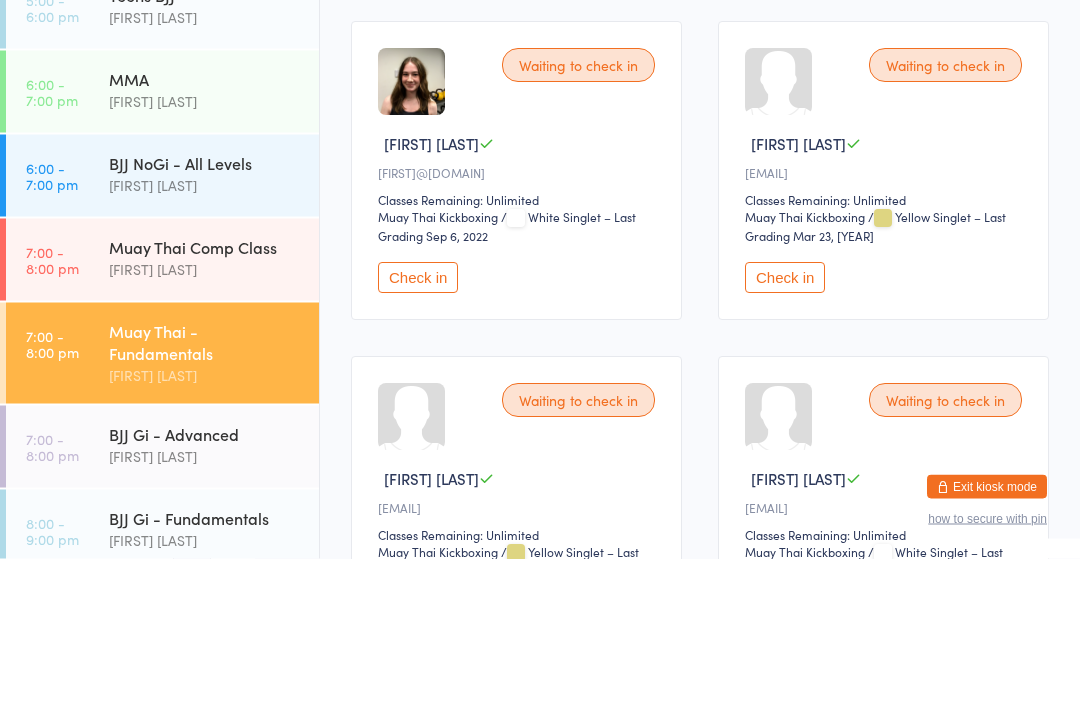 click on "Check in" at bounding box center [418, 426] 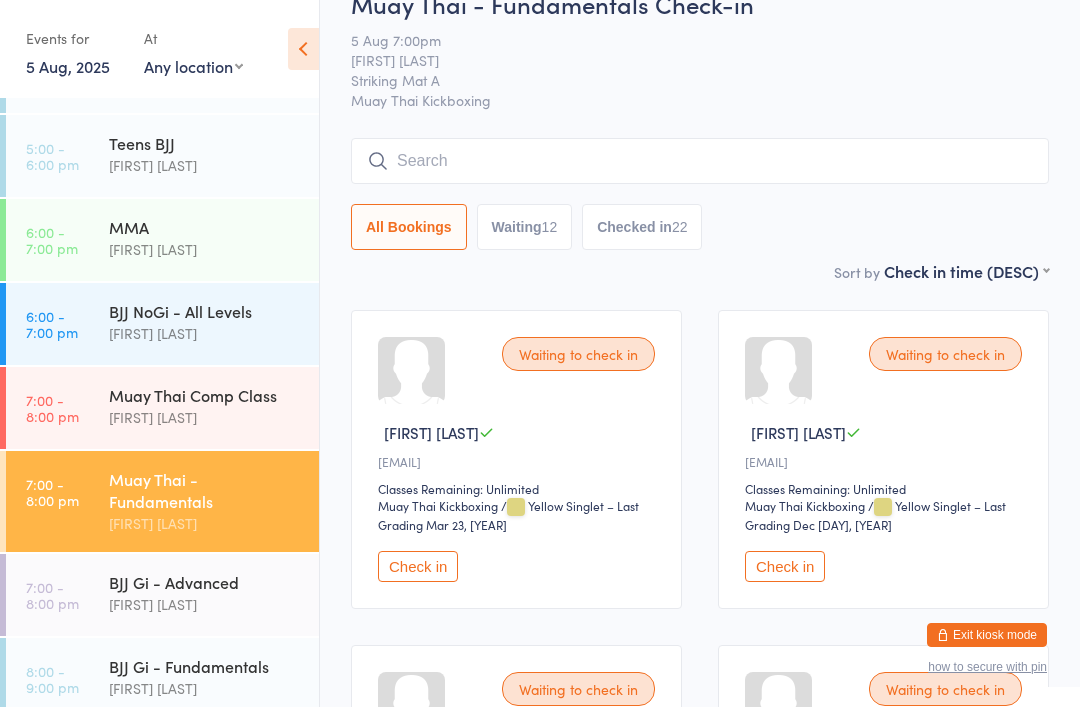 scroll, scrollTop: 0, scrollLeft: 0, axis: both 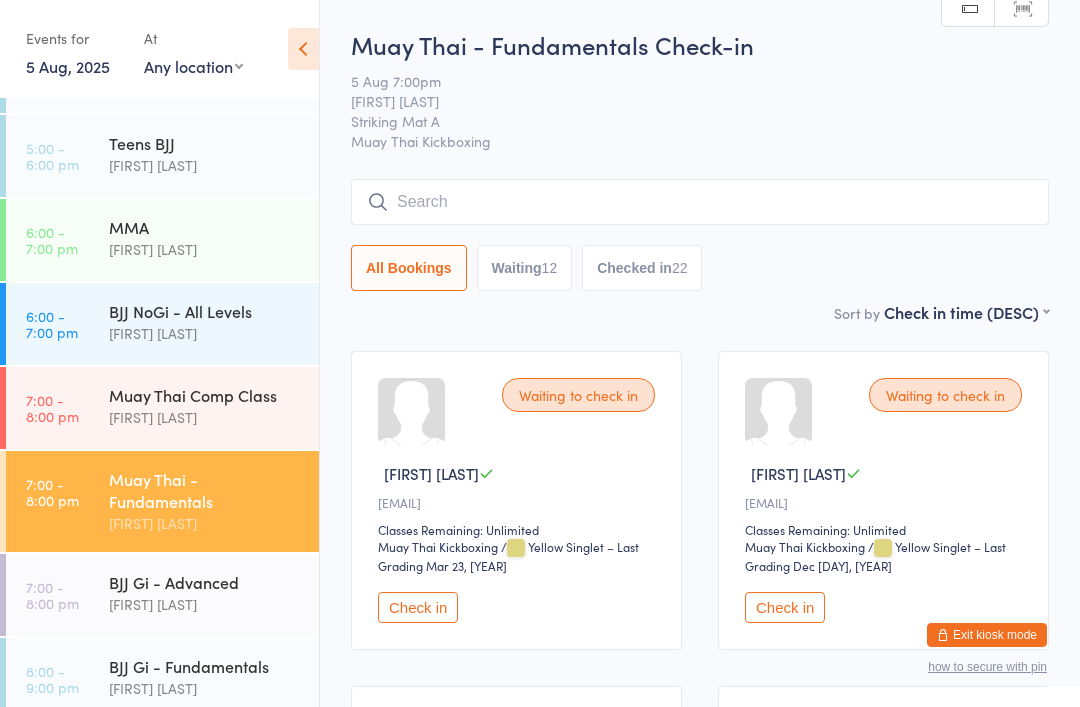 click at bounding box center (700, 202) 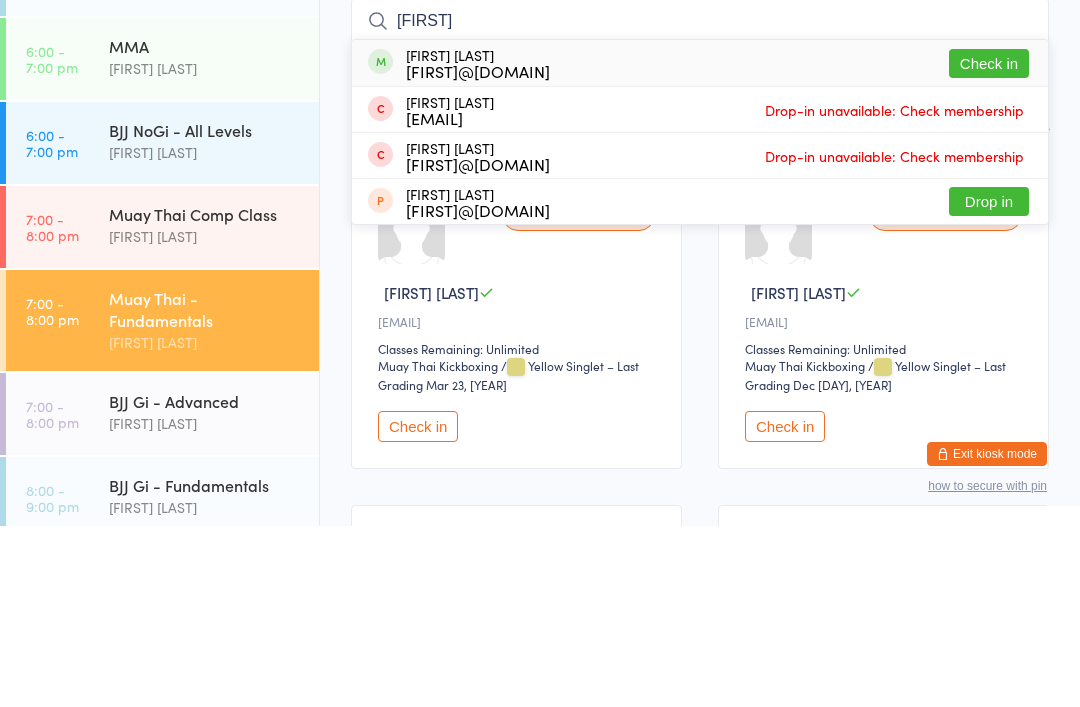 type on "[FIRST]" 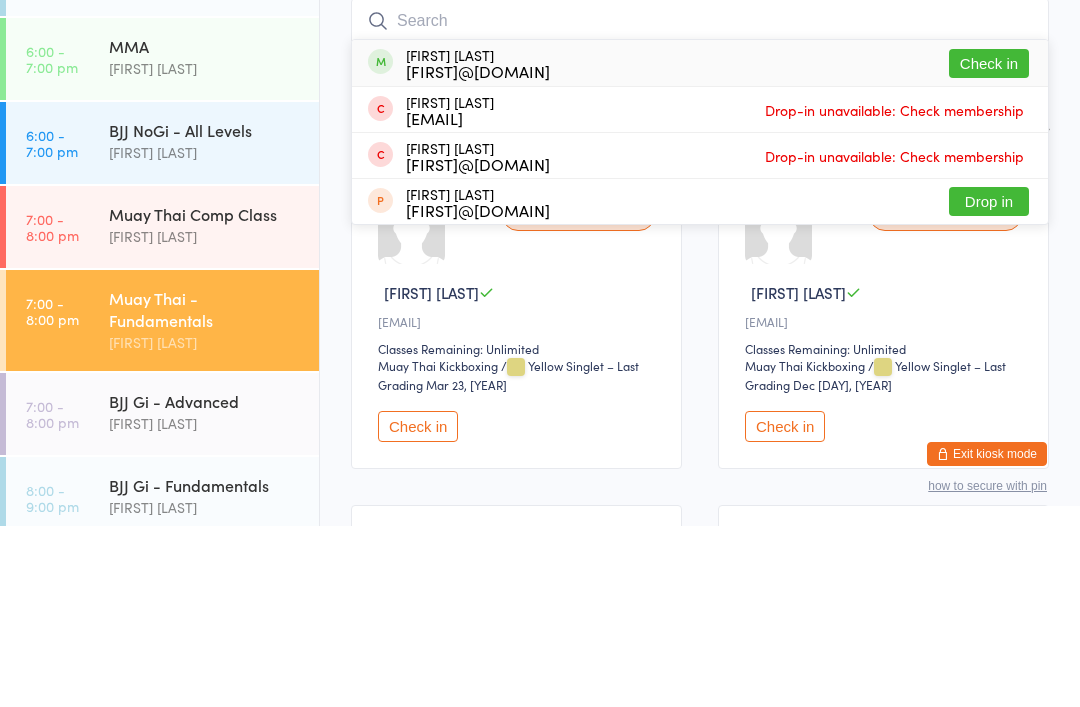 scroll, scrollTop: 181, scrollLeft: 0, axis: vertical 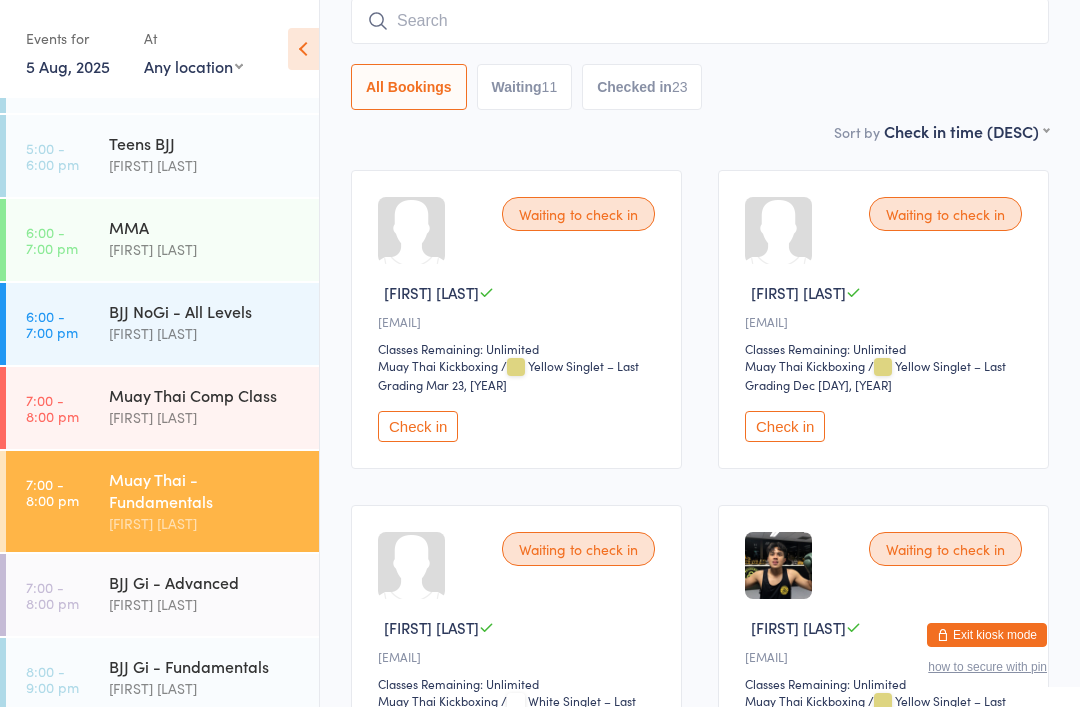 click on "Waiting  11" at bounding box center (525, 87) 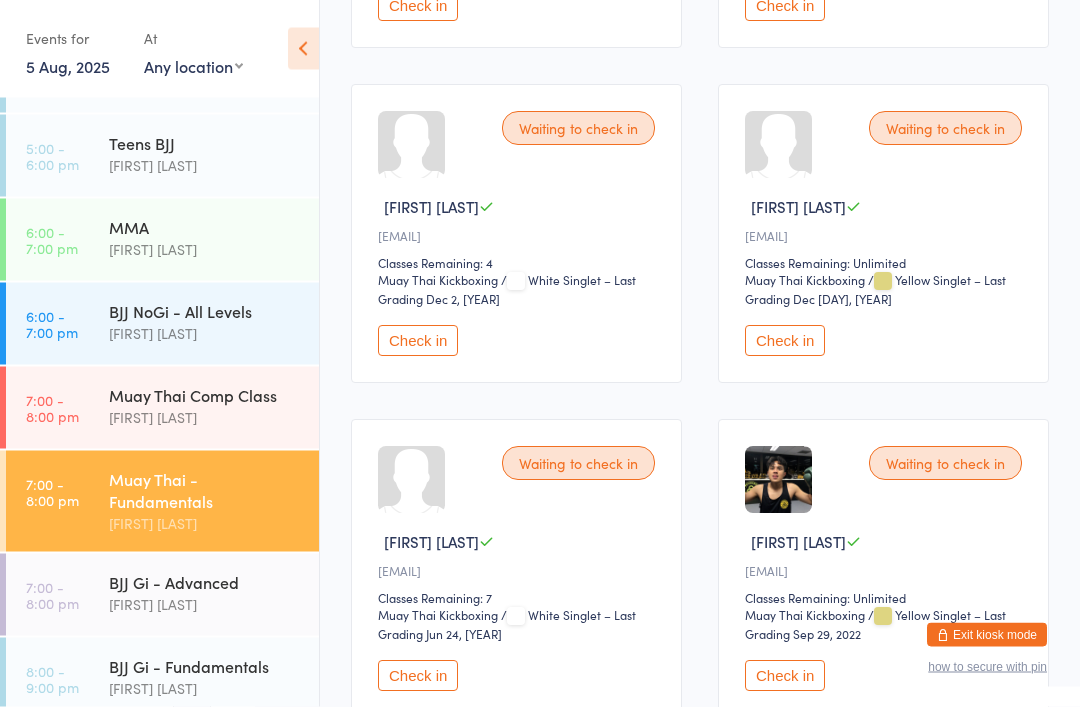 click on "Check in" at bounding box center (418, 341) 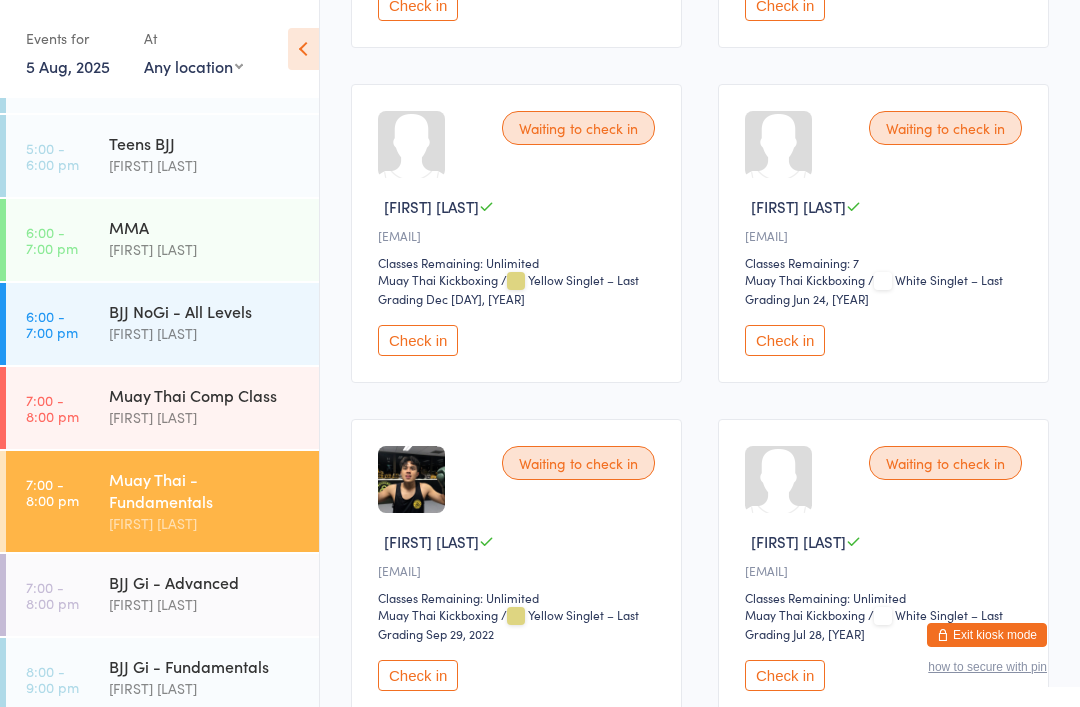 click on "Check in" at bounding box center (785, 340) 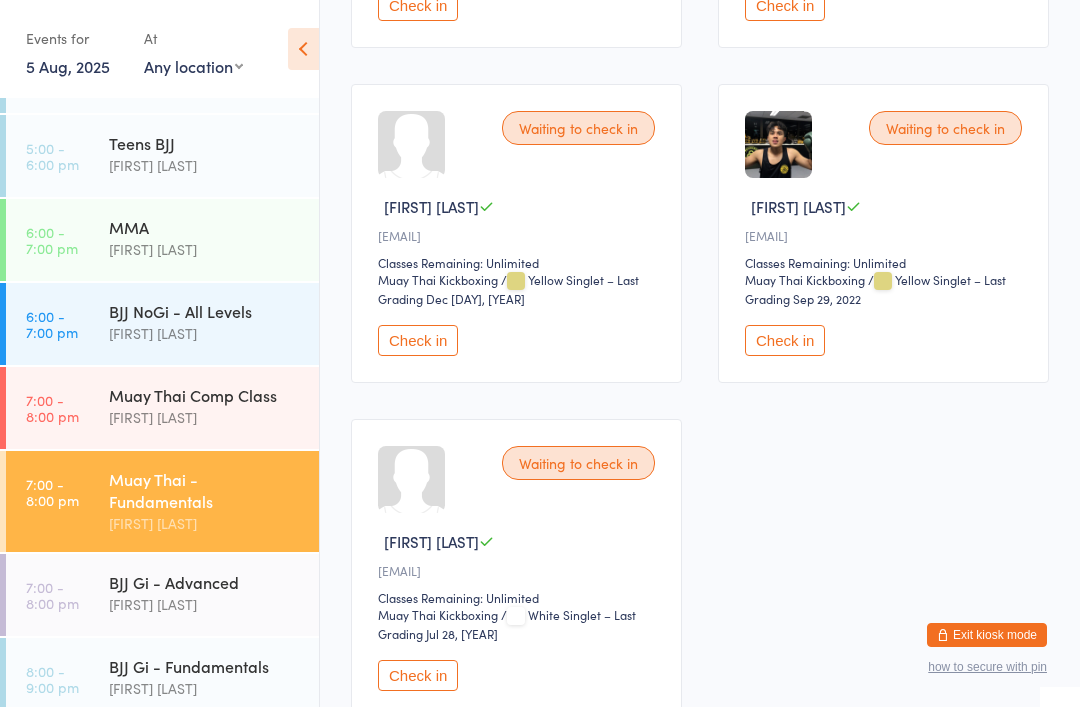 click on "[FIRST] [LAST]" at bounding box center (205, 417) 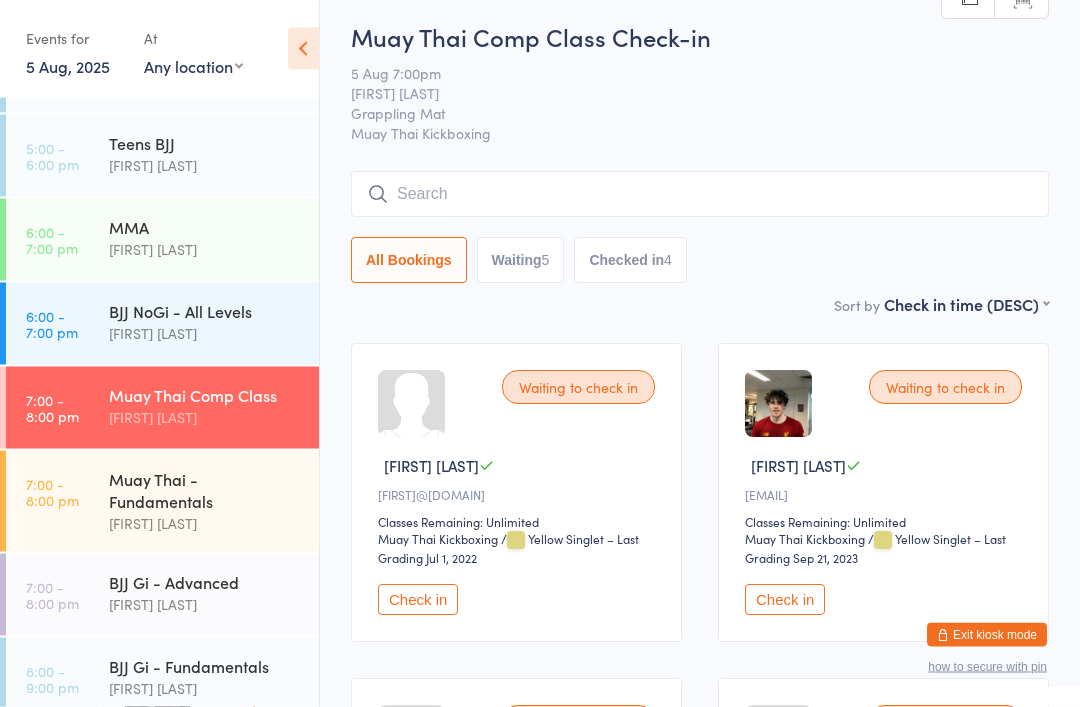 scroll, scrollTop: 0, scrollLeft: 0, axis: both 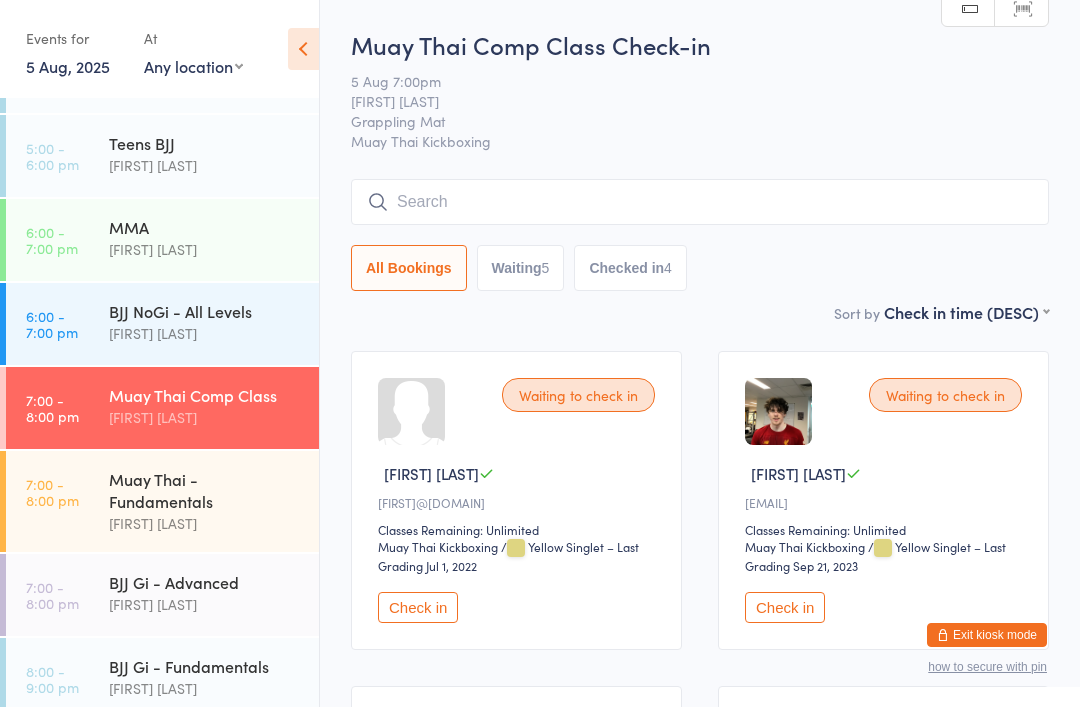 click on "Muay Thai - Fundamentals" at bounding box center [205, 490] 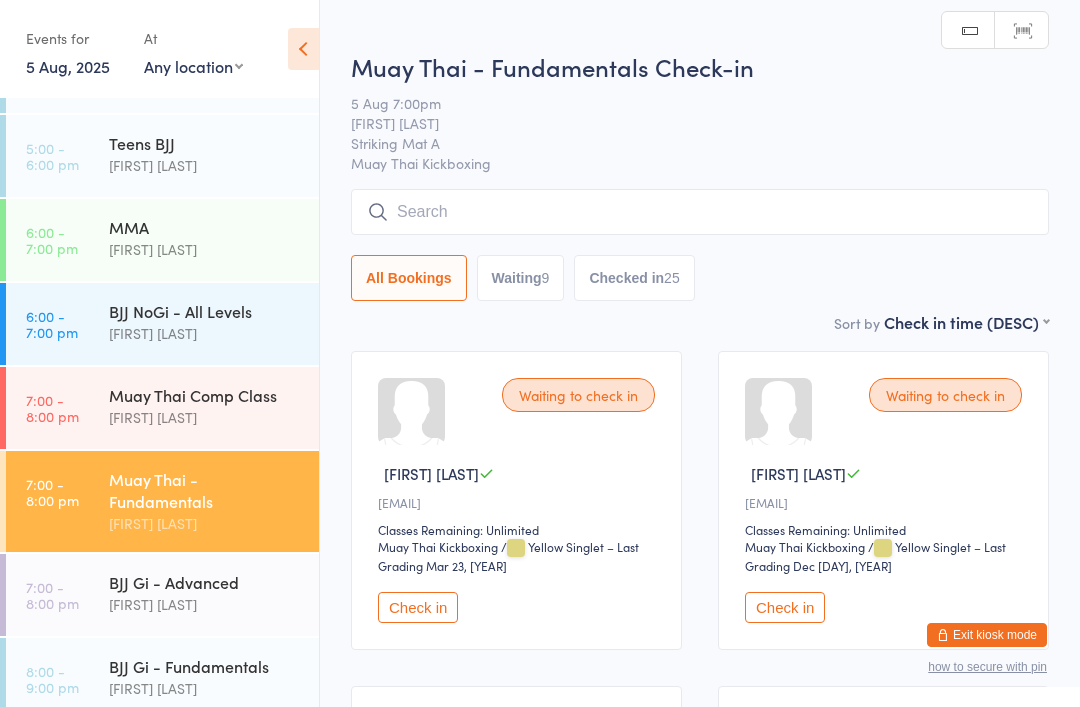 click on "Check in" at bounding box center [418, 607] 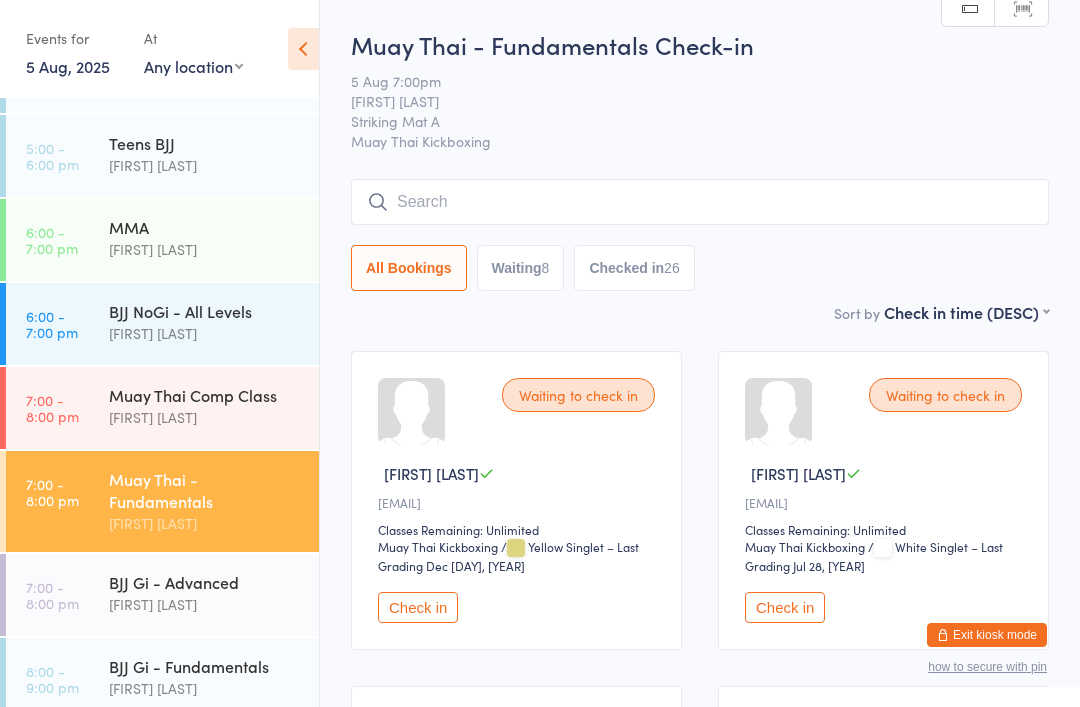 click at bounding box center (700, 202) 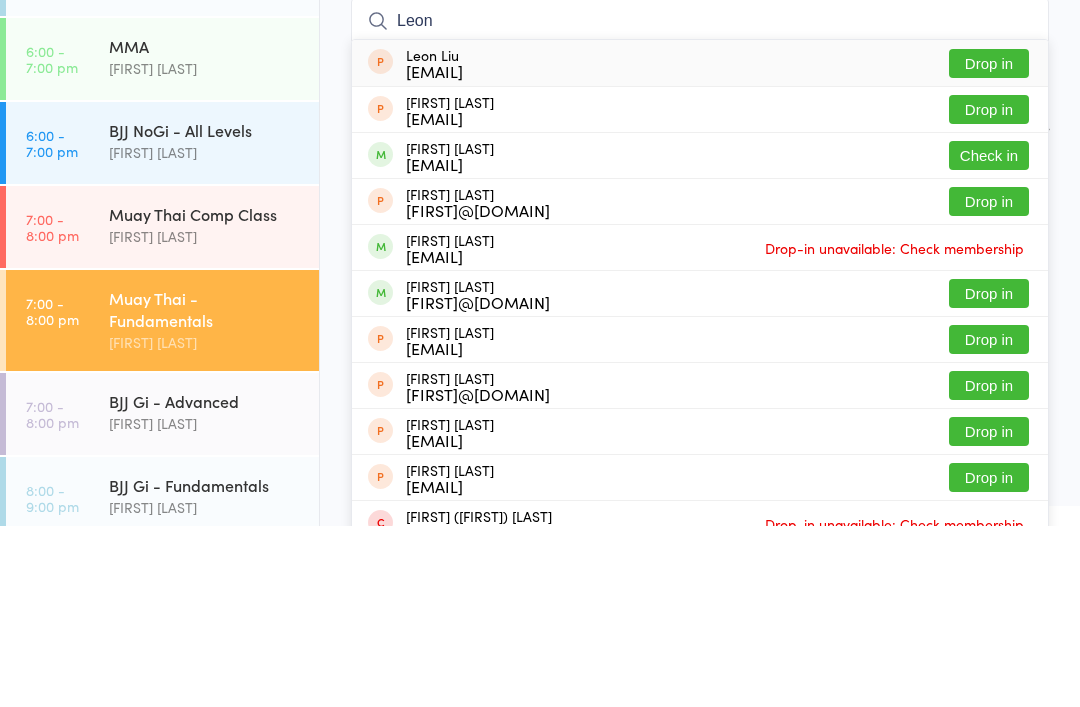 type on "Leon" 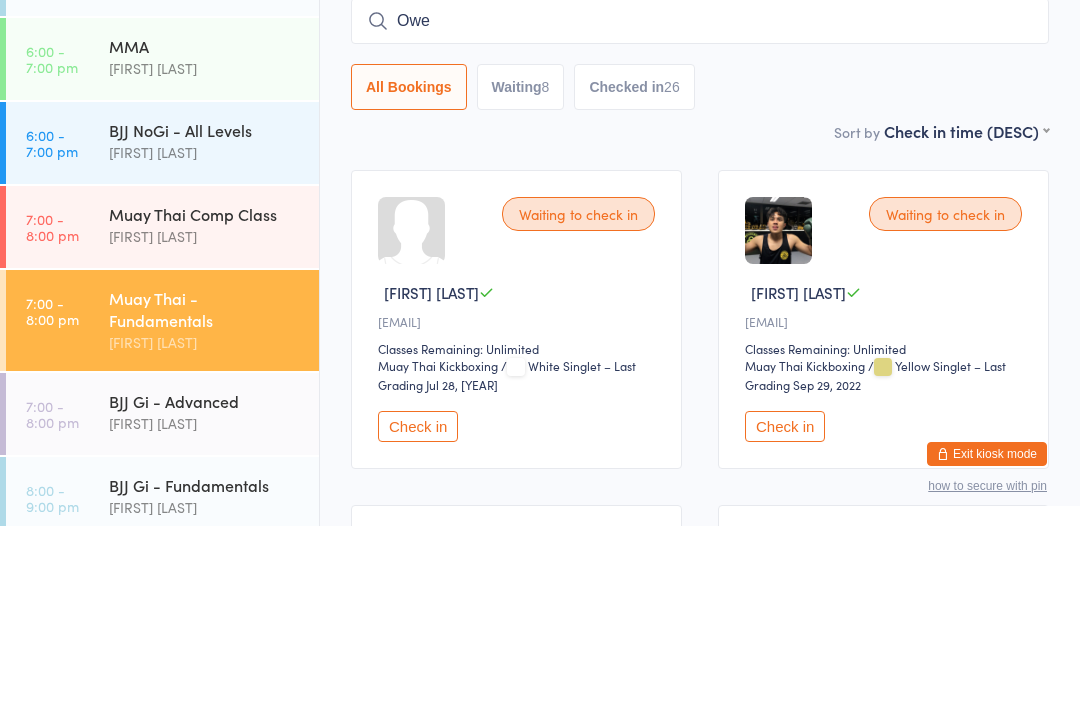 type on "[FIRST]" 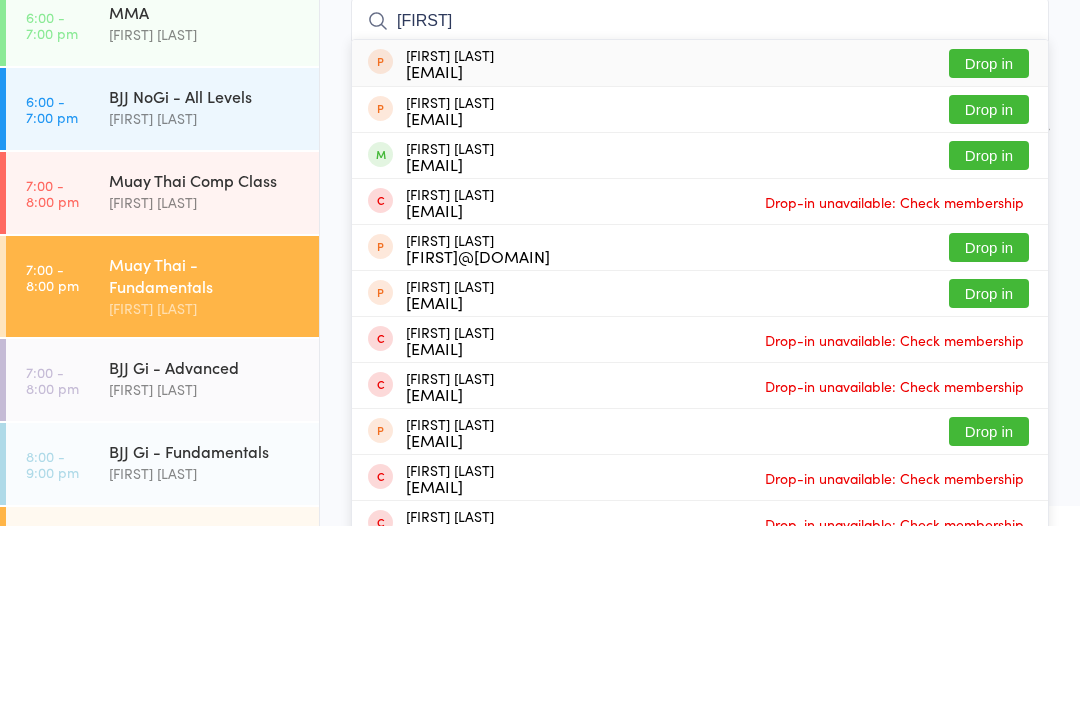 scroll, scrollTop: 482, scrollLeft: 0, axis: vertical 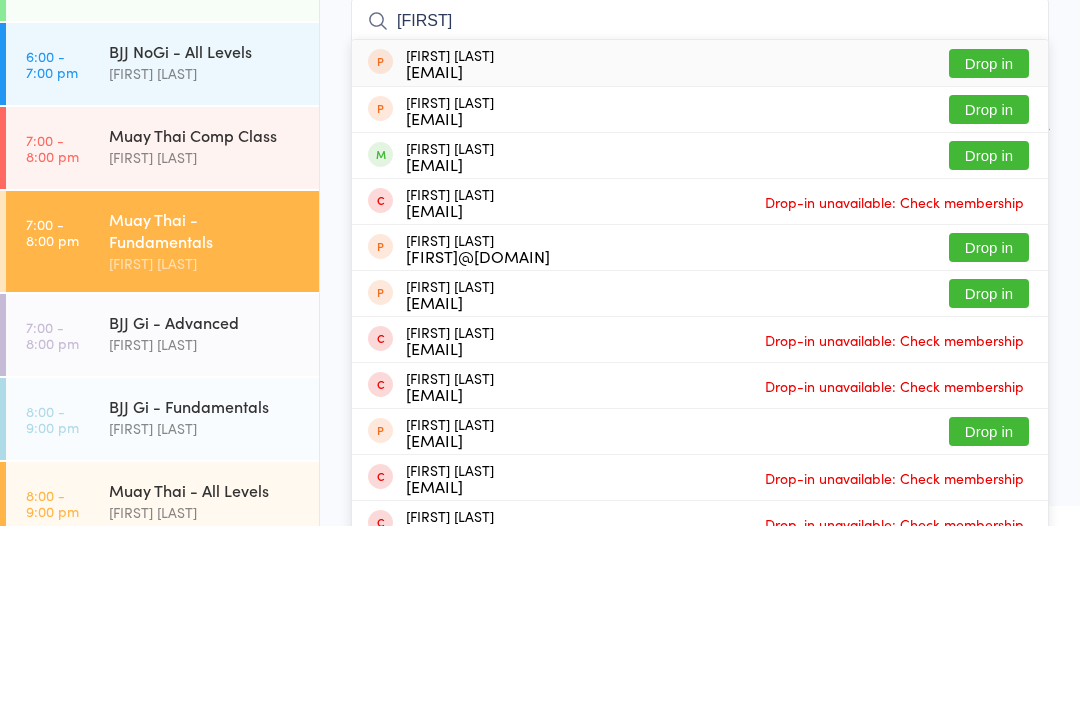 click on "[TIME] - [TIME] [ACTIVITY] [FIRST] [LAST]" at bounding box center [162, 329] 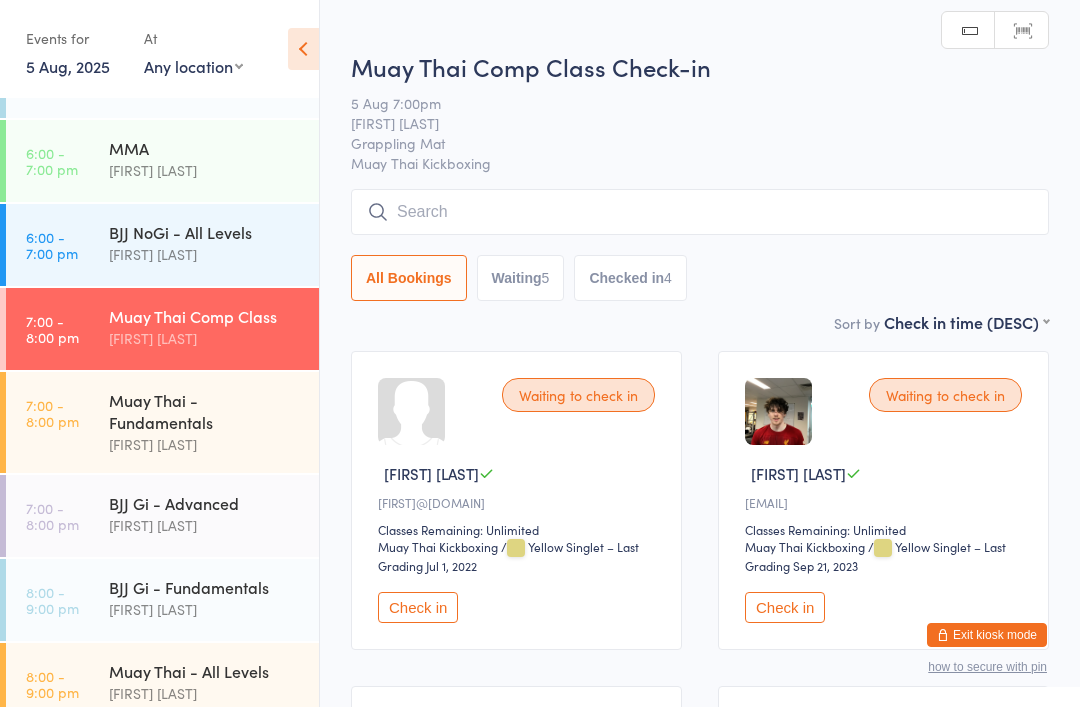 click at bounding box center (700, 212) 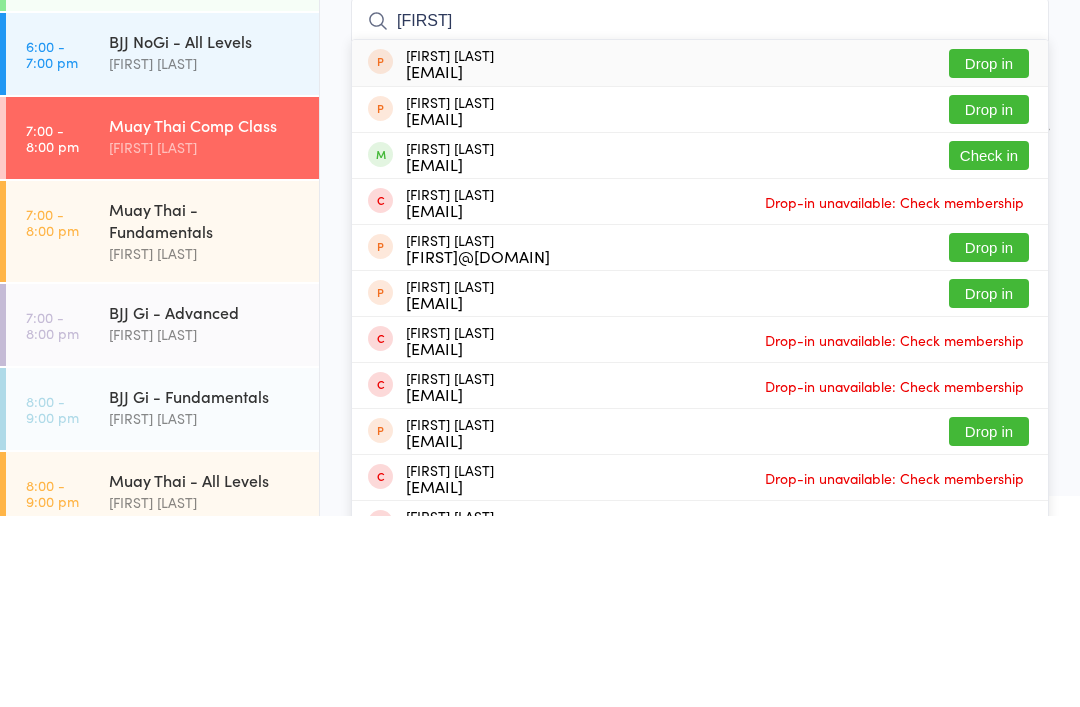 type on "[FIRST]" 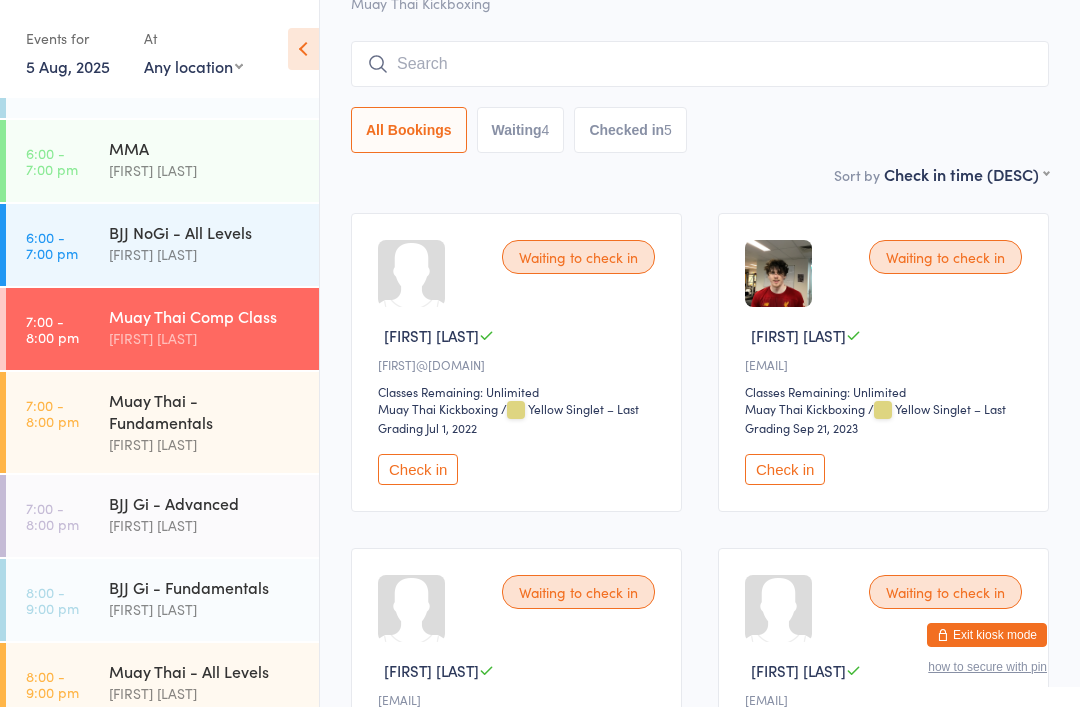 scroll, scrollTop: 140, scrollLeft: 0, axis: vertical 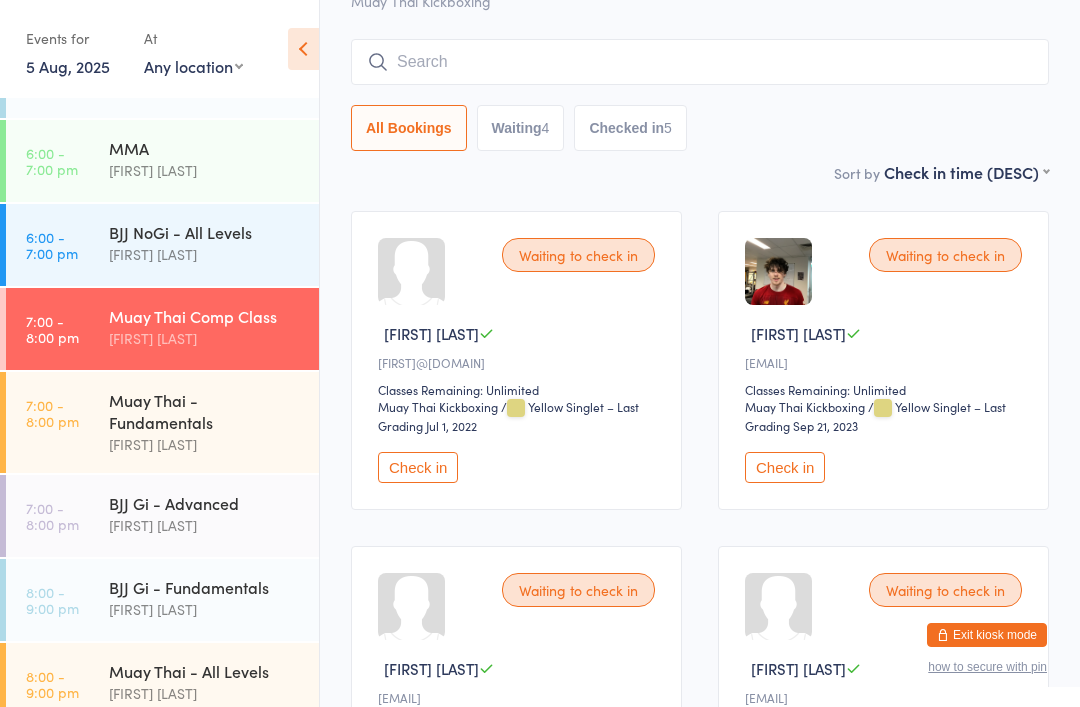 click on "All Bookings Waiting  4 Checked in  5" at bounding box center (700, 95) 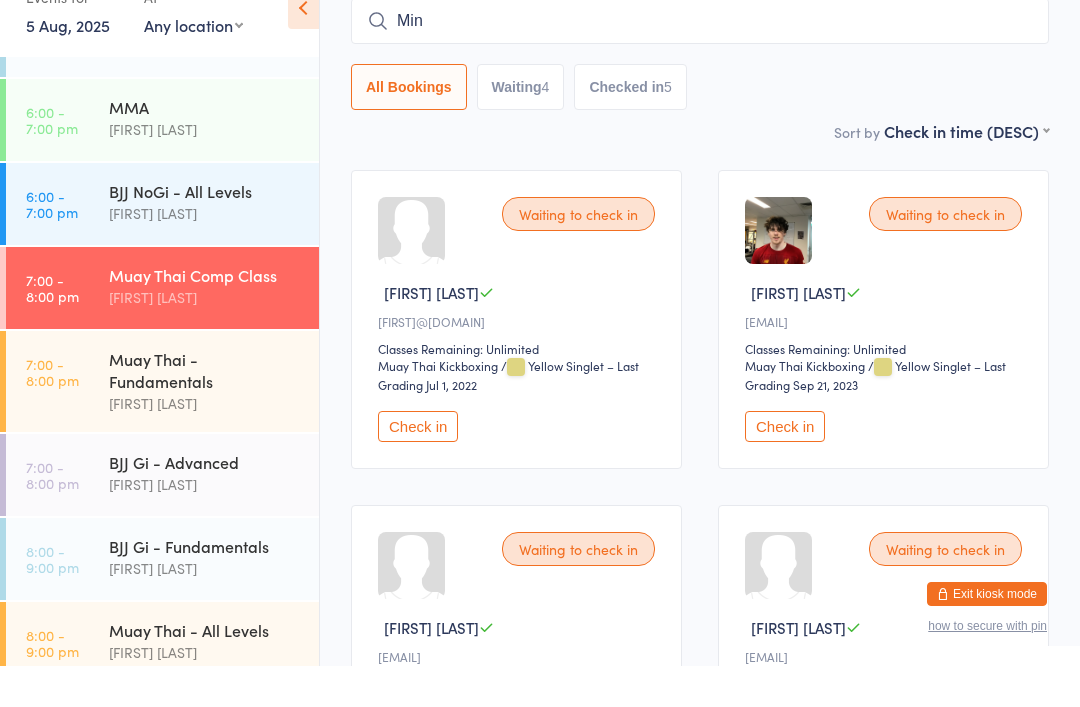 type on "Minh" 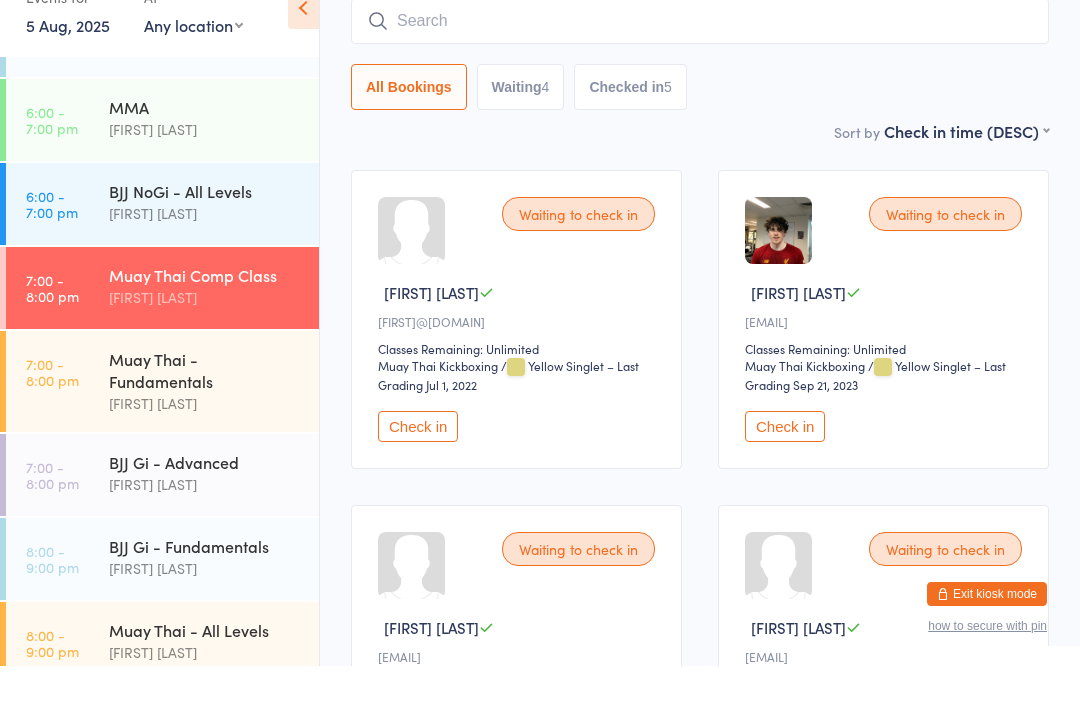 click at bounding box center (700, 62) 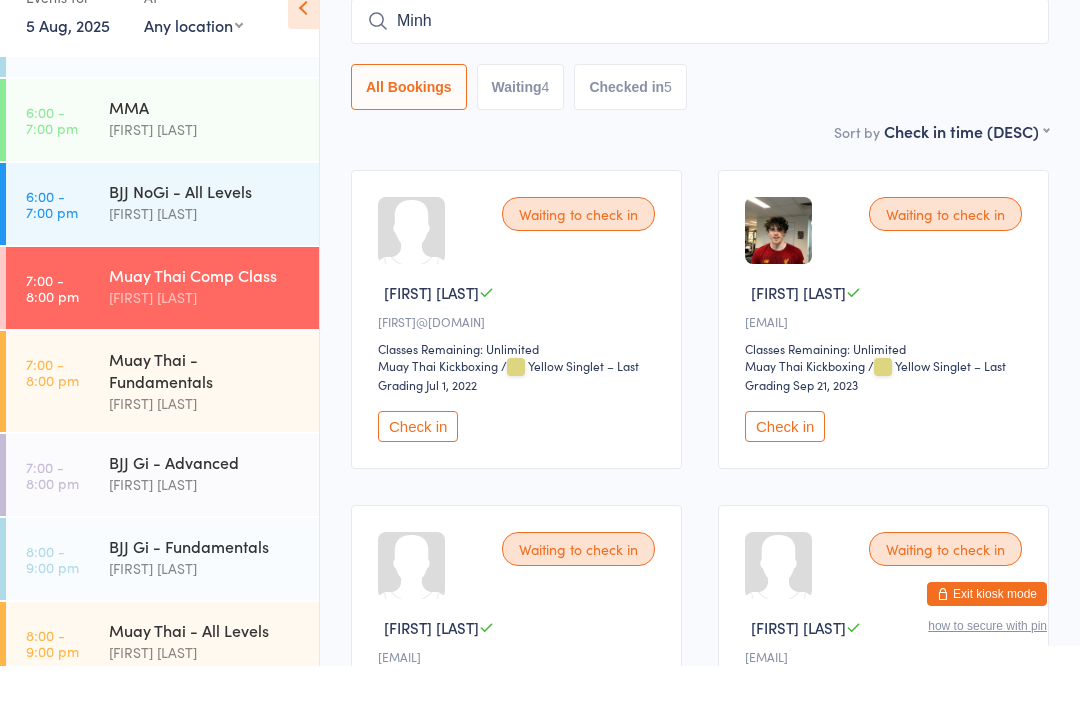scroll, scrollTop: 181, scrollLeft: 0, axis: vertical 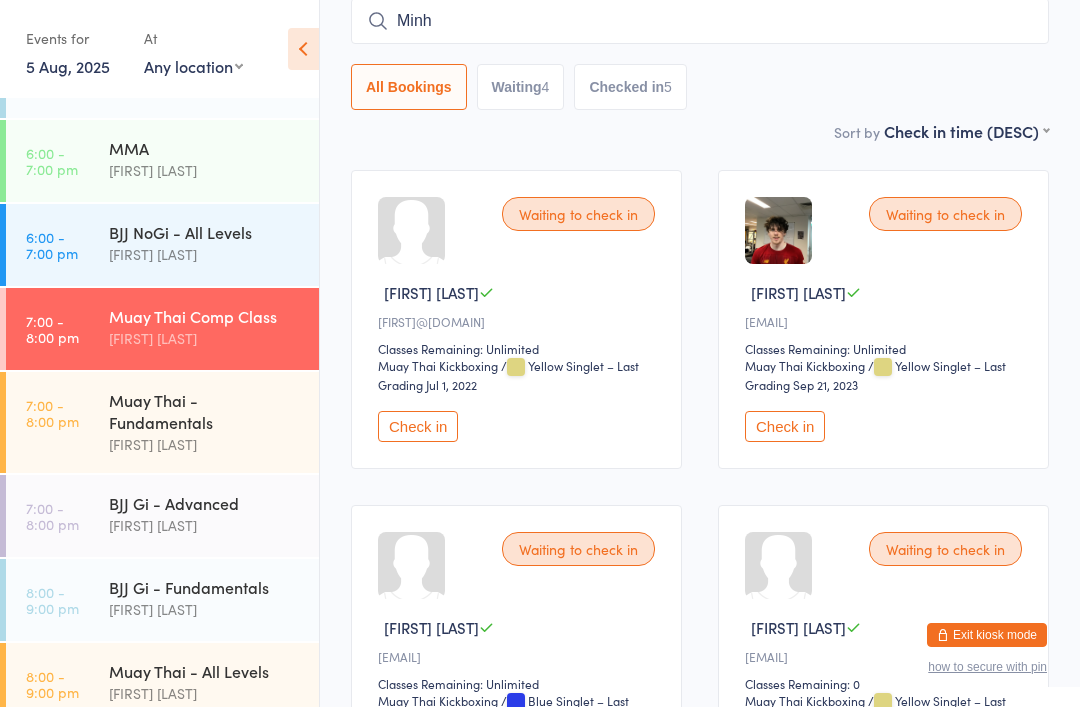 click on "Minh" at bounding box center (700, 21) 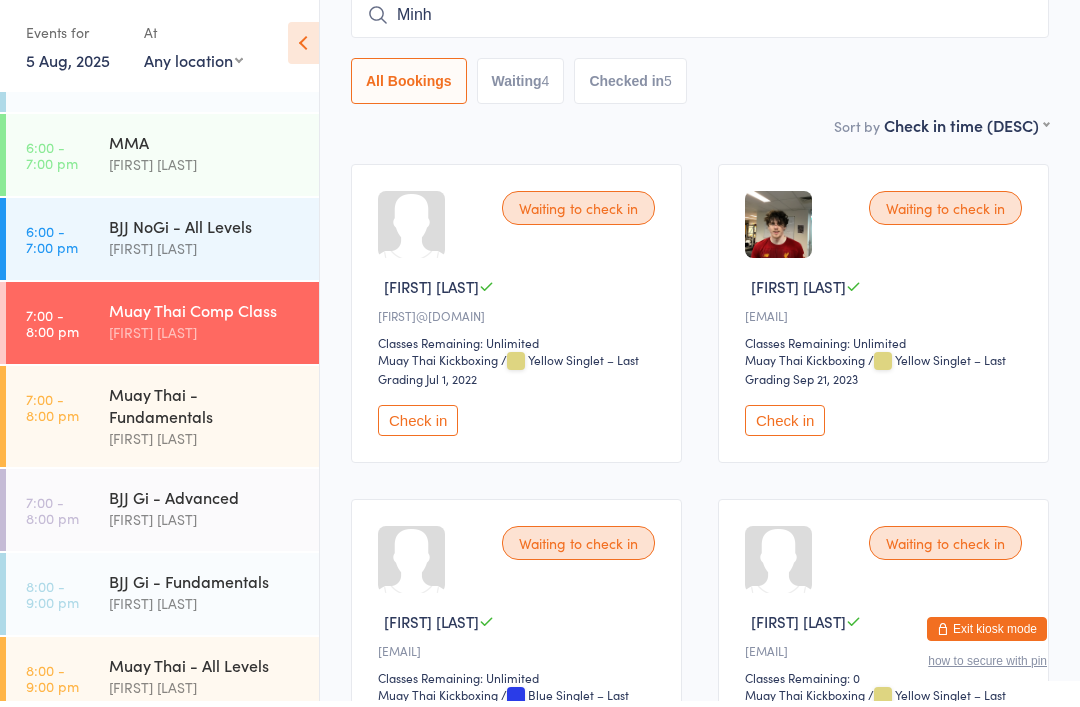 scroll, scrollTop: 442, scrollLeft: 0, axis: vertical 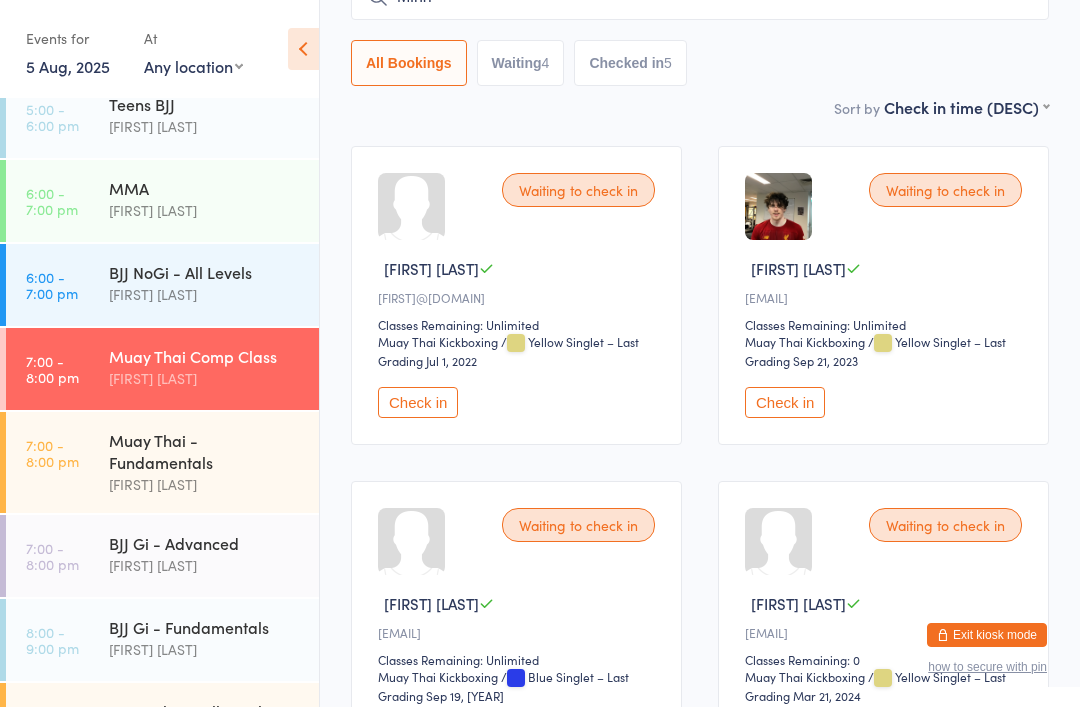 click on "Muay Thai - Fundamentals" at bounding box center (205, 451) 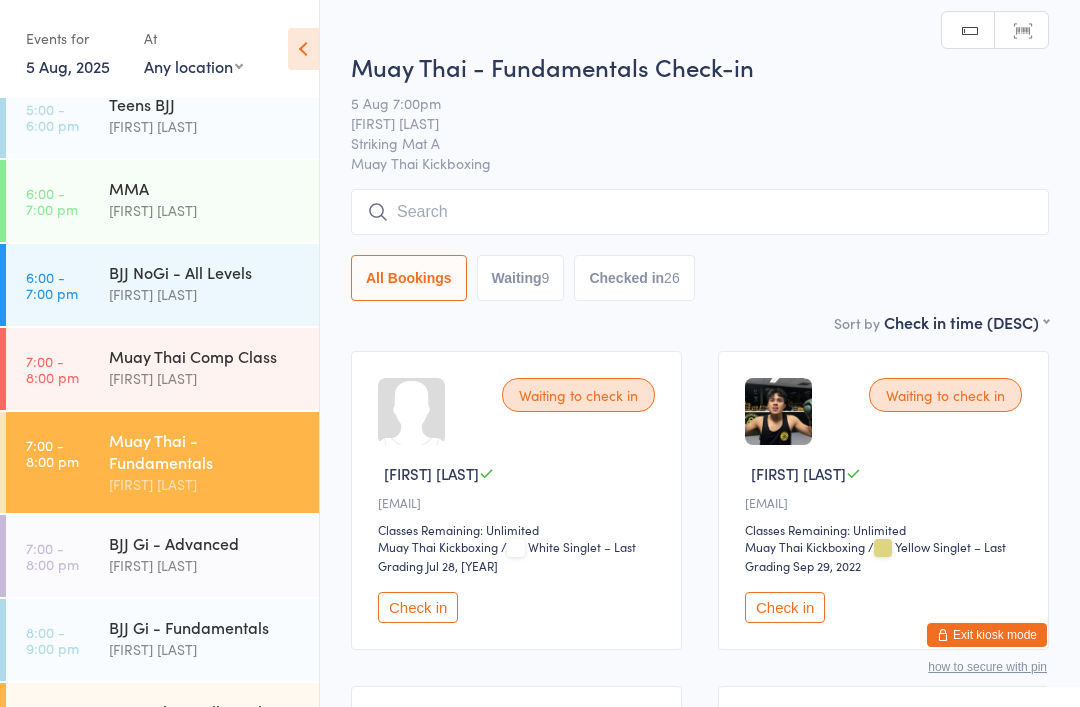 click at bounding box center [700, 212] 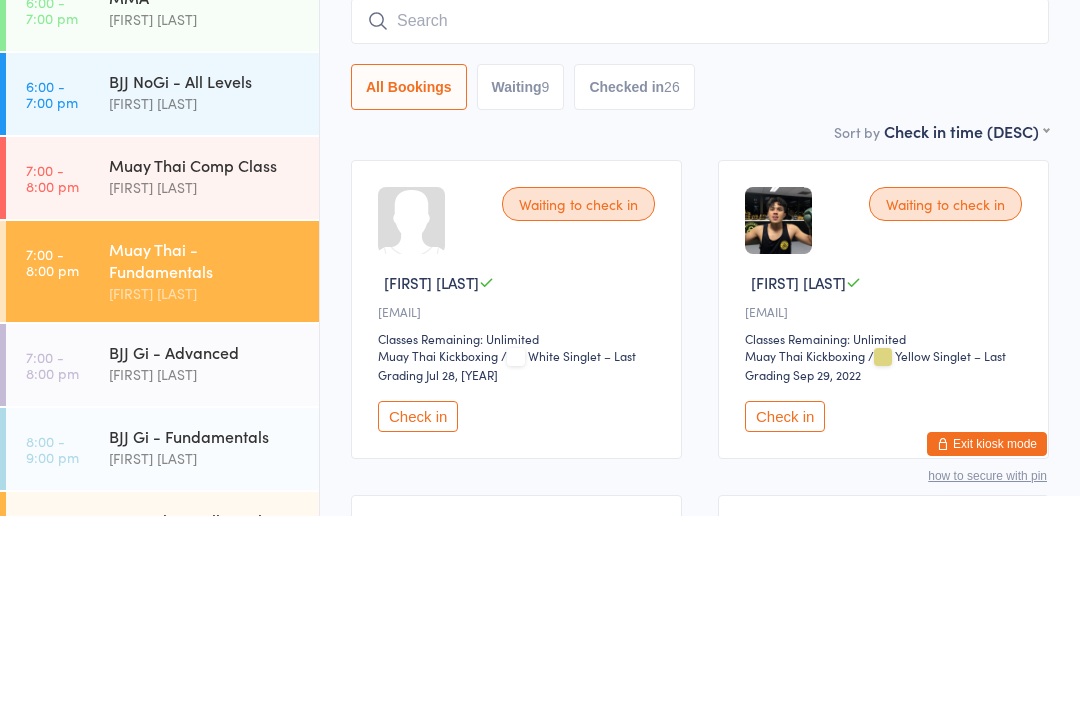 click on "Waiting to check in" at bounding box center [945, 395] 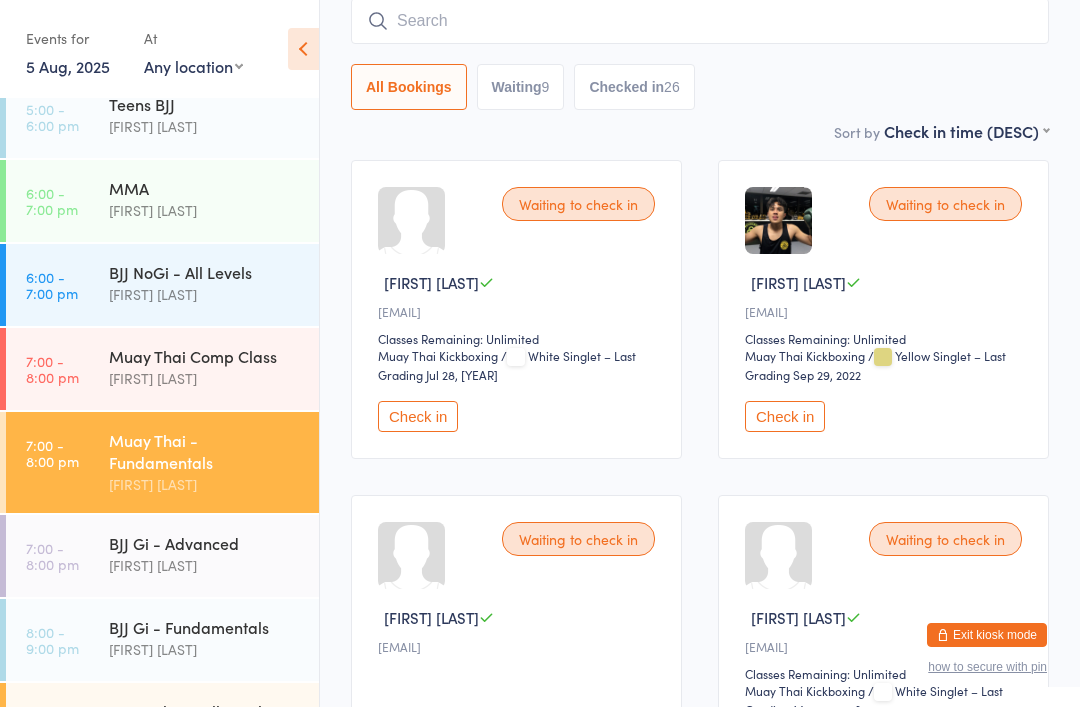 click on "Waiting to check in" at bounding box center [945, 204] 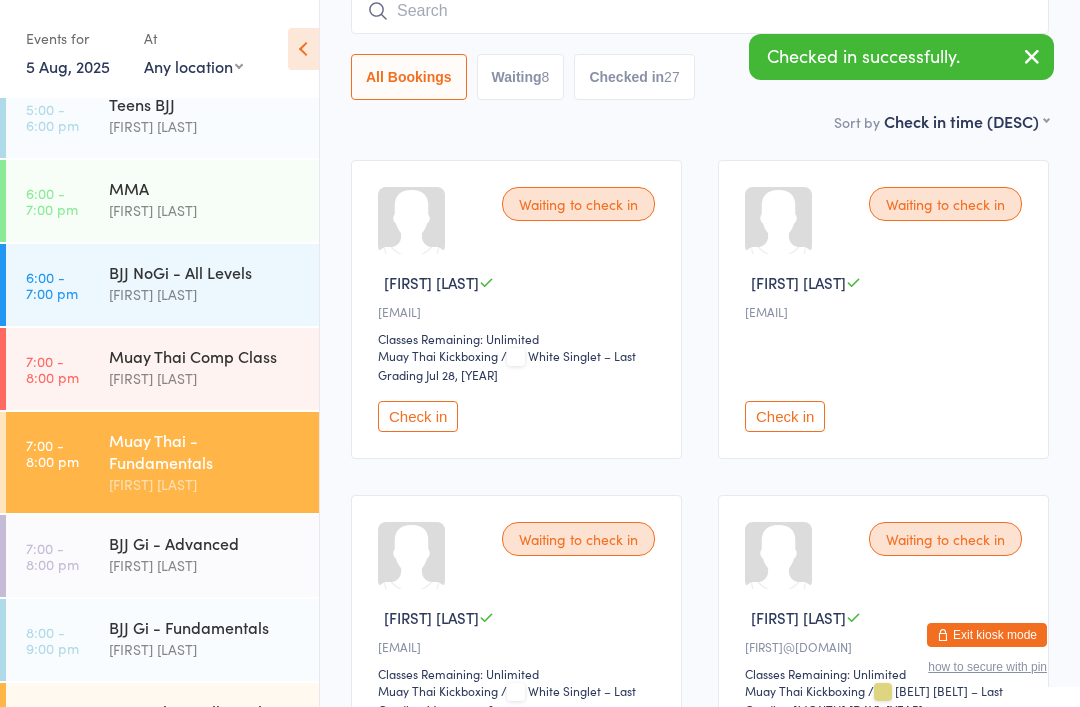 click at bounding box center [1032, 58] 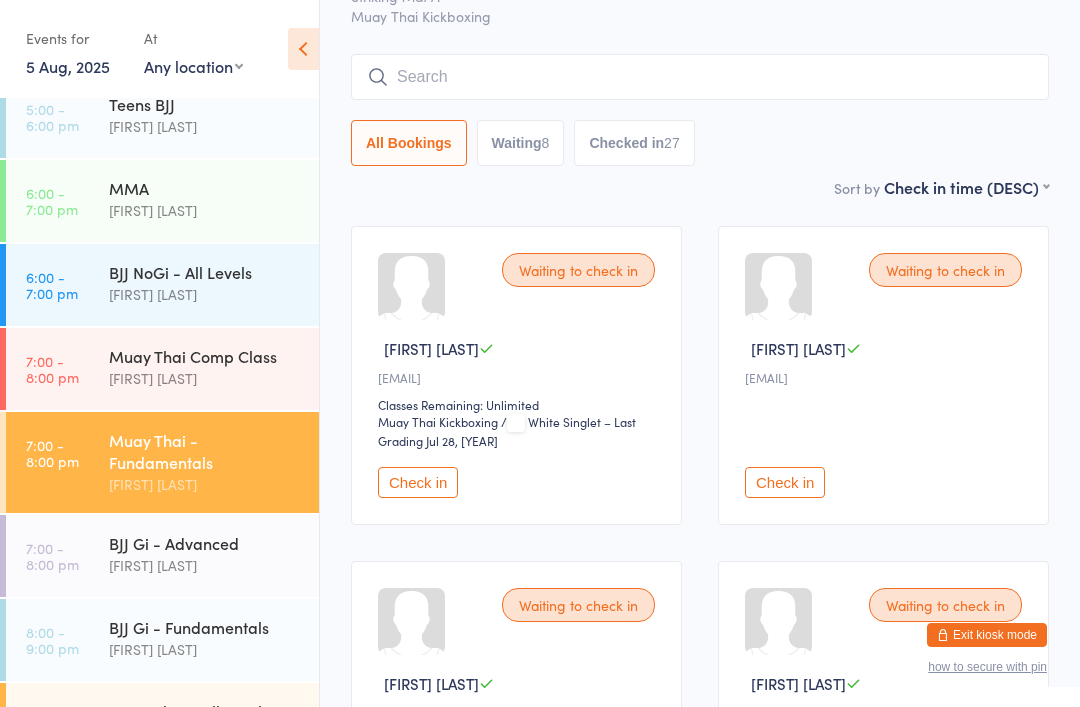 scroll, scrollTop: 103, scrollLeft: 0, axis: vertical 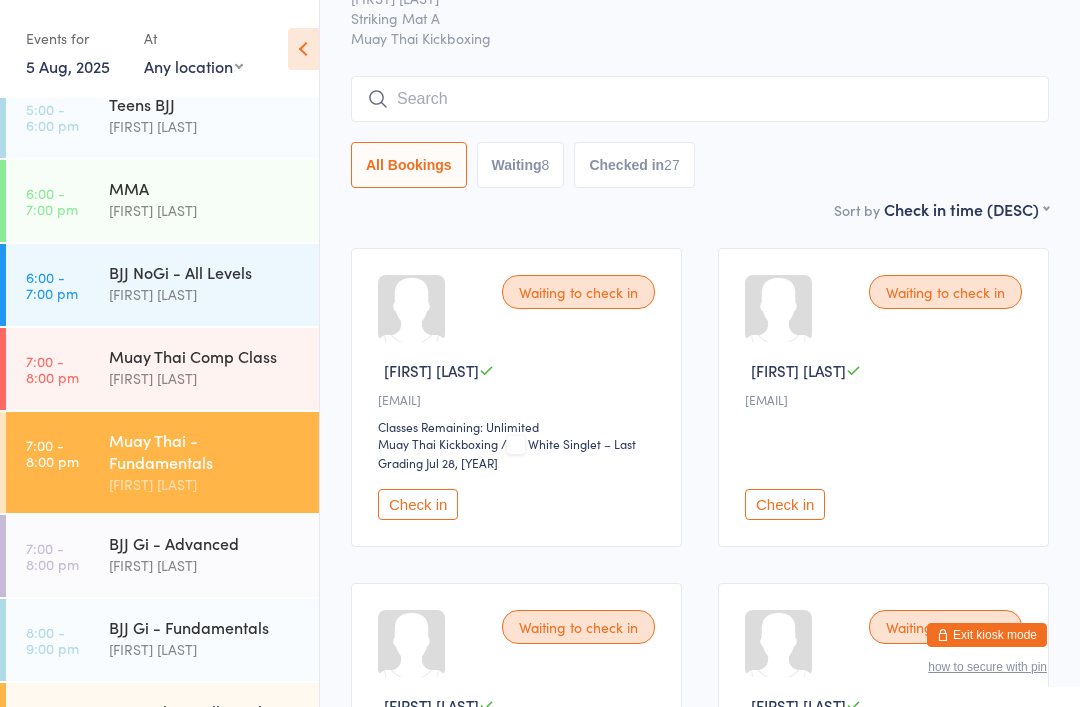 click at bounding box center (700, 99) 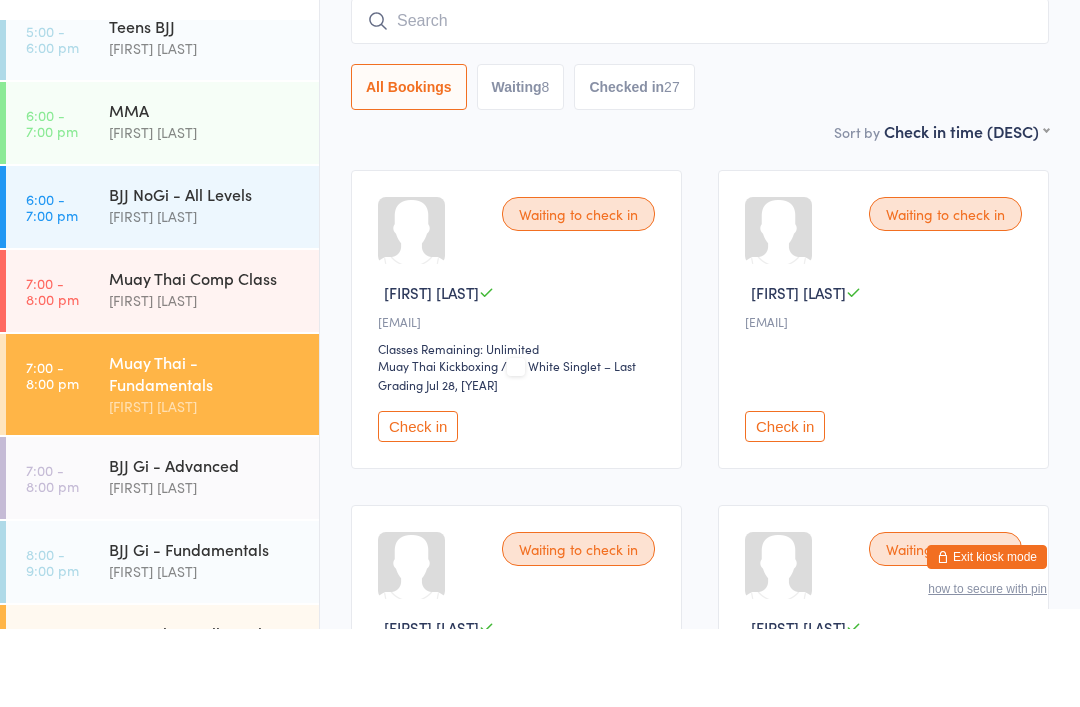 click on "Sort by" at bounding box center [857, 210] 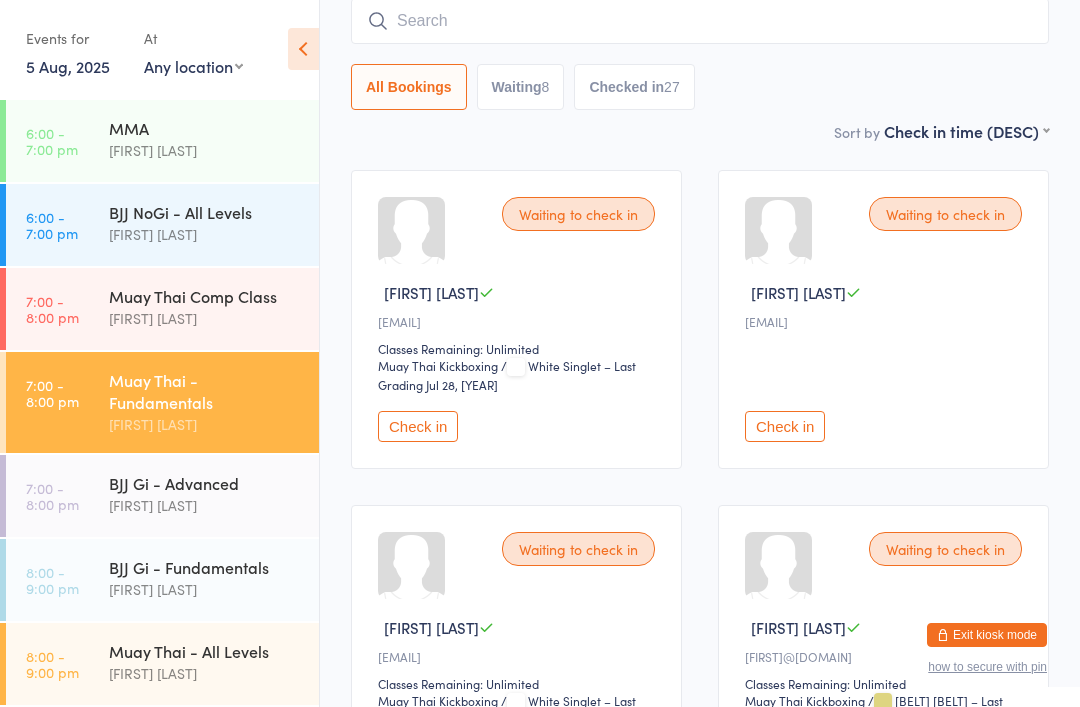 scroll, scrollTop: 506, scrollLeft: 0, axis: vertical 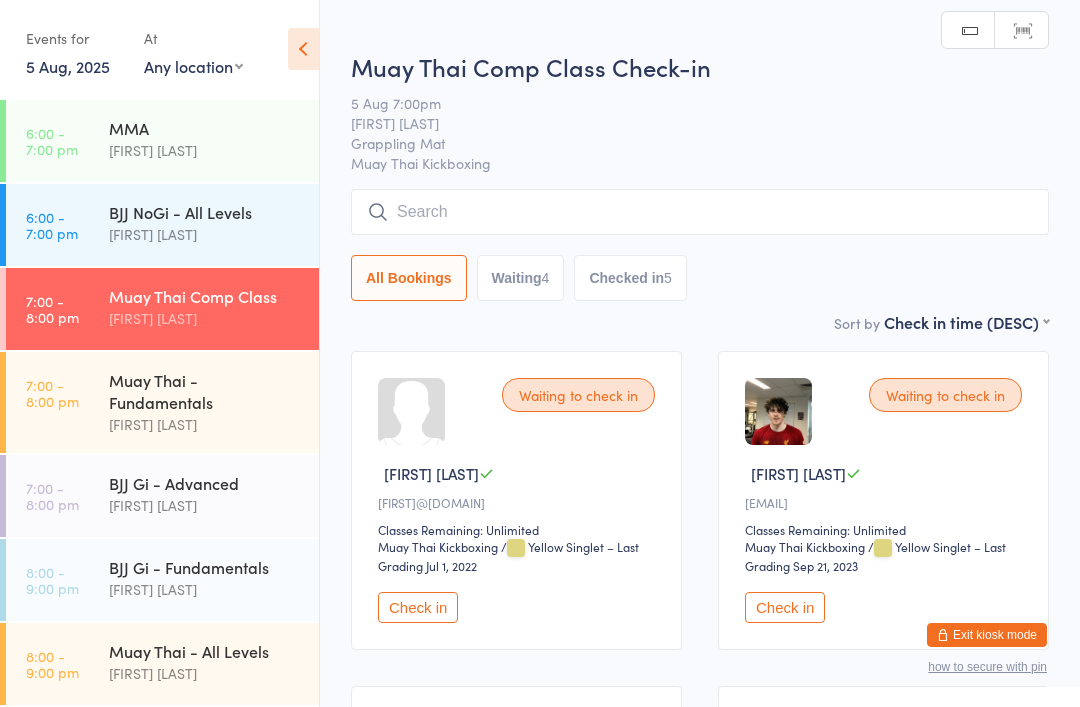 click at bounding box center [700, 212] 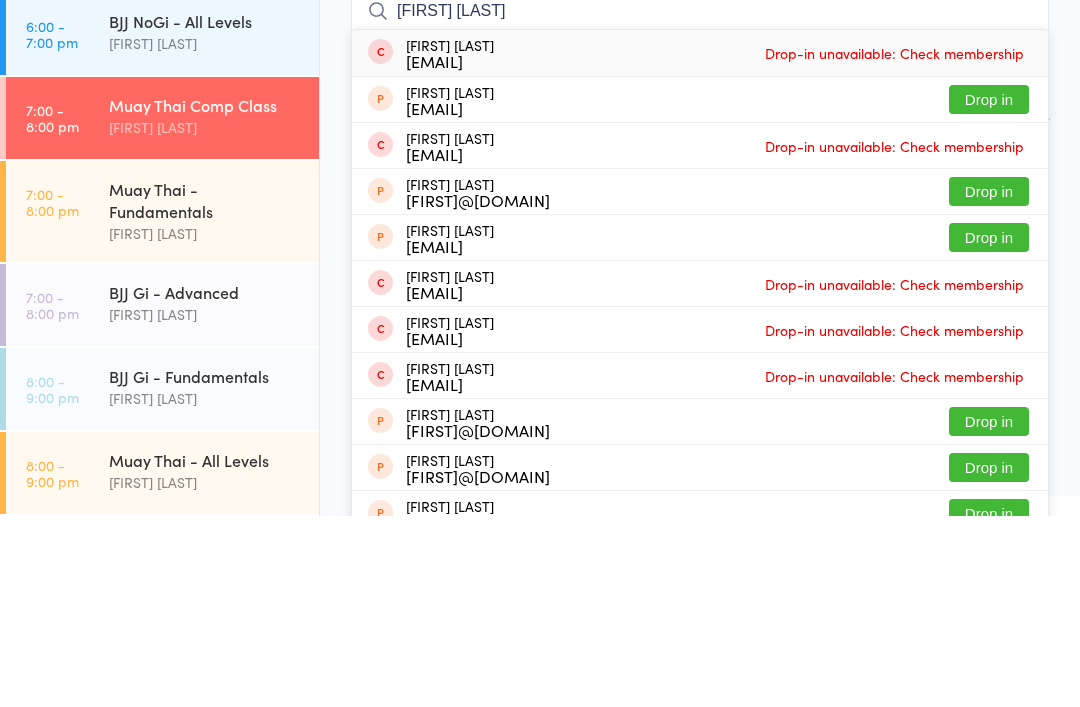 type on "[FIRST] [LAST]" 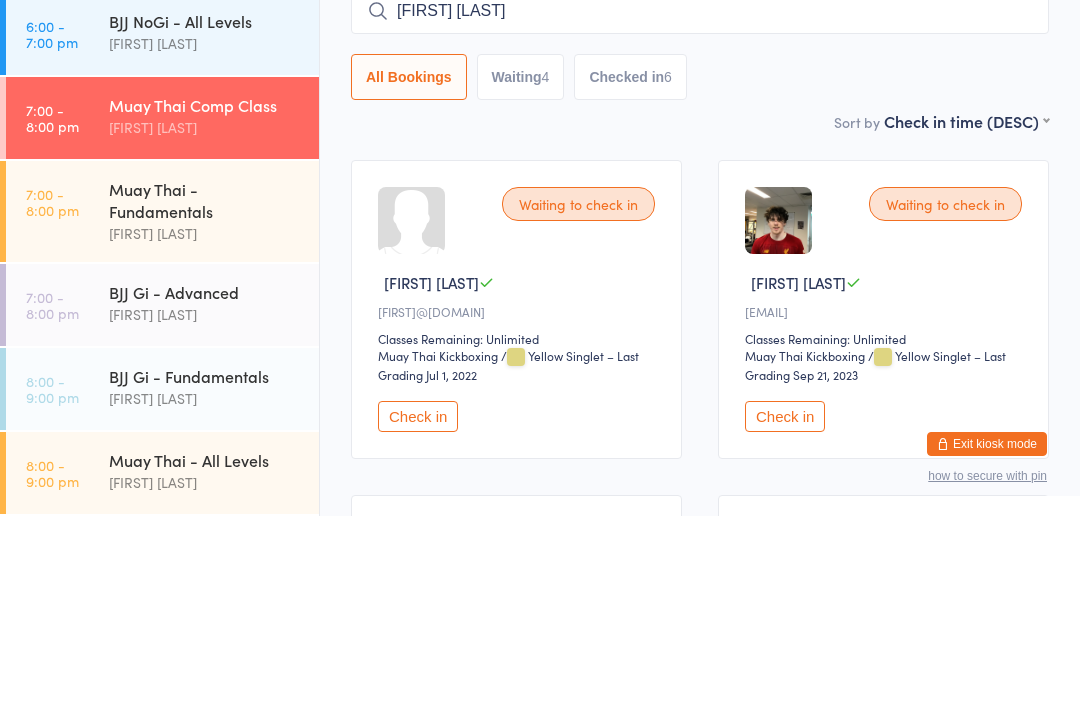 type on "[FIRST] [LAST]" 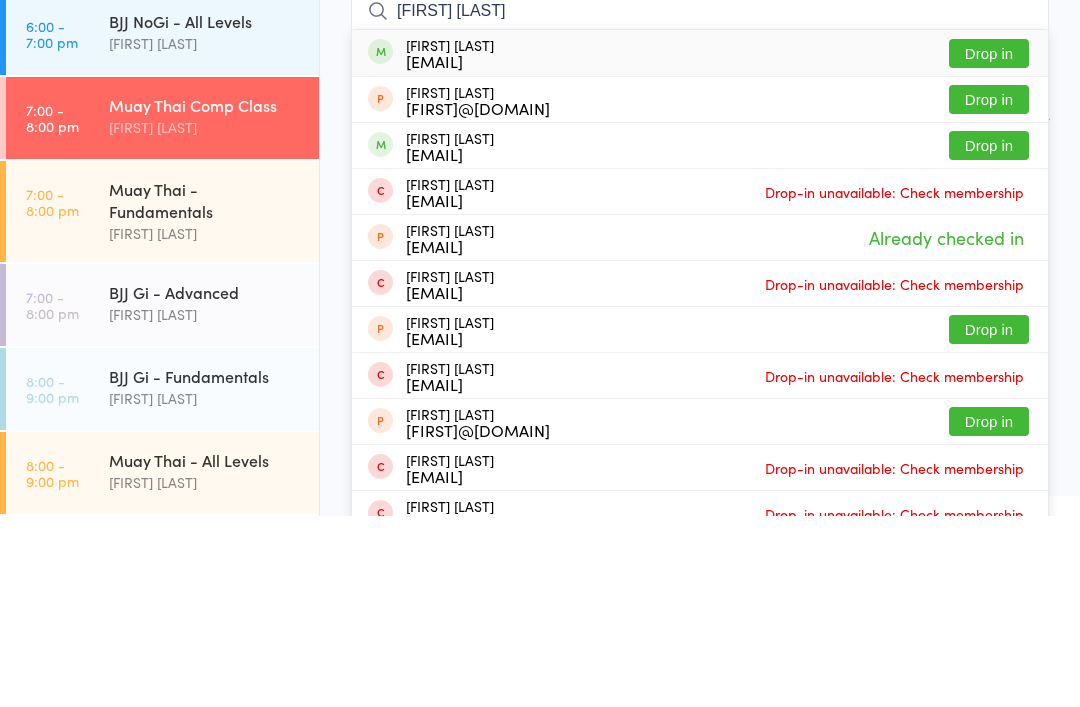 click on "Drop in" at bounding box center [989, 244] 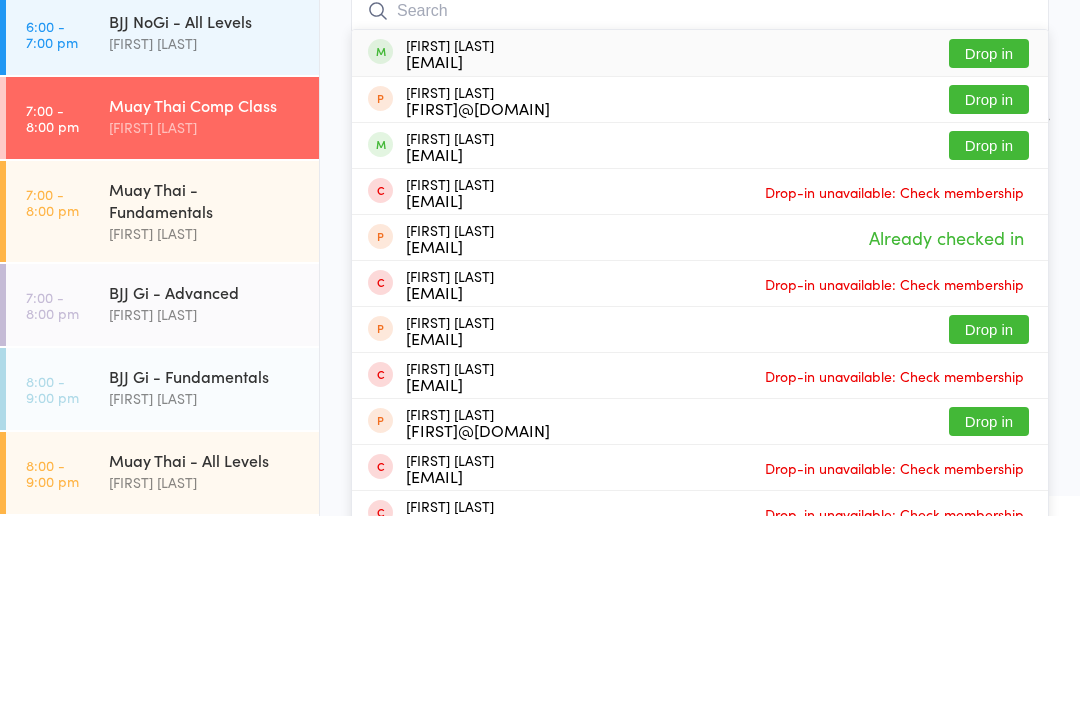 scroll, scrollTop: 191, scrollLeft: 0, axis: vertical 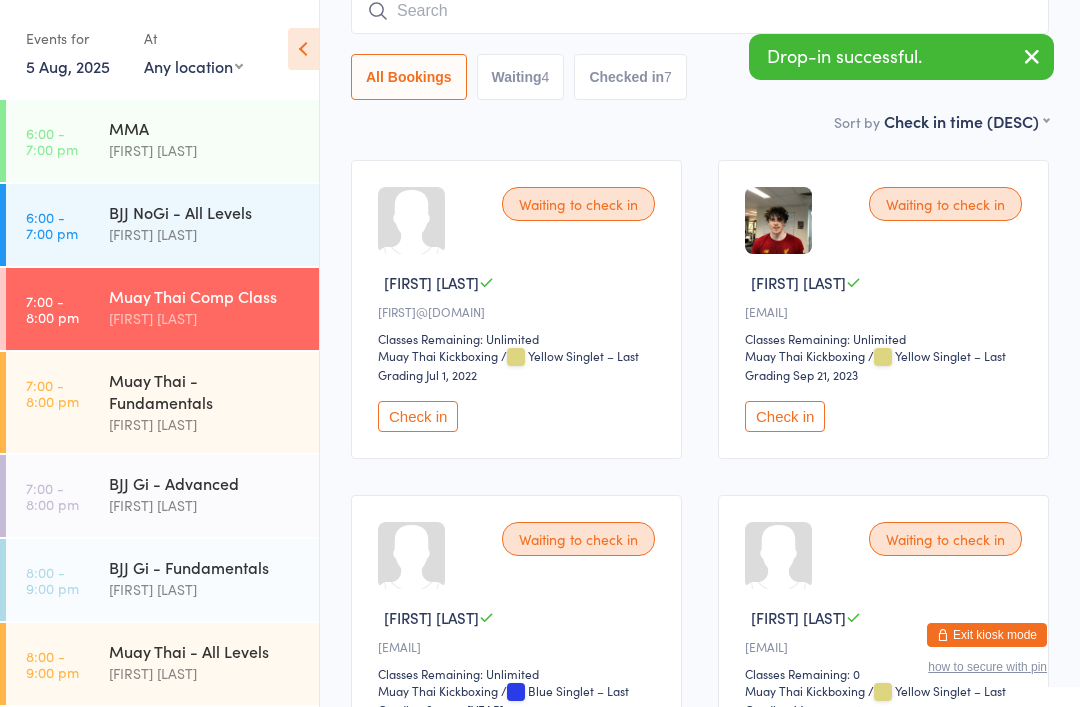 click at bounding box center [700, 11] 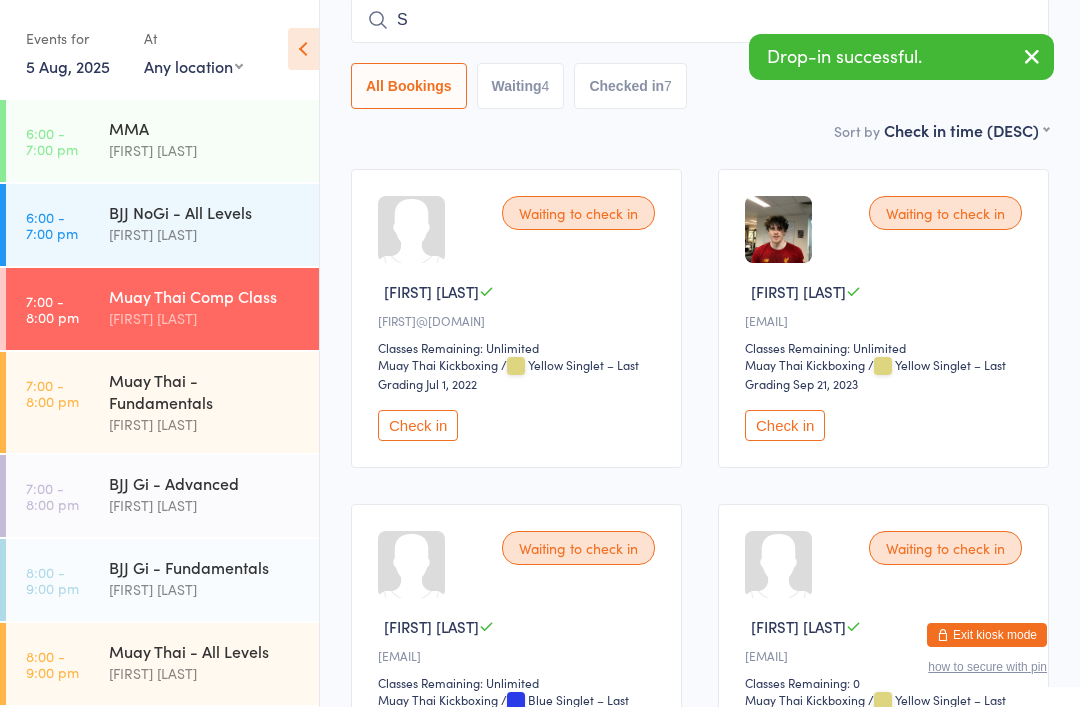 scroll, scrollTop: 181, scrollLeft: 0, axis: vertical 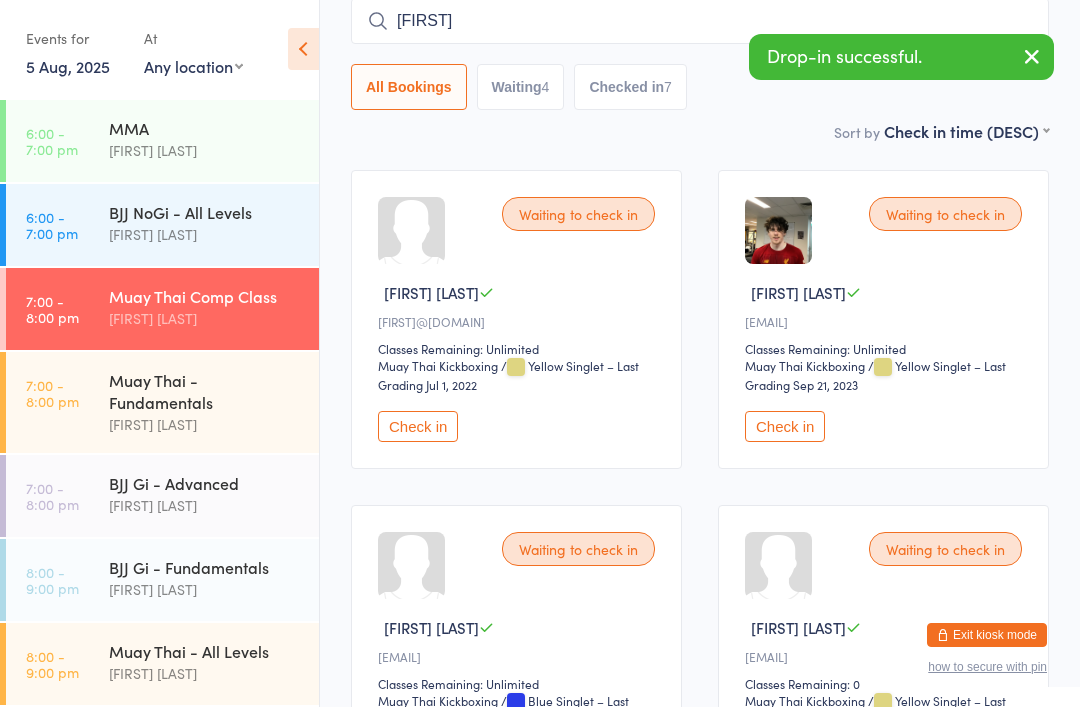 type on "[FIRST]" 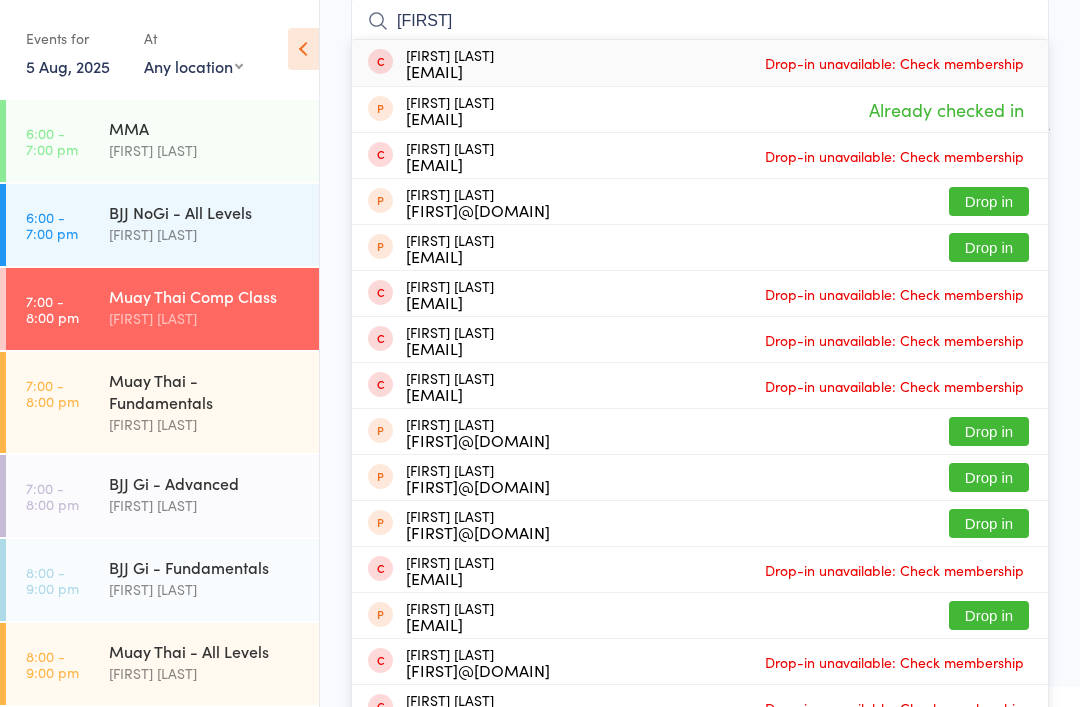 click on "Muay Thai Comp Class Check-in 5 Aug 7:00pm  [FIRST] [LAST]  Grappling Mat  Muay Thai Kickboxing  Manual search Scanner input [FIRST] [LAST] [EMAIL] Drop-in unavailable: Check membership [EMAIL] Already checked in [EMAIL] Drop-in unavailable: Check membership [EMAIL] Drop in [EMAIL] Drop in [EMAIL] Drop-in unavailable: Check membership [EMAIL] Drop-in unavailable: Check membership [EMAIL] Drop-in unavailable: Check membership [EMAIL] Drop in [EMAIL] Drop in [EMAIL] Drop in [EMAIL] Drop-in unavailable: Check membership Drop in 4" at bounding box center [700, 1005] 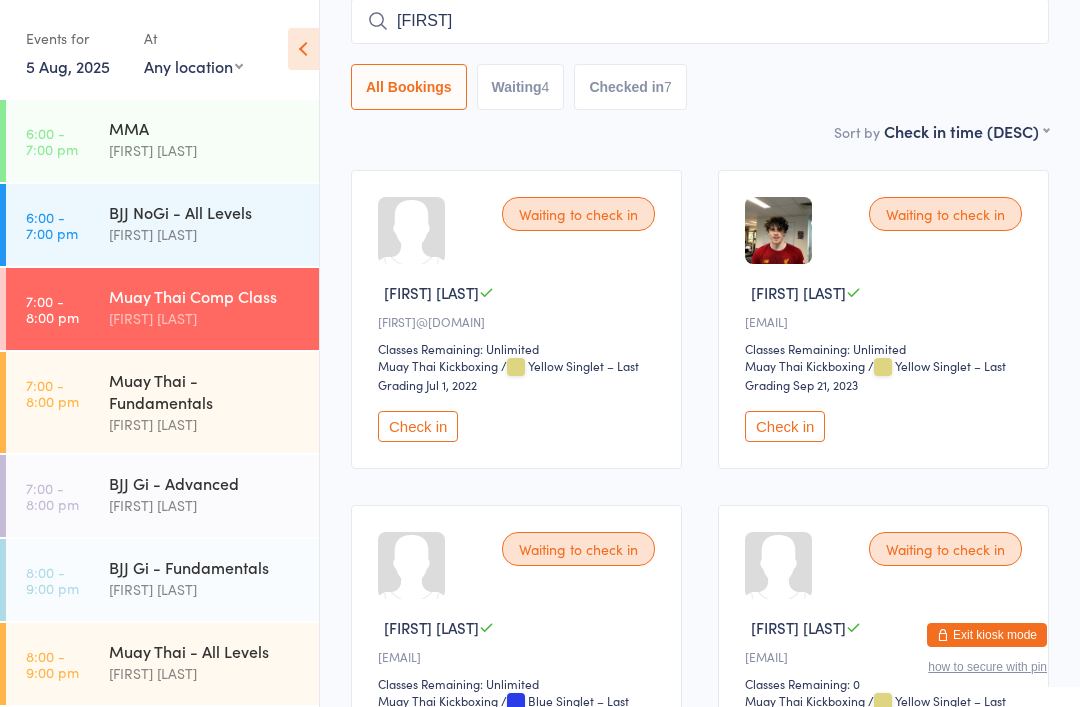 scroll, scrollTop: 186, scrollLeft: 0, axis: vertical 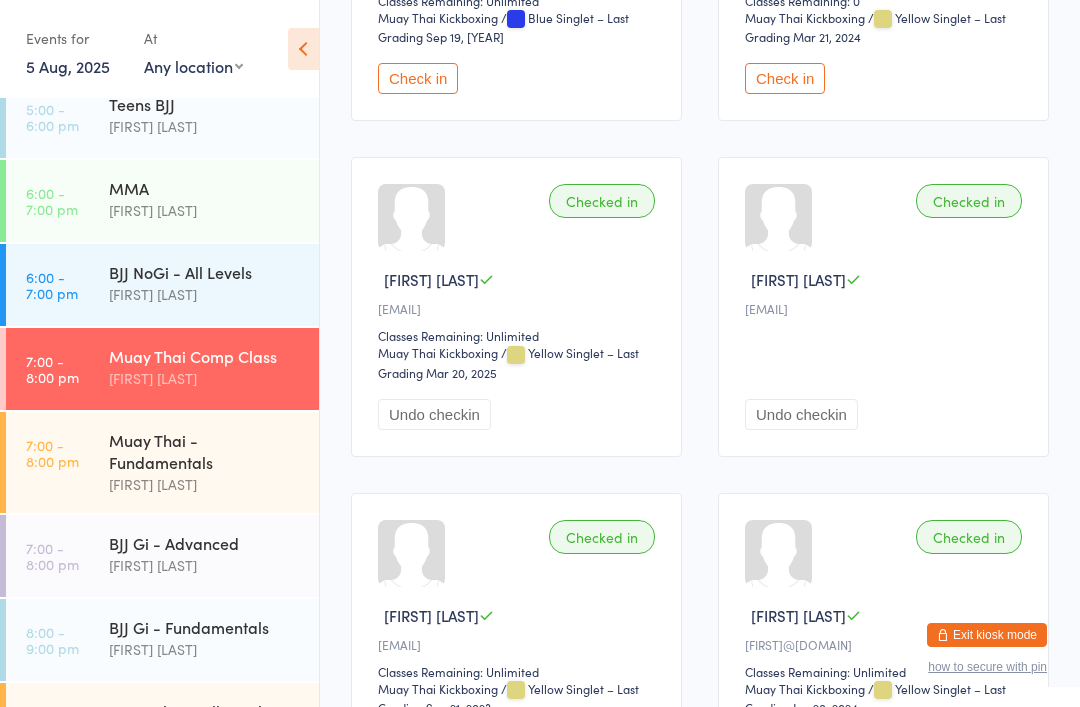 click on "7:00 - 8:00 pm" at bounding box center [52, 453] 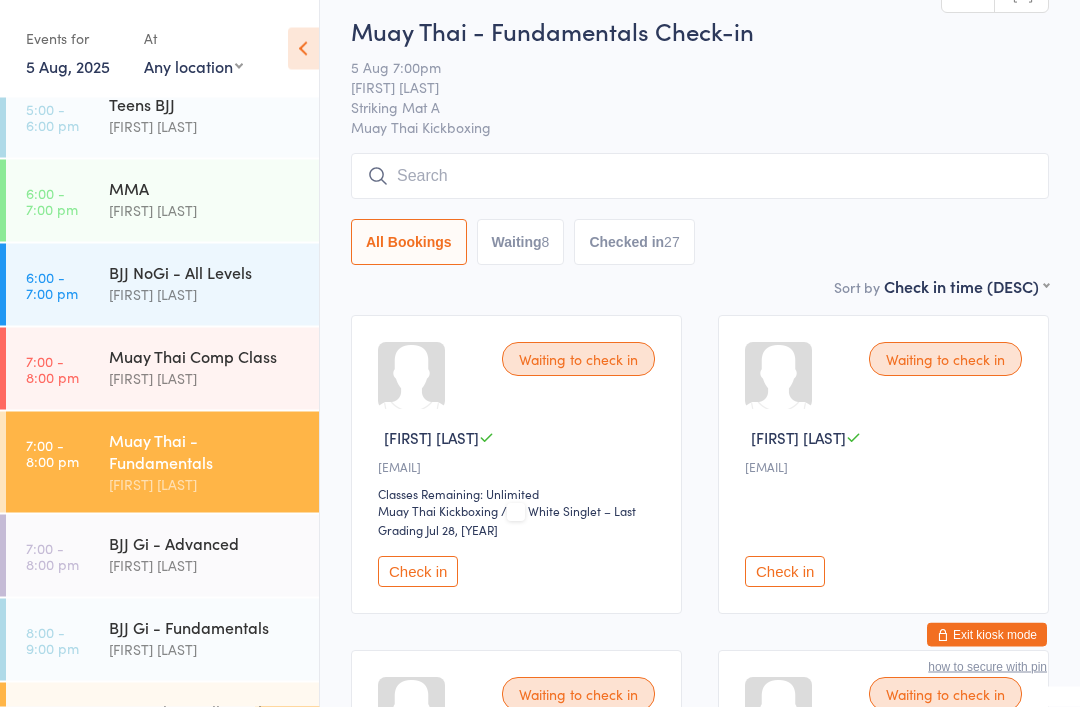 scroll, scrollTop: 0, scrollLeft: 0, axis: both 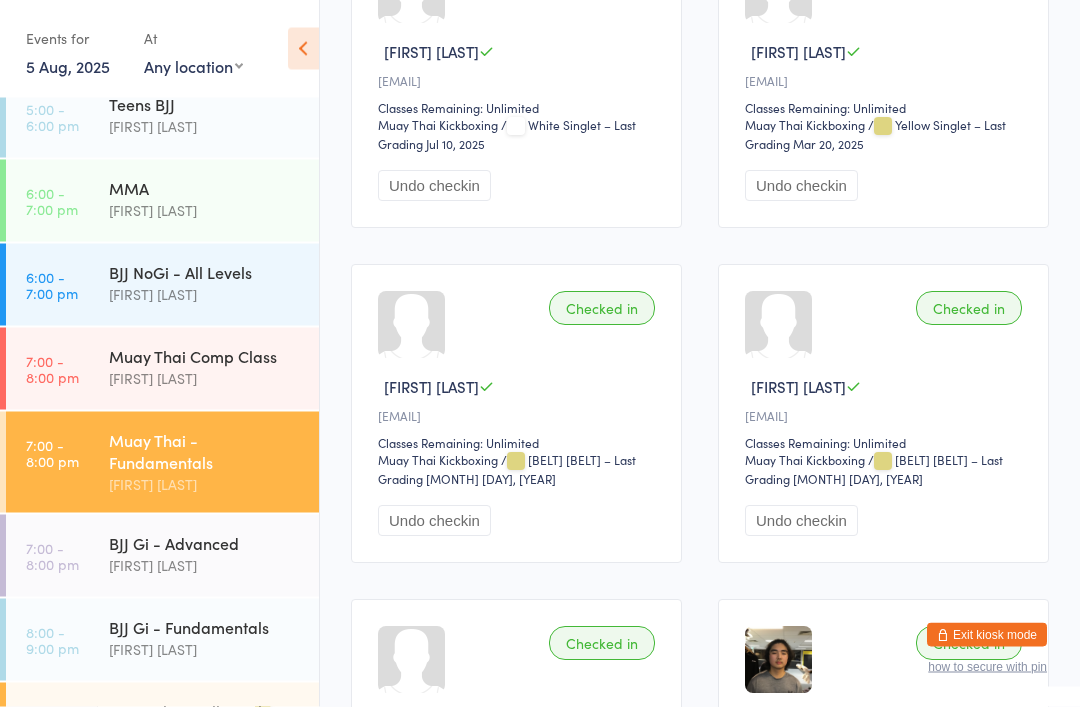 click on "Undo checkin" at bounding box center [801, 186] 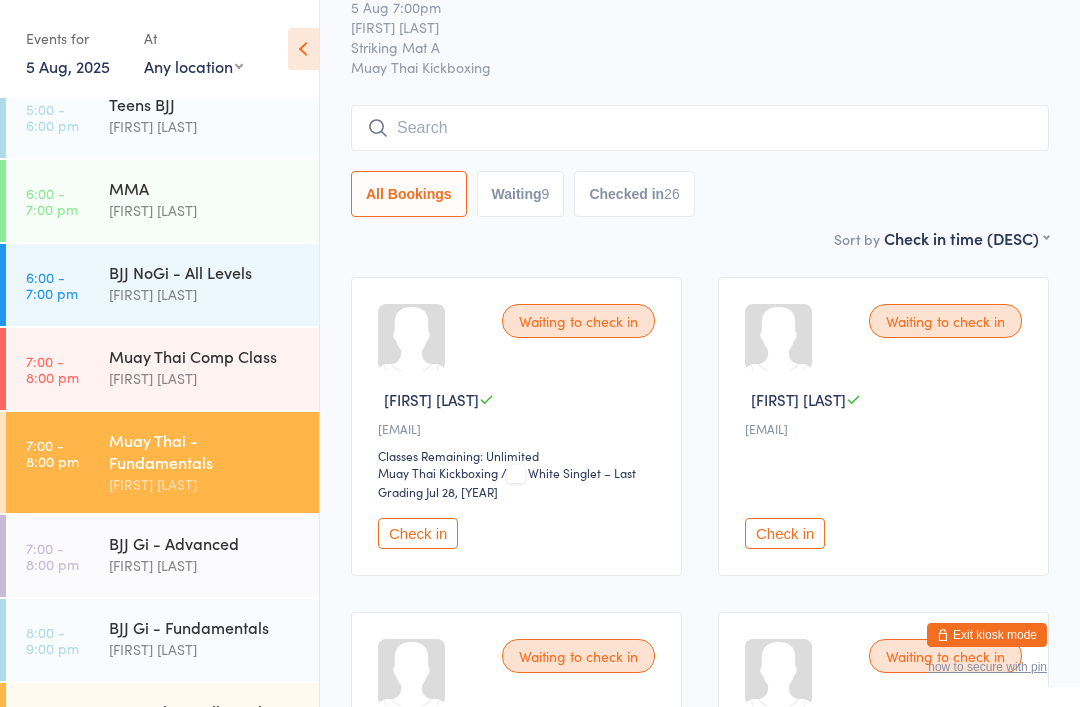 scroll, scrollTop: 0, scrollLeft: 0, axis: both 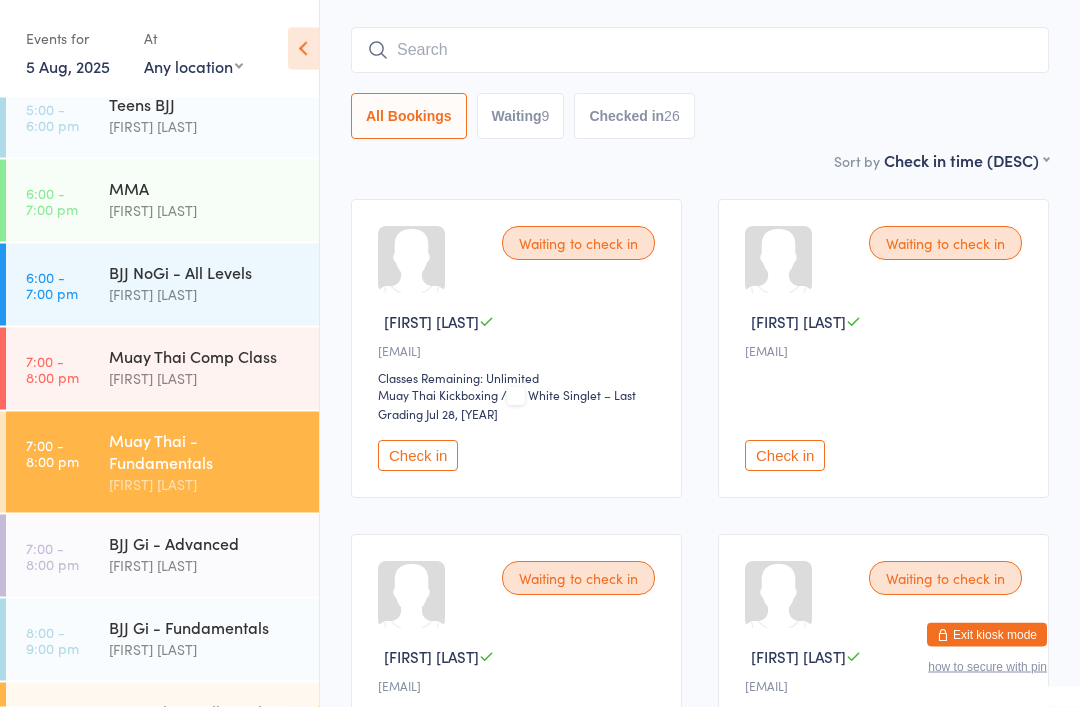 click on "Muay Thai - All Levels" at bounding box center (205, 711) 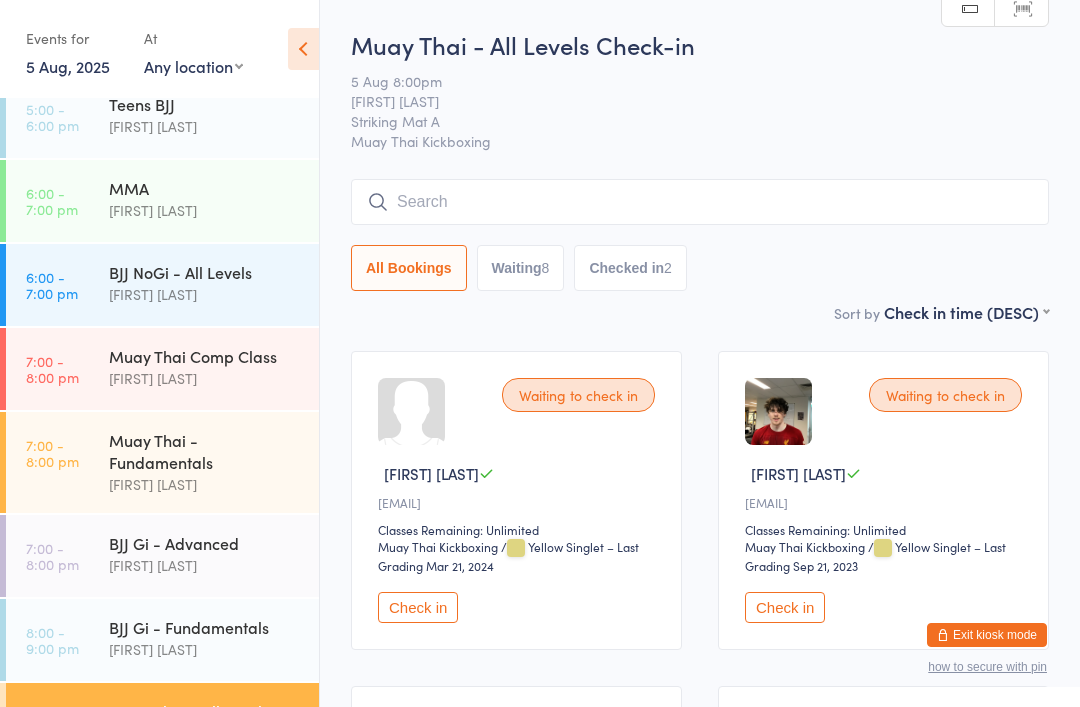 click on "Muay Thai - All Levels Check-in 5 Aug 8:00pm  [FIRST] [LAST]  Striking Mat A  Muay Thai Kickboxing  Manual search Scanner input All Bookings Waiting  8 Checked in  2" at bounding box center (700, 164) 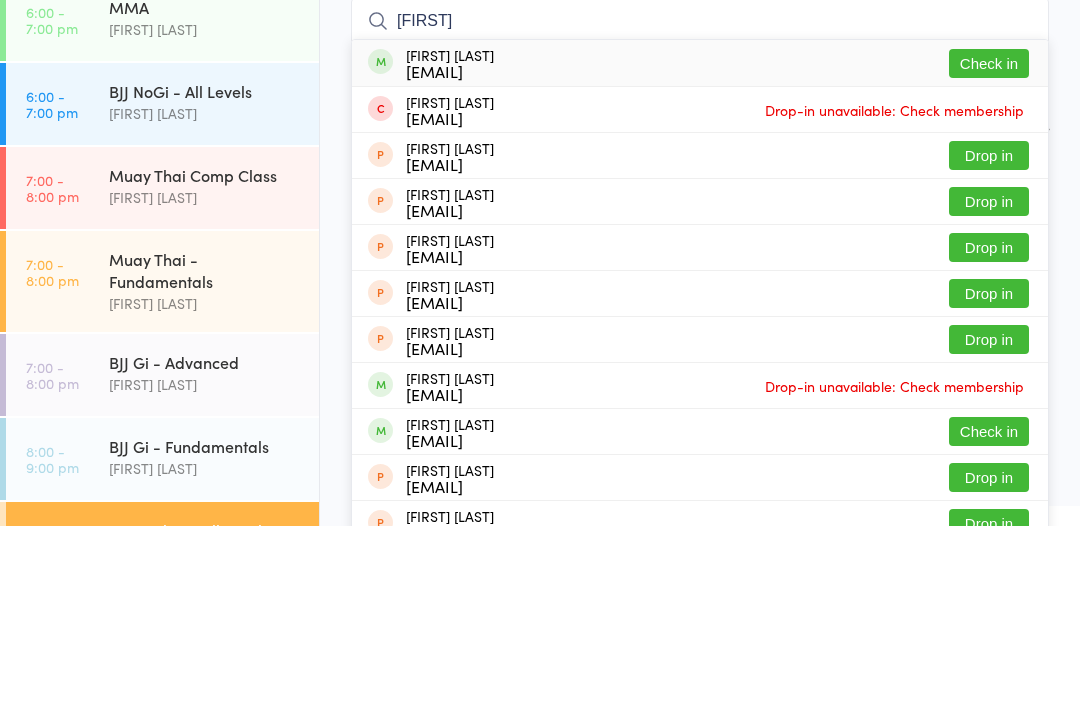 type on "[FIRST]" 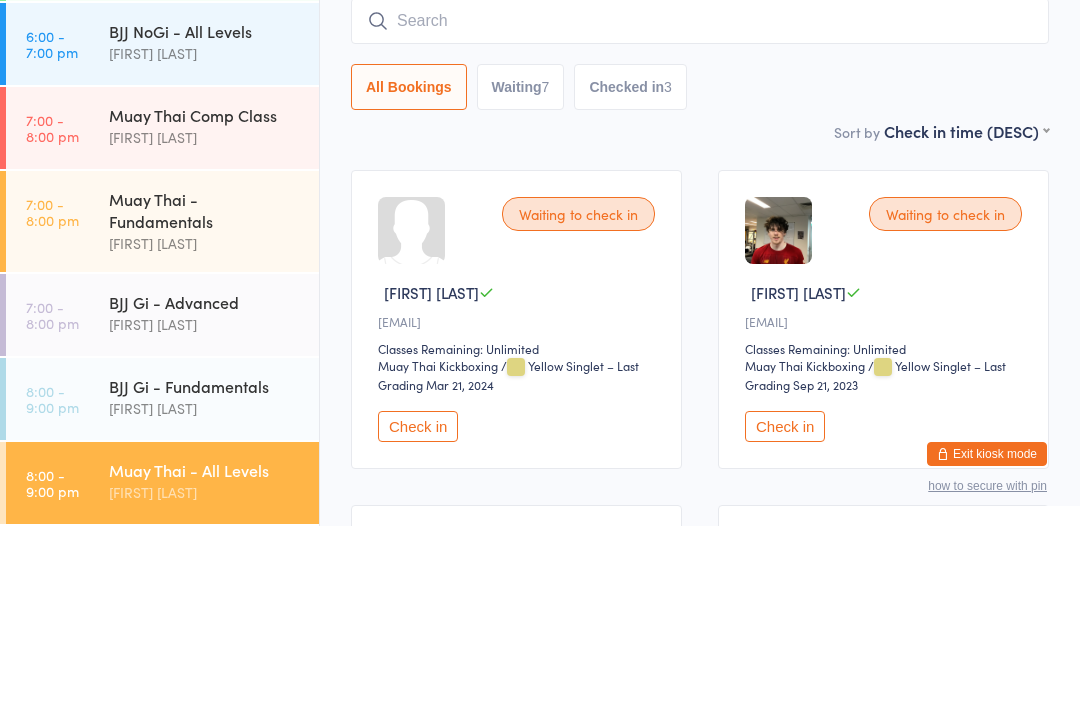 scroll, scrollTop: 506, scrollLeft: 0, axis: vertical 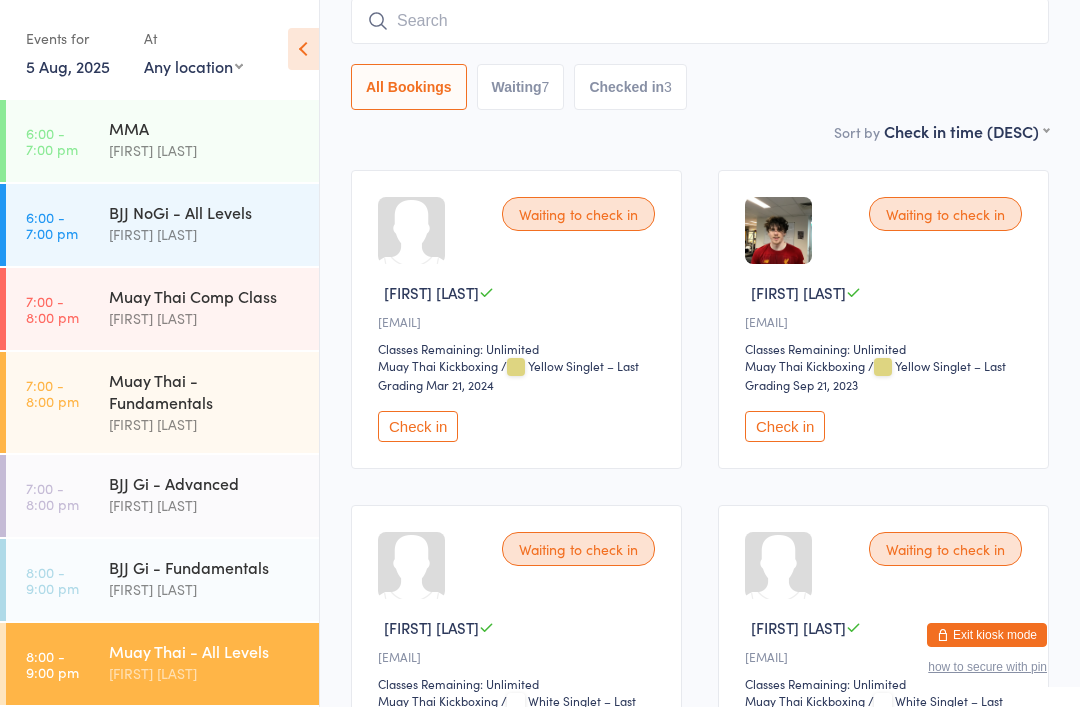 click on "[FIRST] [LAST]" at bounding box center [205, 589] 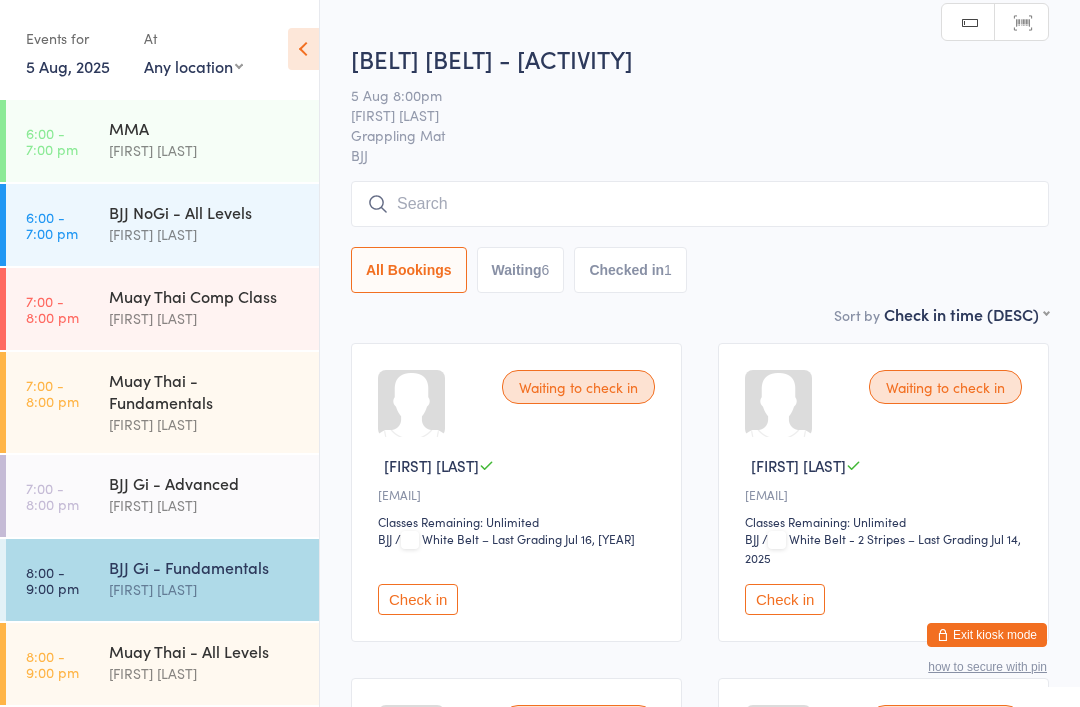 scroll, scrollTop: 77, scrollLeft: 0, axis: vertical 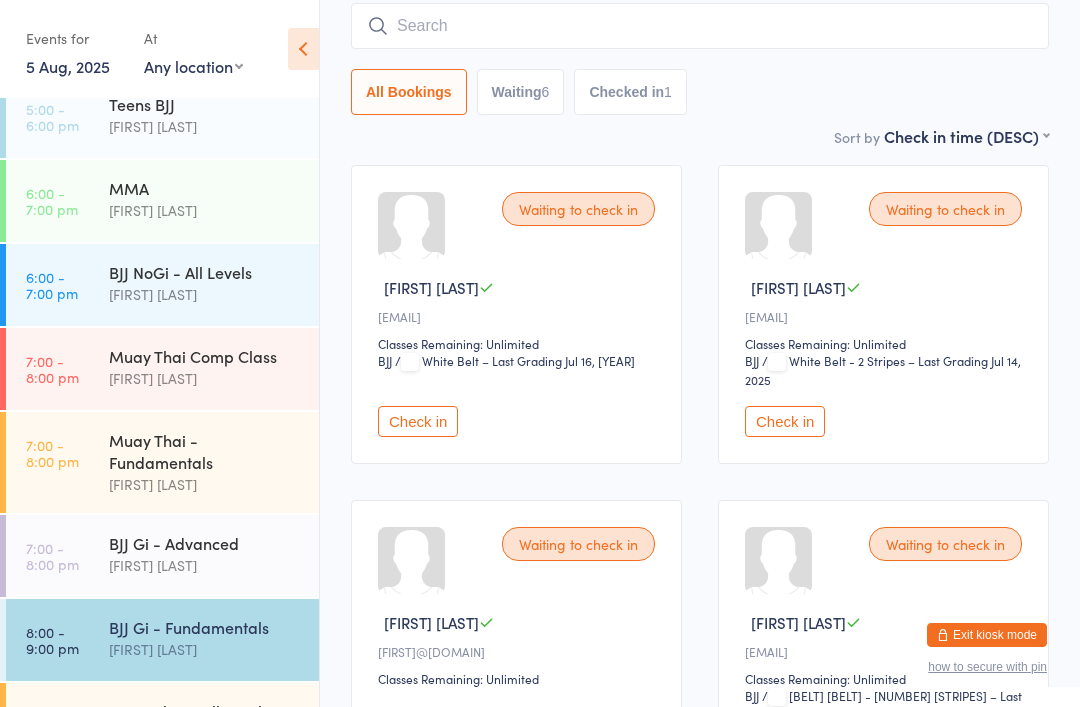 click on "Check in" at bounding box center (785, 421) 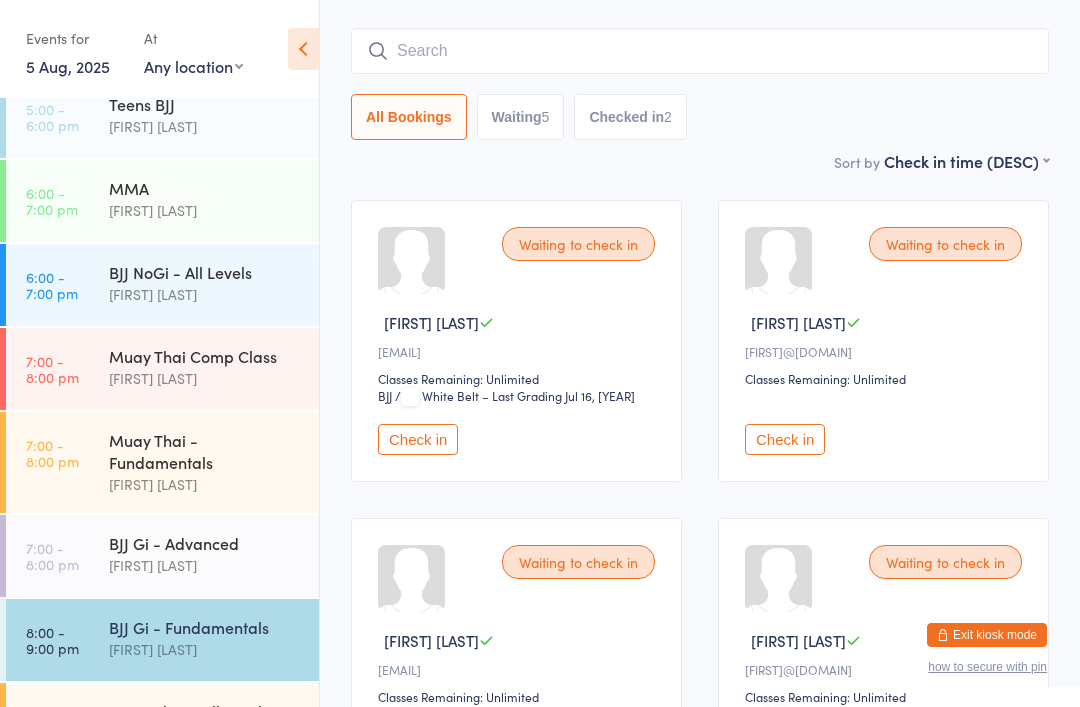 scroll, scrollTop: 0, scrollLeft: 0, axis: both 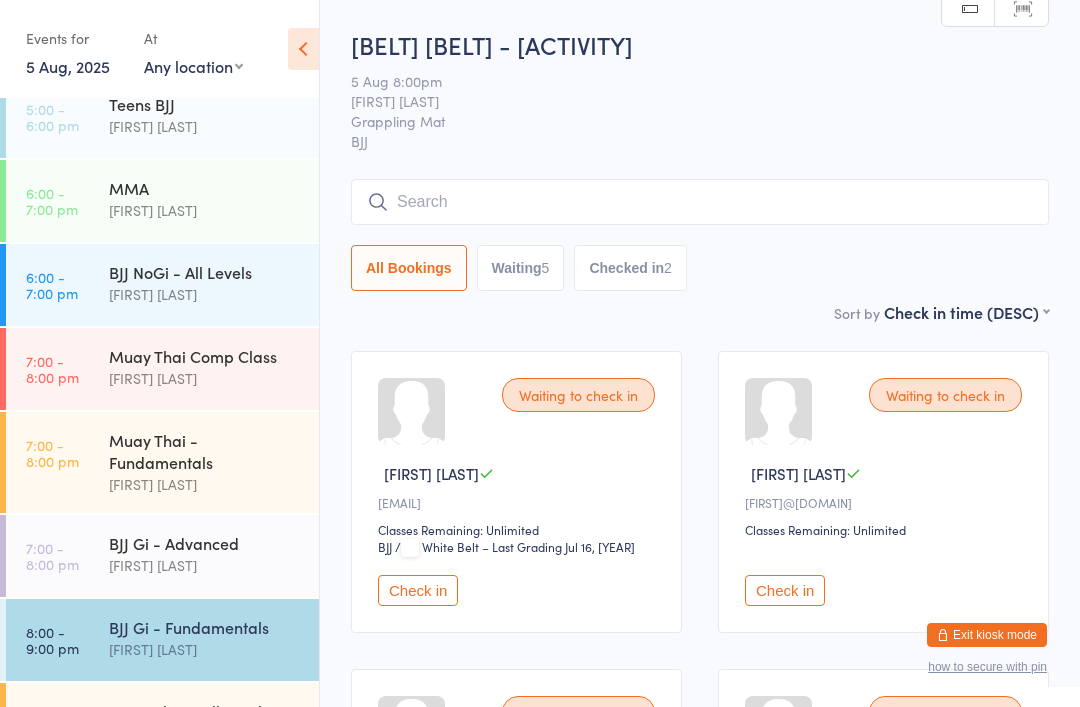 click at bounding box center [700, 202] 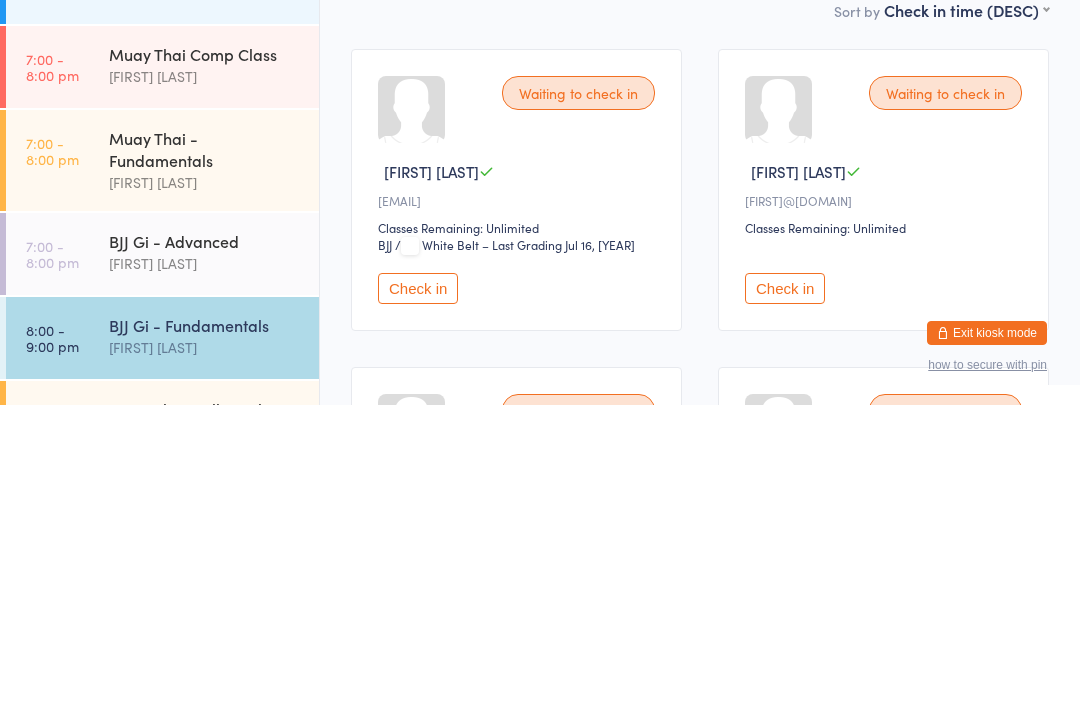 click on "Check in" at bounding box center (785, 590) 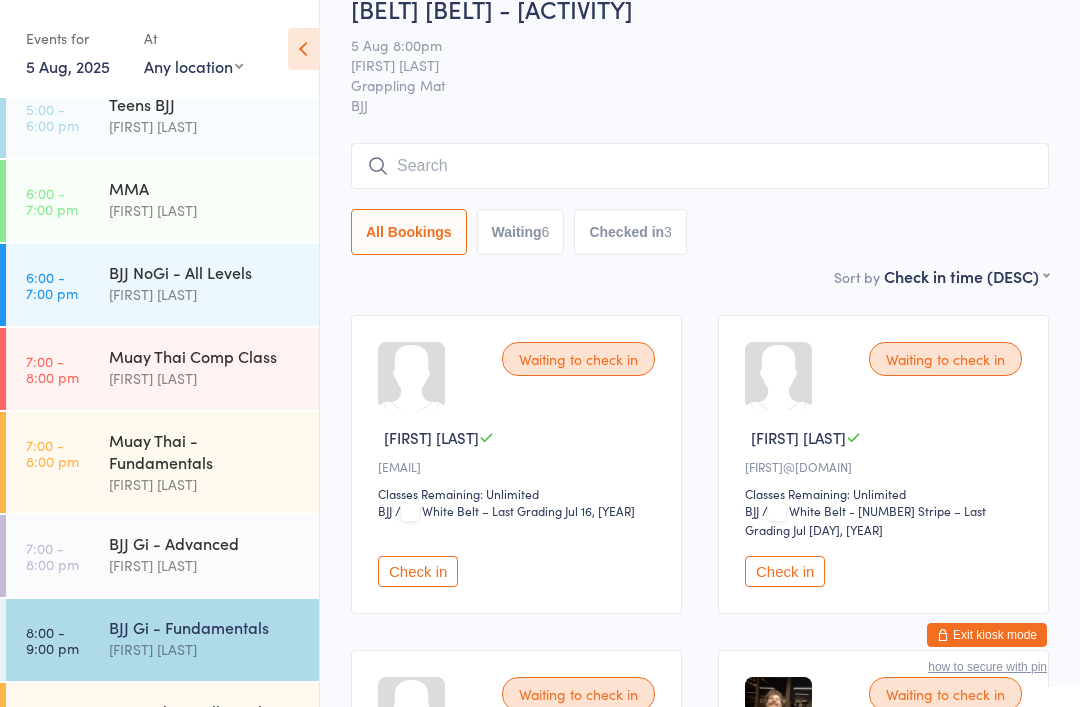 click at bounding box center [700, 166] 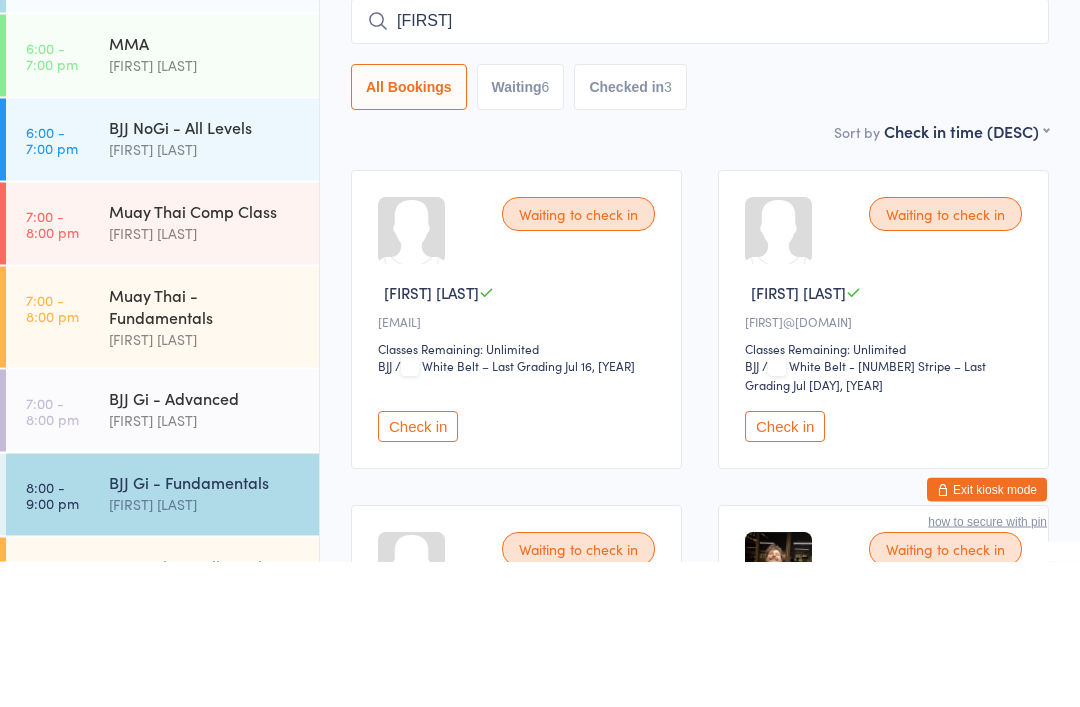 type on "[FIRST]" 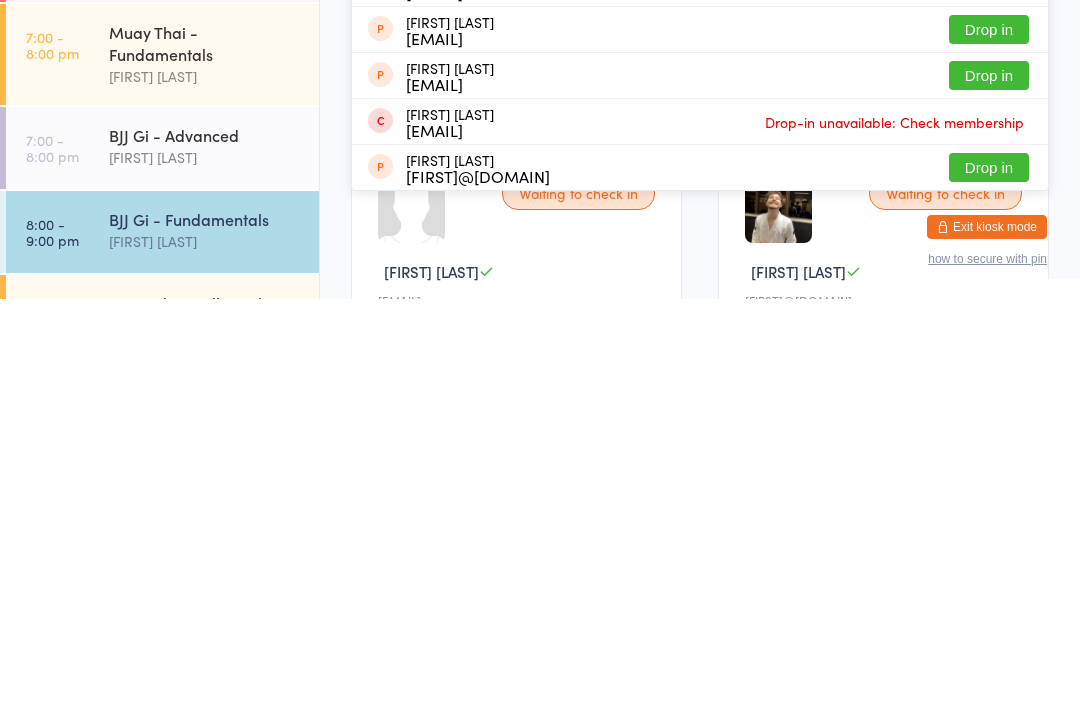 scroll, scrollTop: 131, scrollLeft: 0, axis: vertical 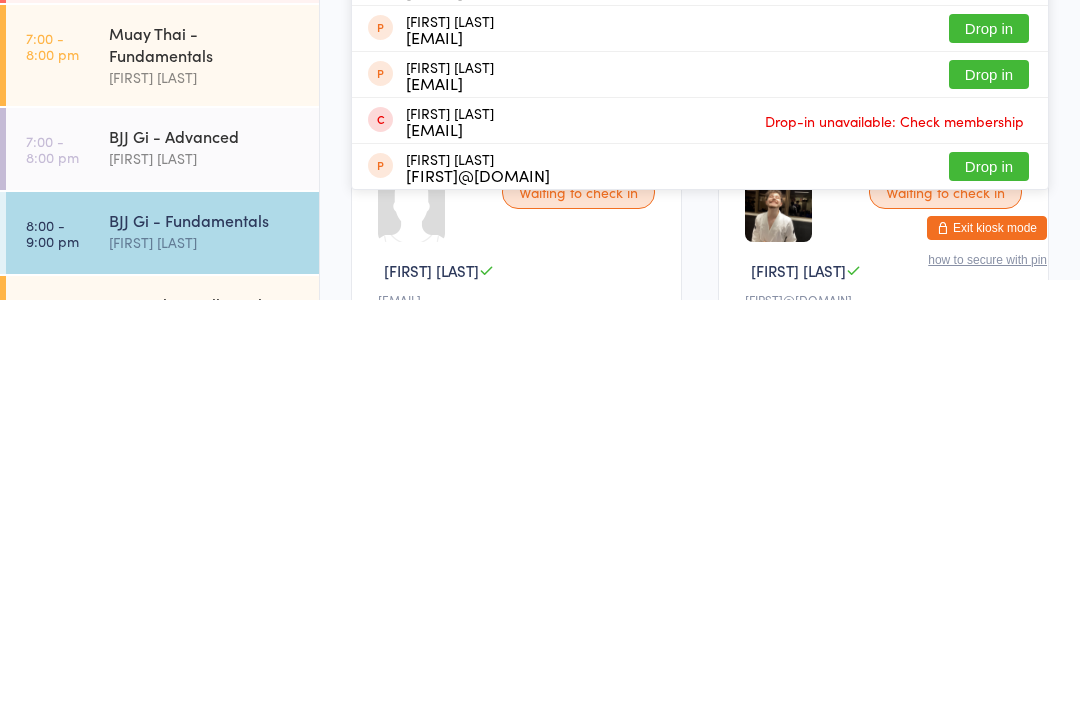 click on "[FIRST] [LAST]" at bounding box center (205, 733) 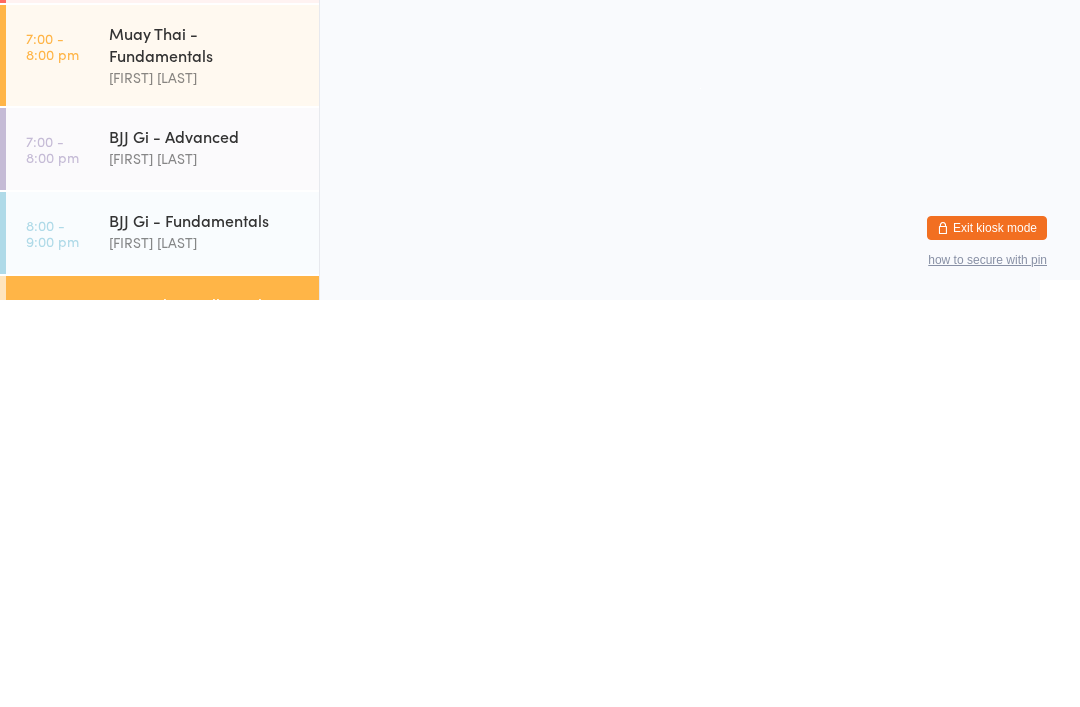 scroll, scrollTop: 0, scrollLeft: 0, axis: both 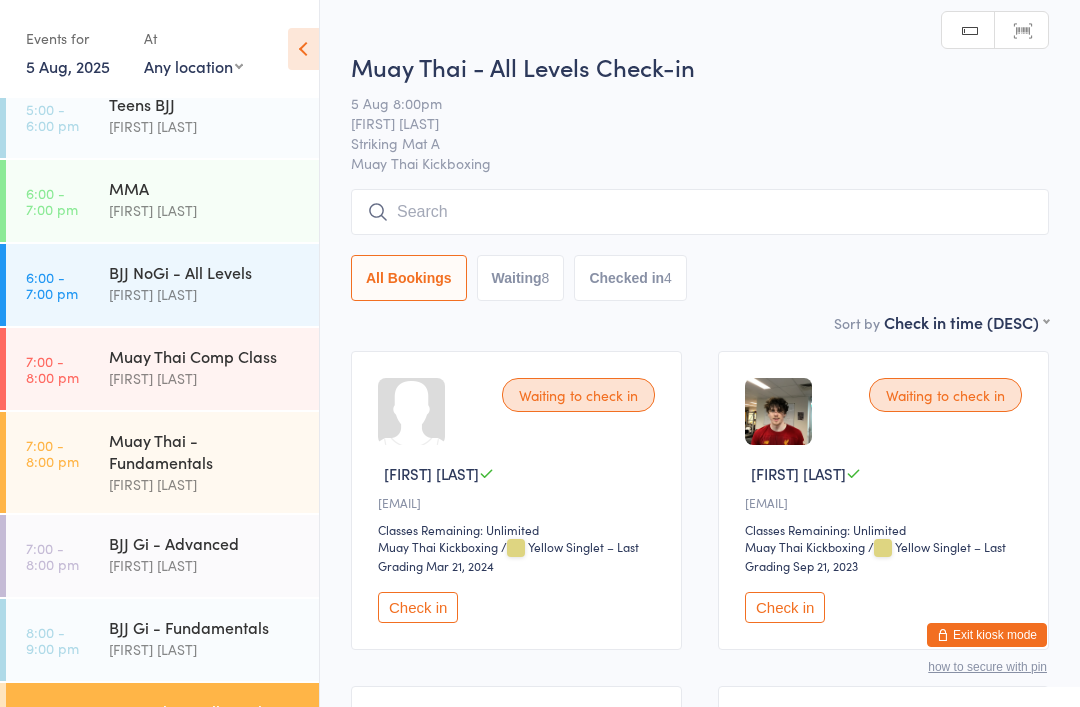click at bounding box center [700, 212] 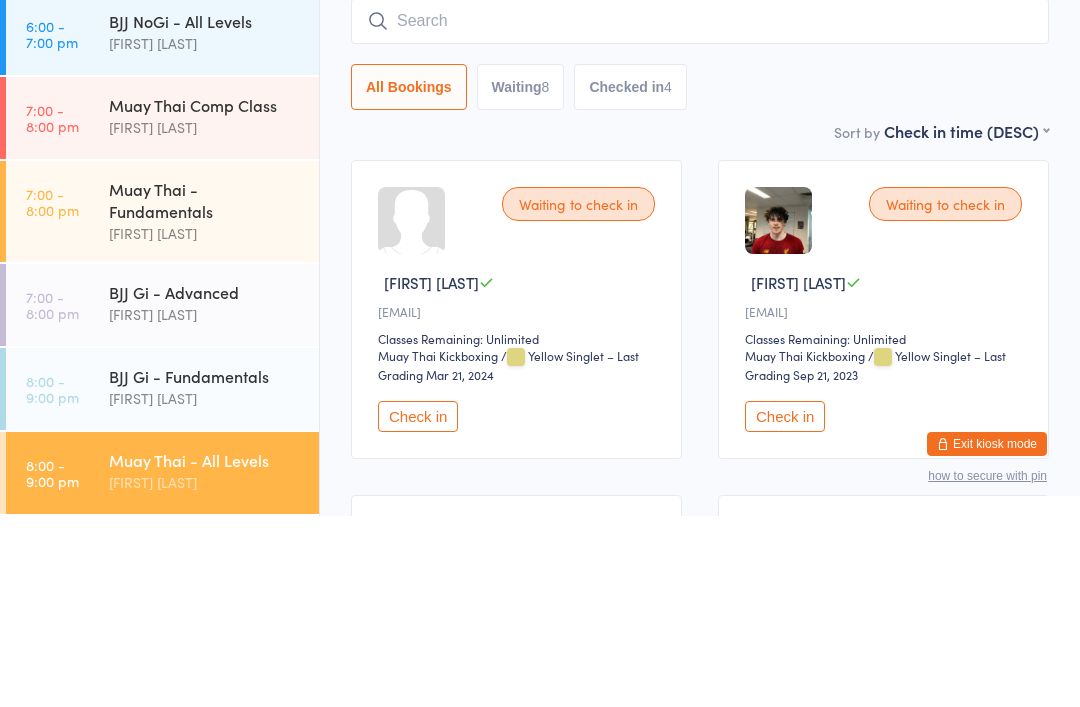 scroll, scrollTop: 506, scrollLeft: 0, axis: vertical 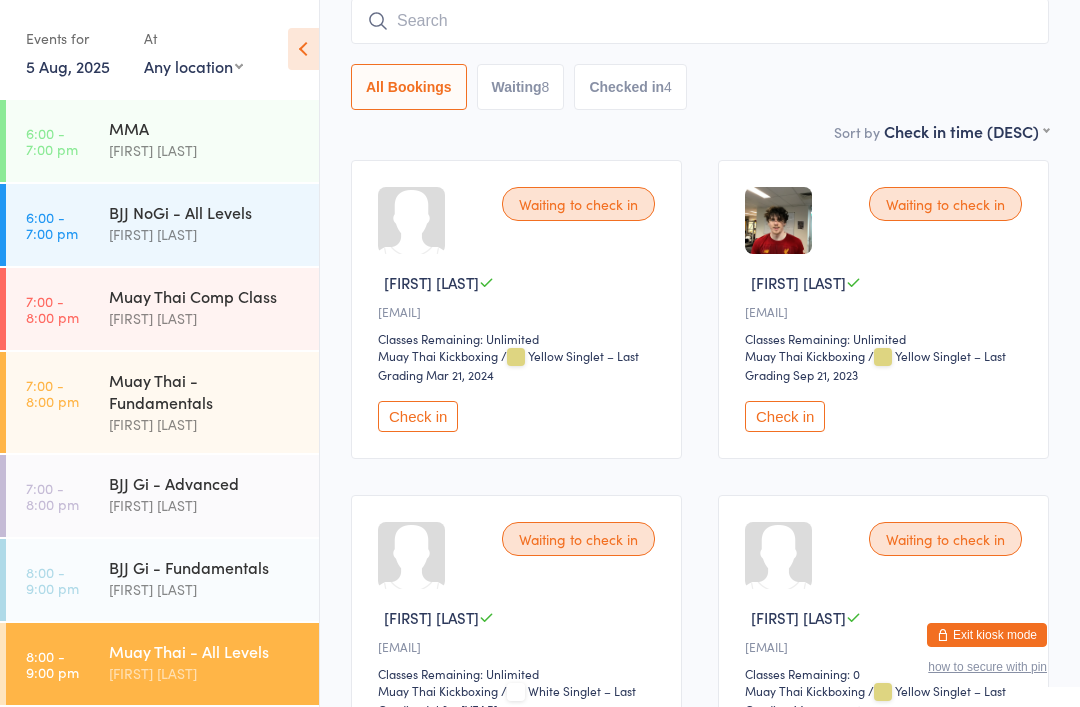 click on "[FIRST] [LAST]" at bounding box center [205, 673] 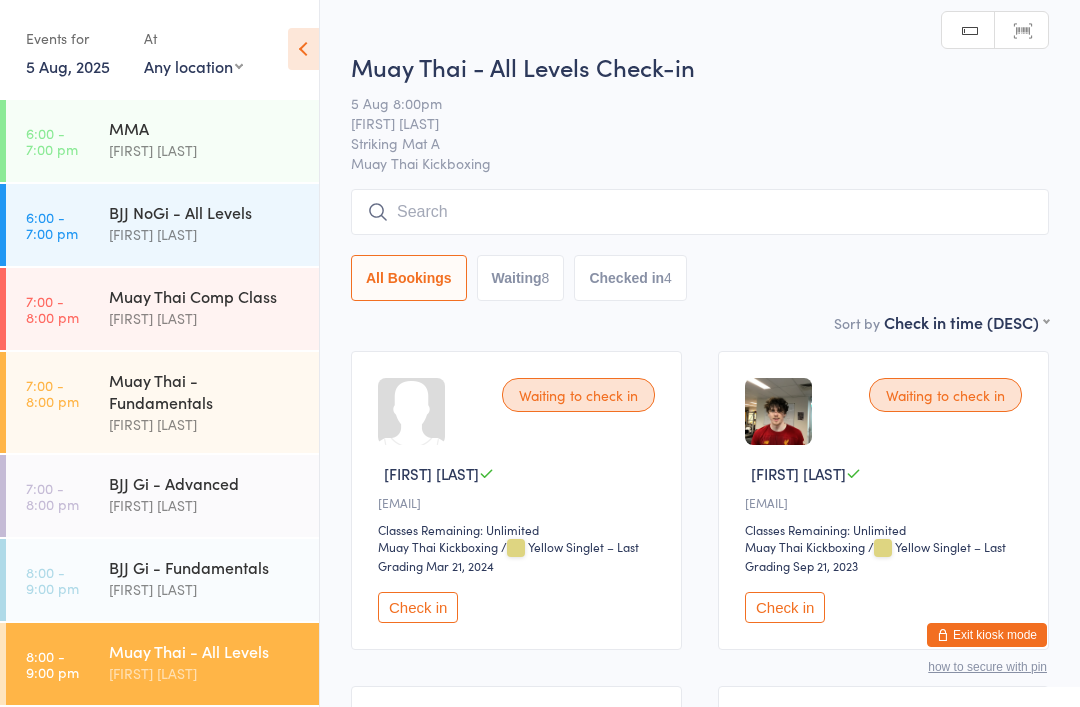 click at bounding box center (700, 212) 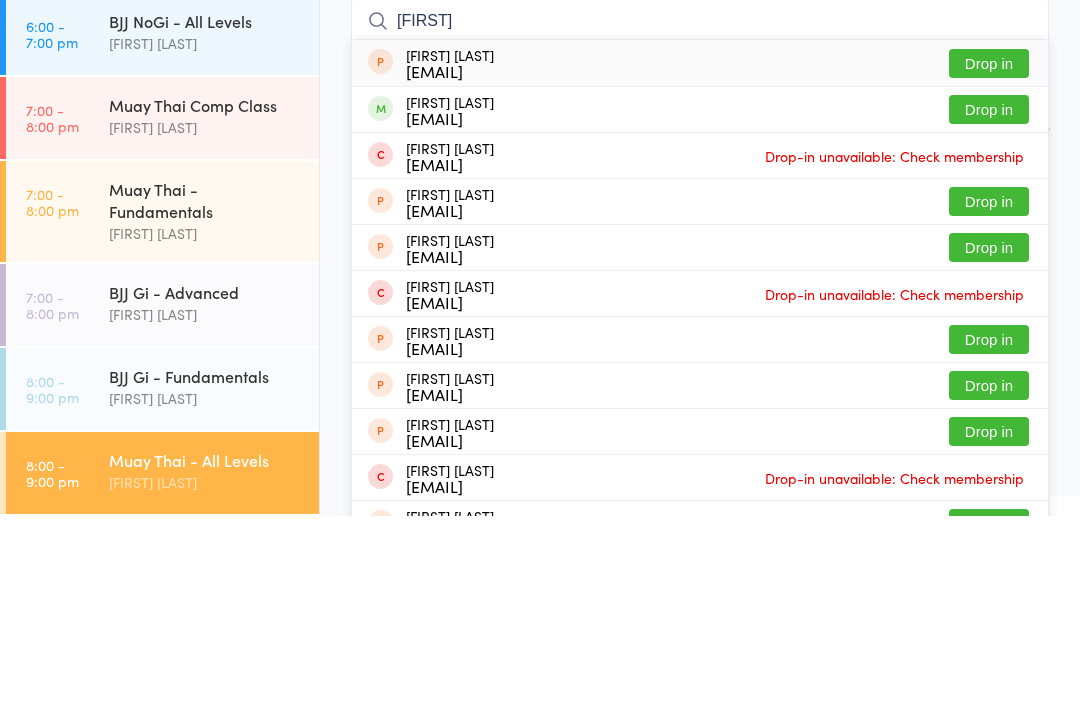 type on "[FIRST]" 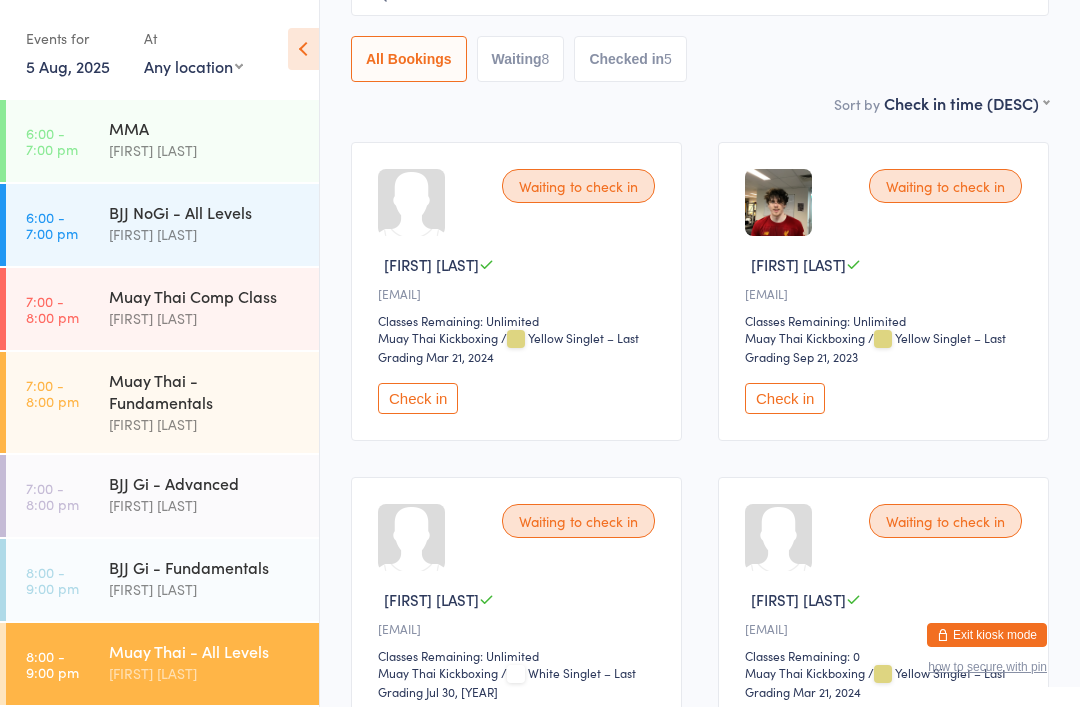 scroll, scrollTop: 391, scrollLeft: 0, axis: vertical 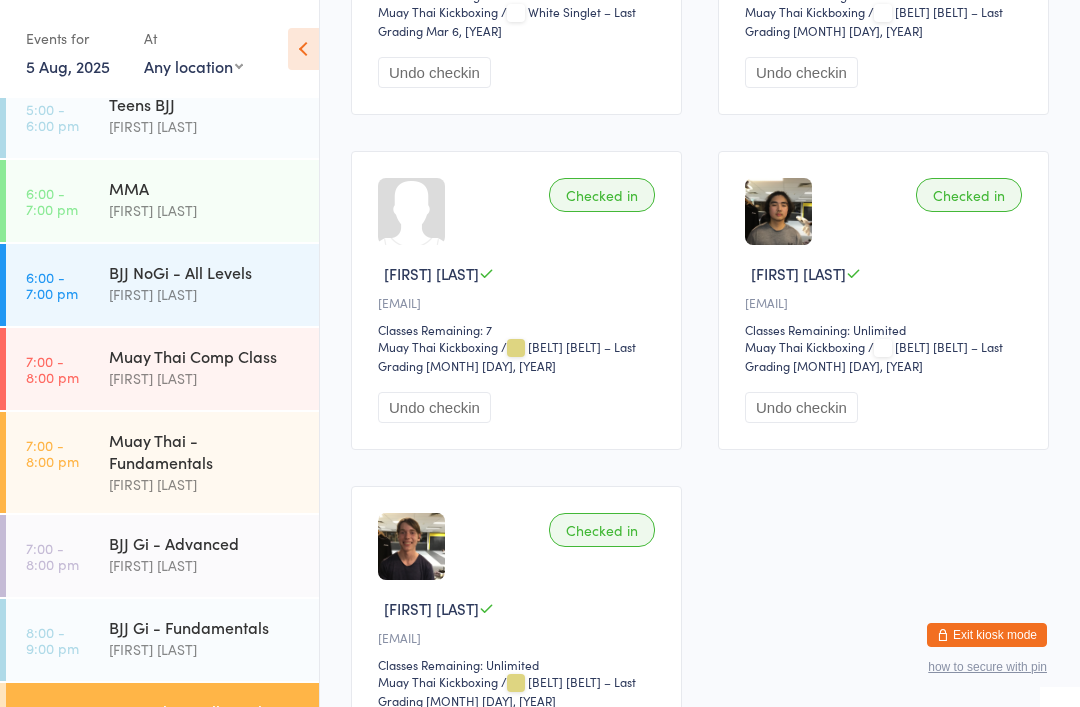 click on "[FIRST] [LAST]" at bounding box center [205, 649] 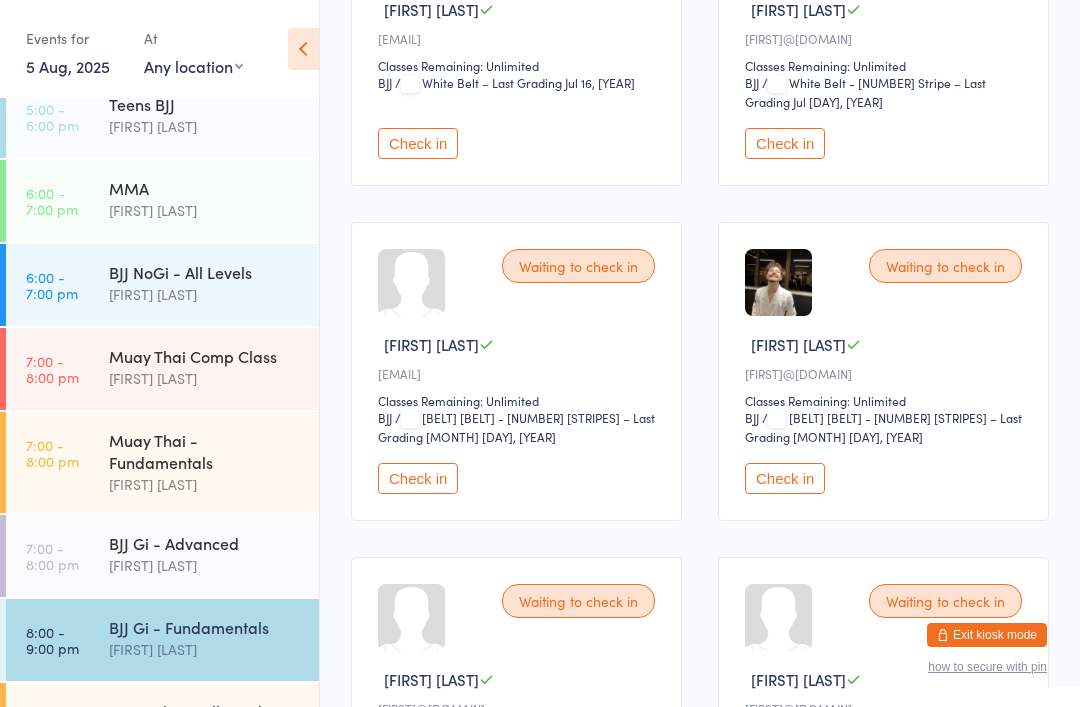 scroll, scrollTop: 472, scrollLeft: 0, axis: vertical 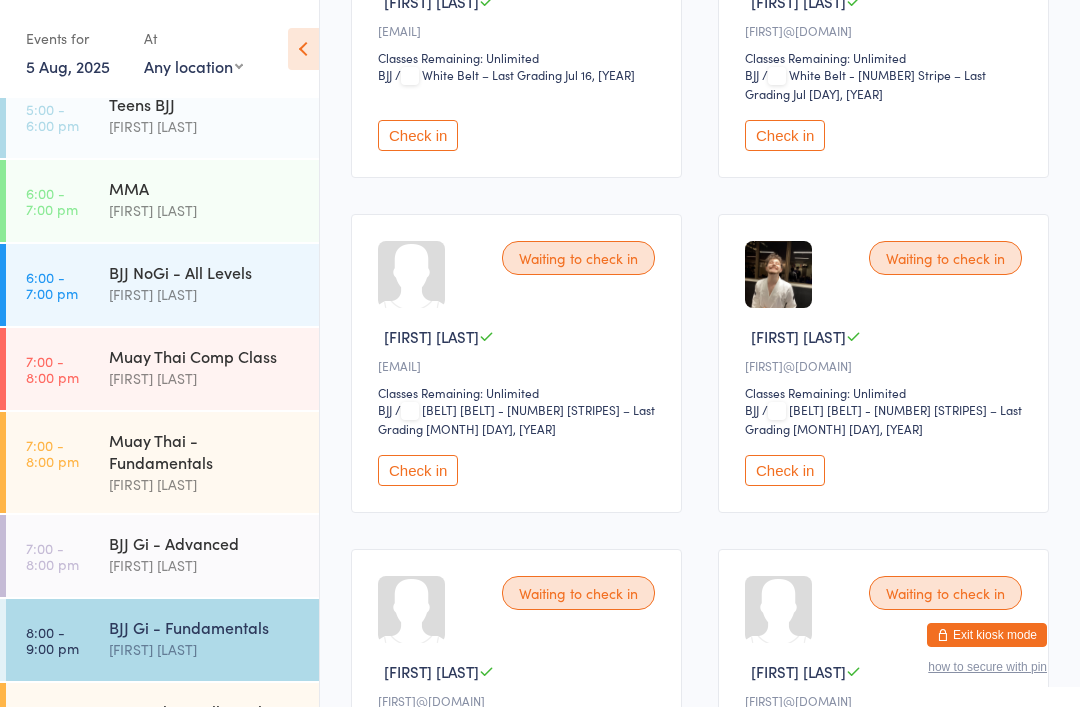 click on "Waiting to check in [FIRST] [LAST]  [FIRST]@[DOMAIN] Classes Remaining: Unlimited BJJ  BJJ   /  White Belt - [NUMBER] Stripes – Last Grading Sep [DAY], [YEAR]   Check in" at bounding box center [883, 363] 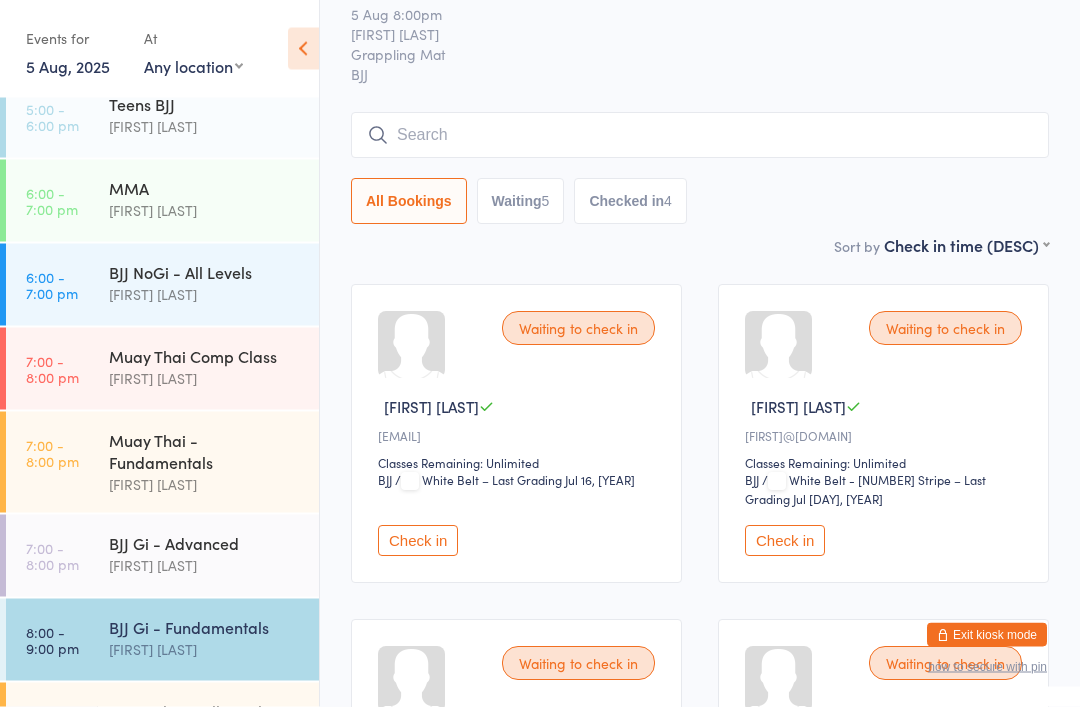 scroll, scrollTop: 0, scrollLeft: 0, axis: both 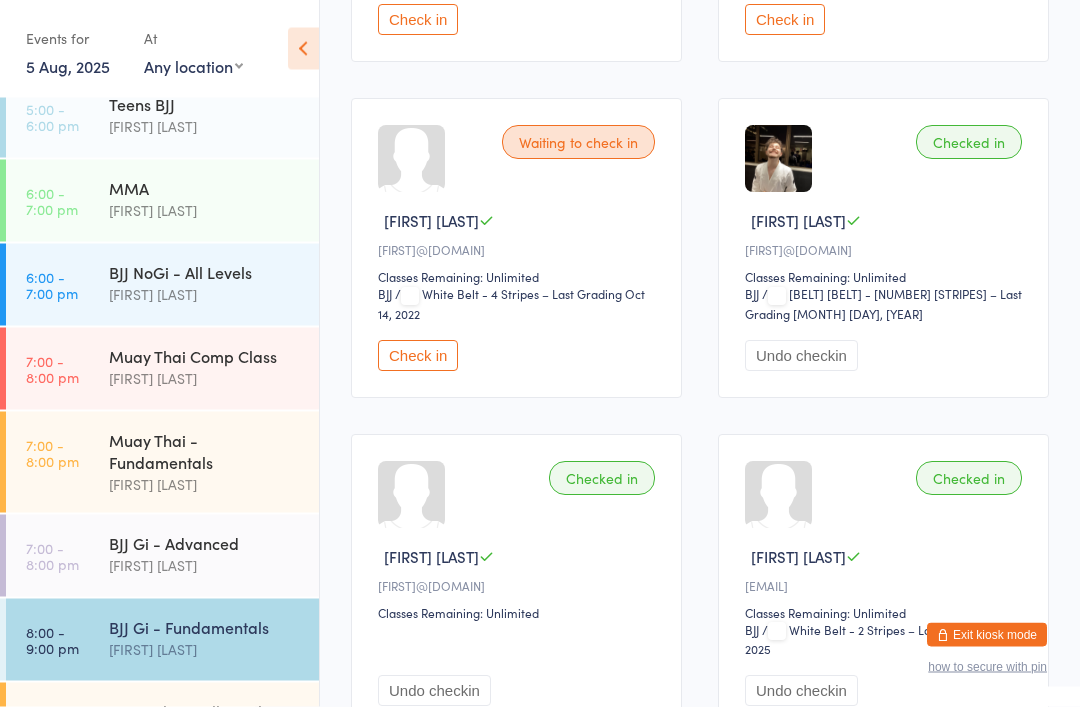 click on "Check in" at bounding box center [418, 356] 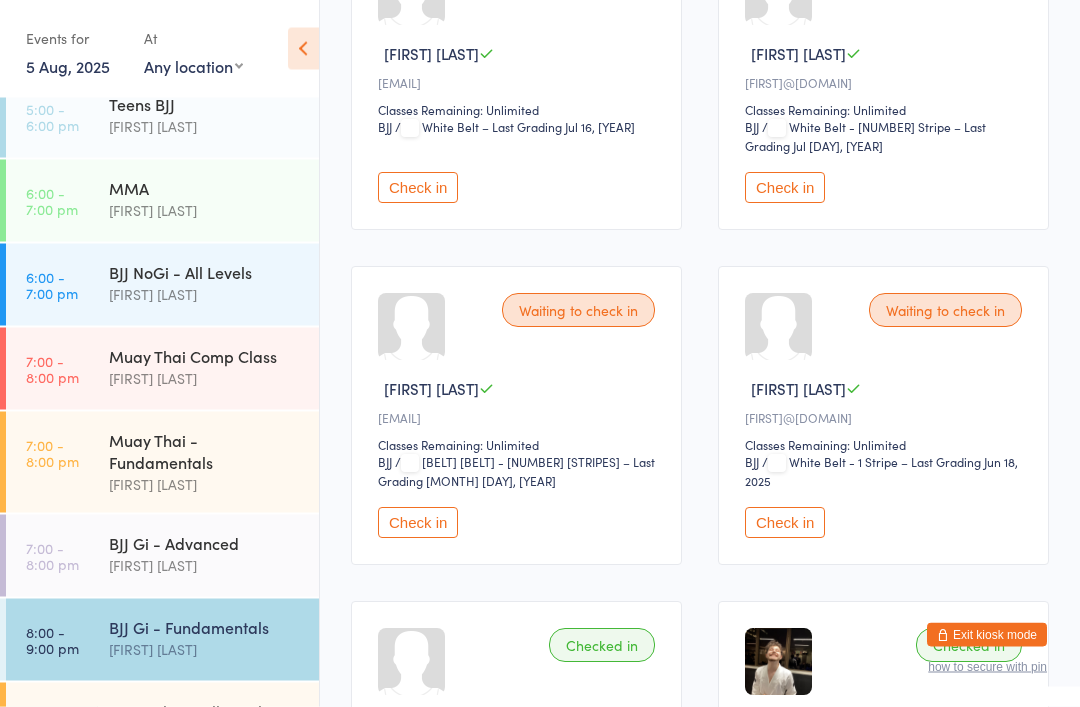 click on "Check in" at bounding box center [785, 523] 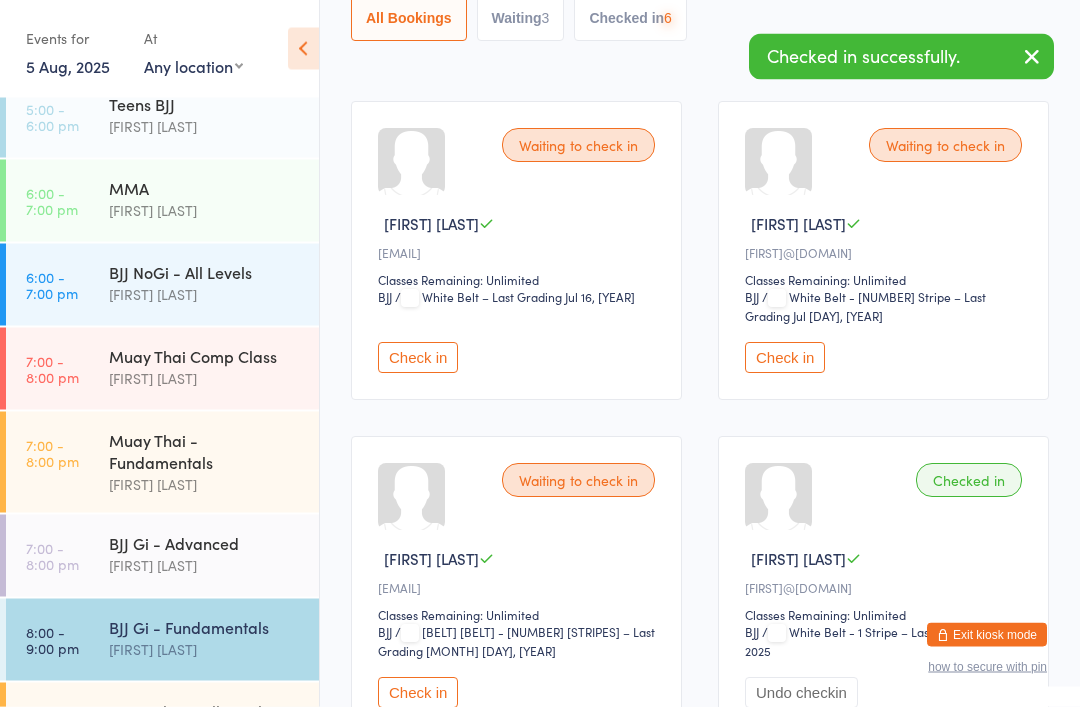 scroll, scrollTop: 0, scrollLeft: 0, axis: both 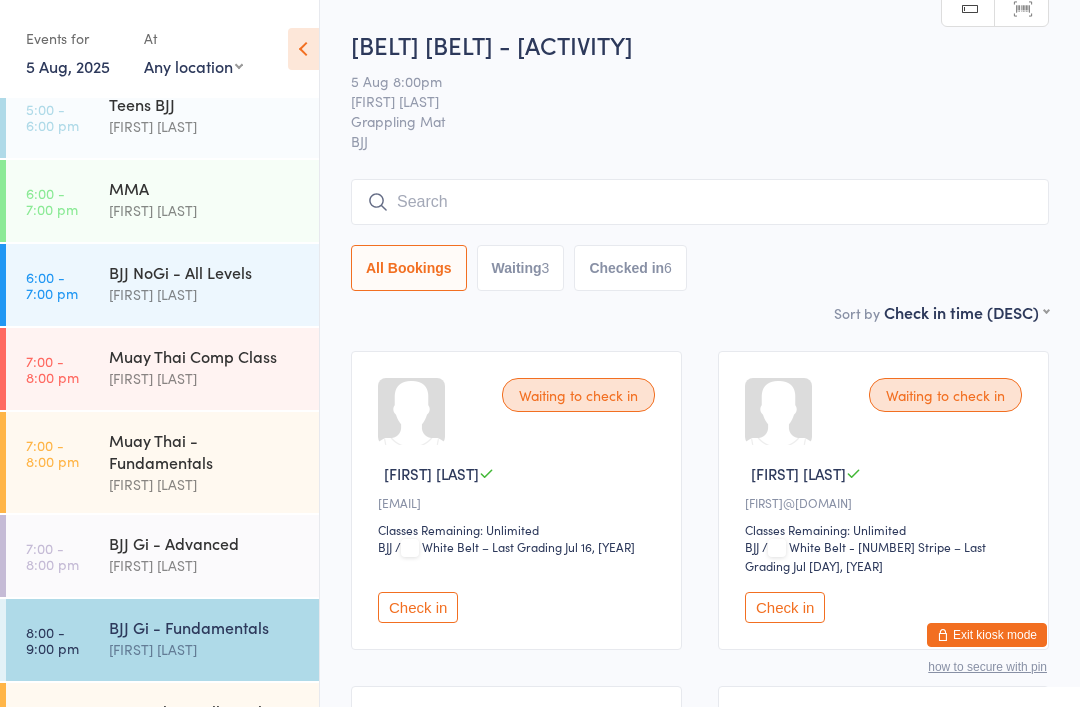 click on "Check in" at bounding box center [418, 607] 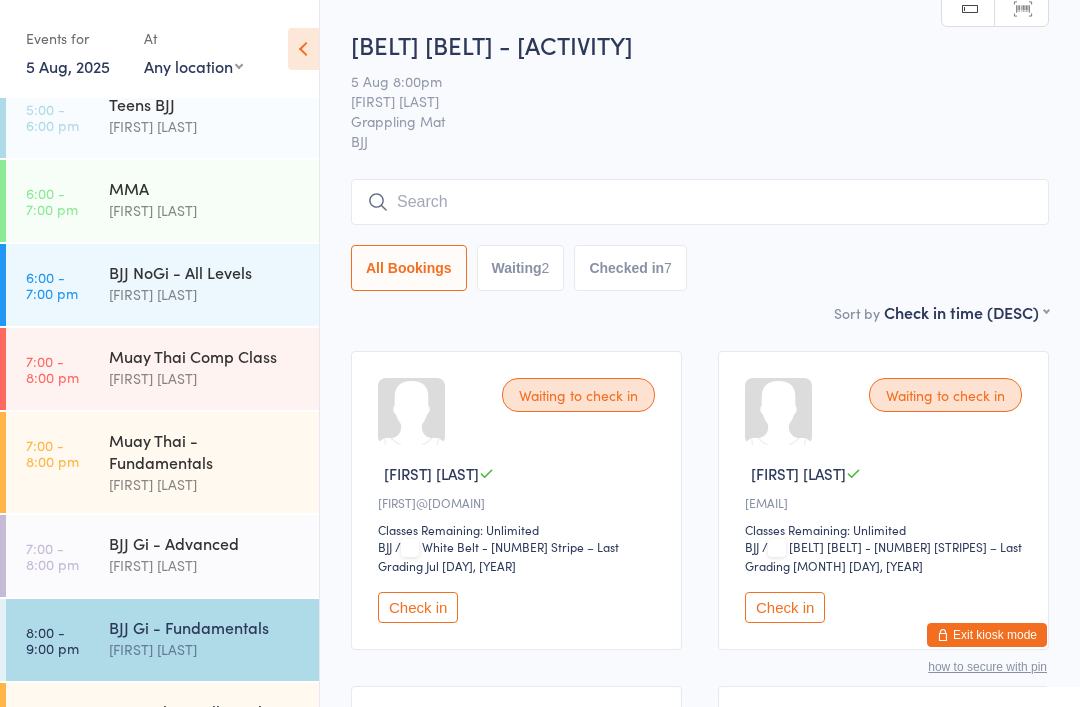 click at bounding box center [700, 202] 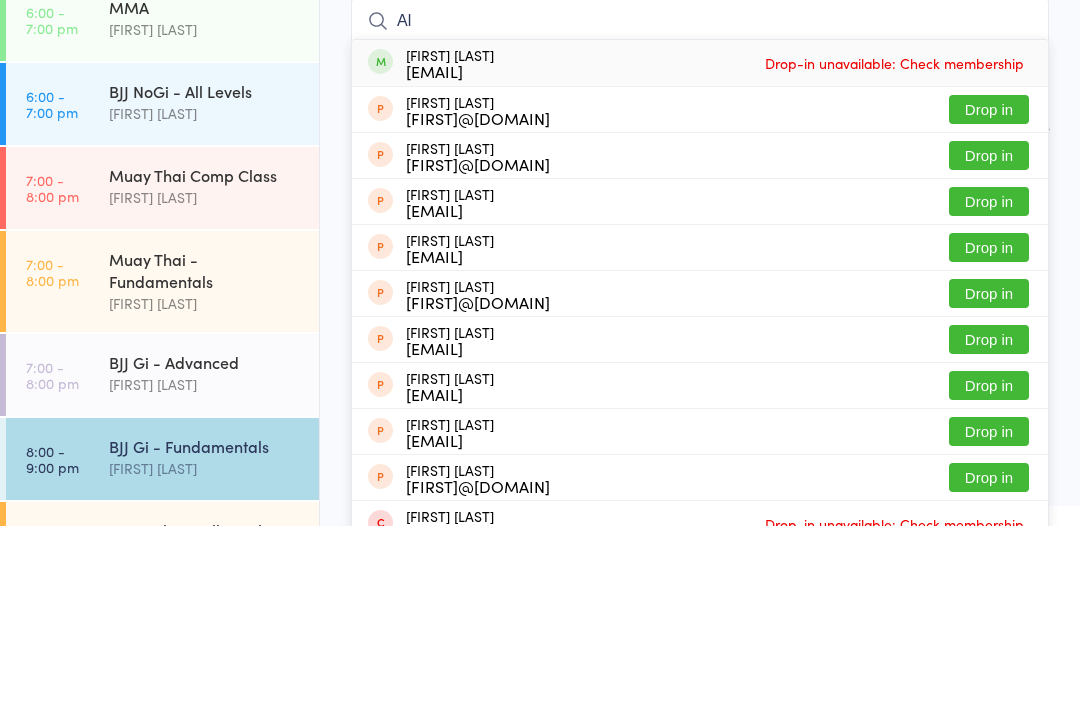 type on "A" 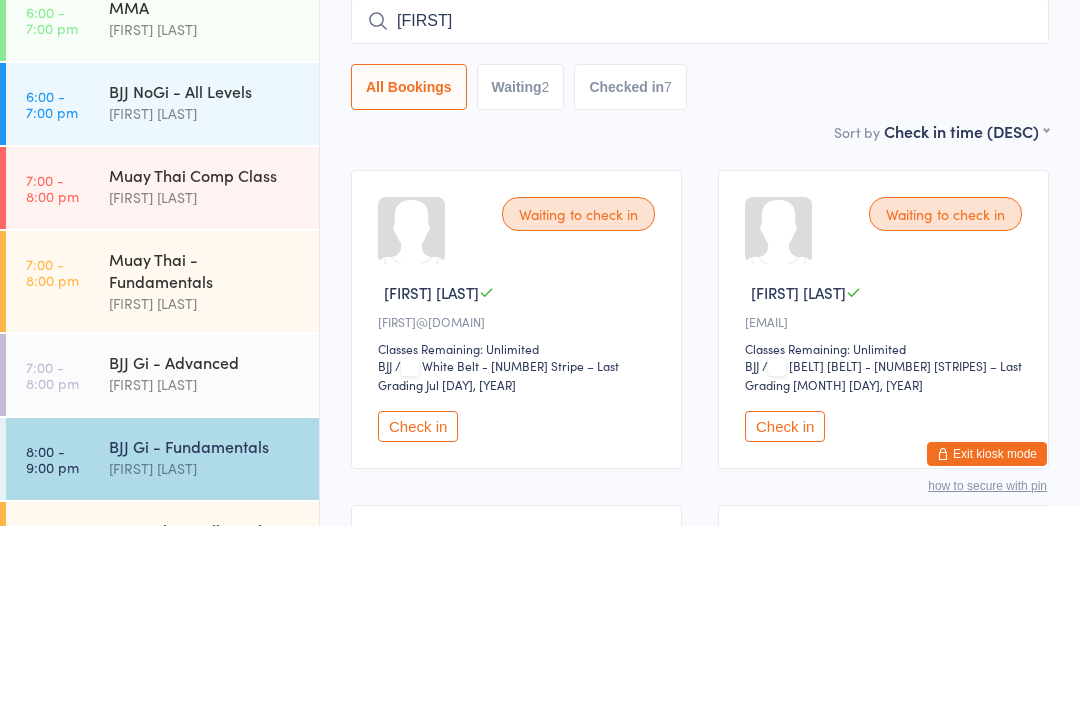 scroll, scrollTop: 181, scrollLeft: 0, axis: vertical 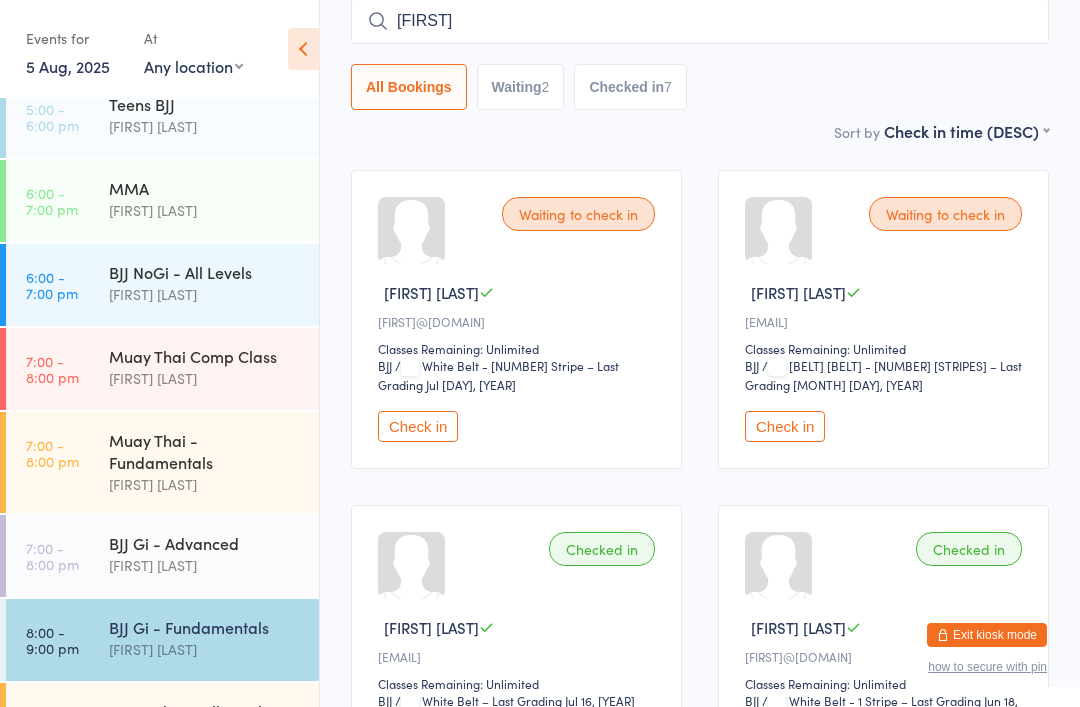 click on "Waiting to check in [FIRST] [LAST]  [EMAIL] Classes Remaining: Unlimited BJJ  BJJ   /  White Belt - 4 Stripes – Last Grading Mar 19, 2025   Check in" at bounding box center (883, 319) 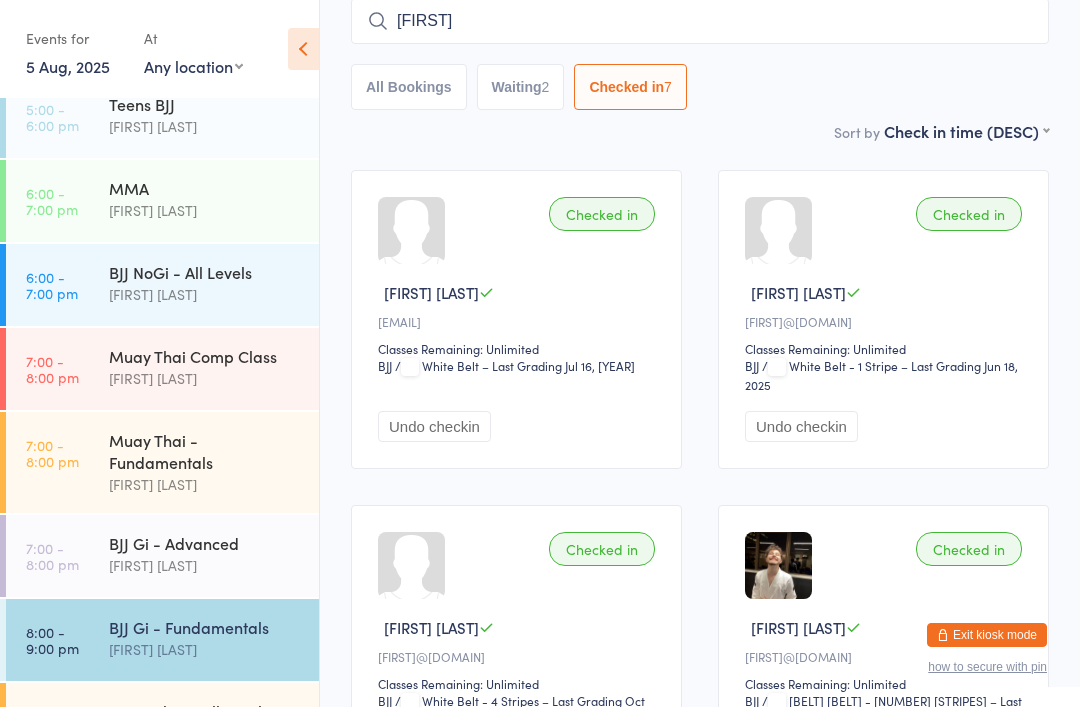 click on "[FIRST]" at bounding box center (700, 21) 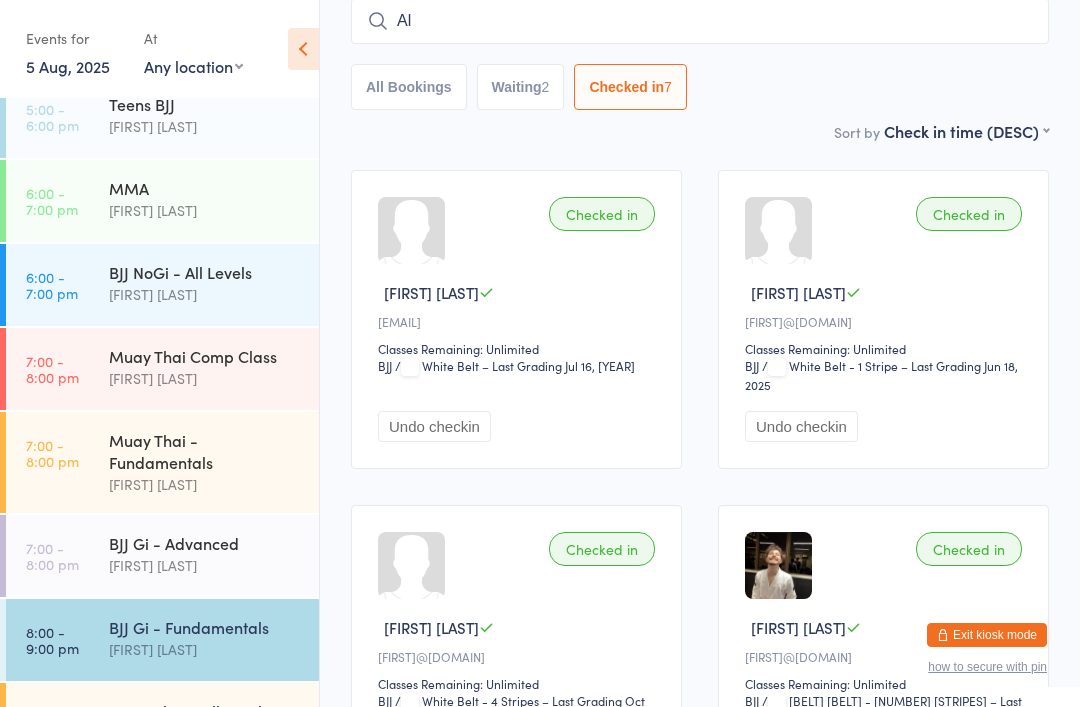 type on "A" 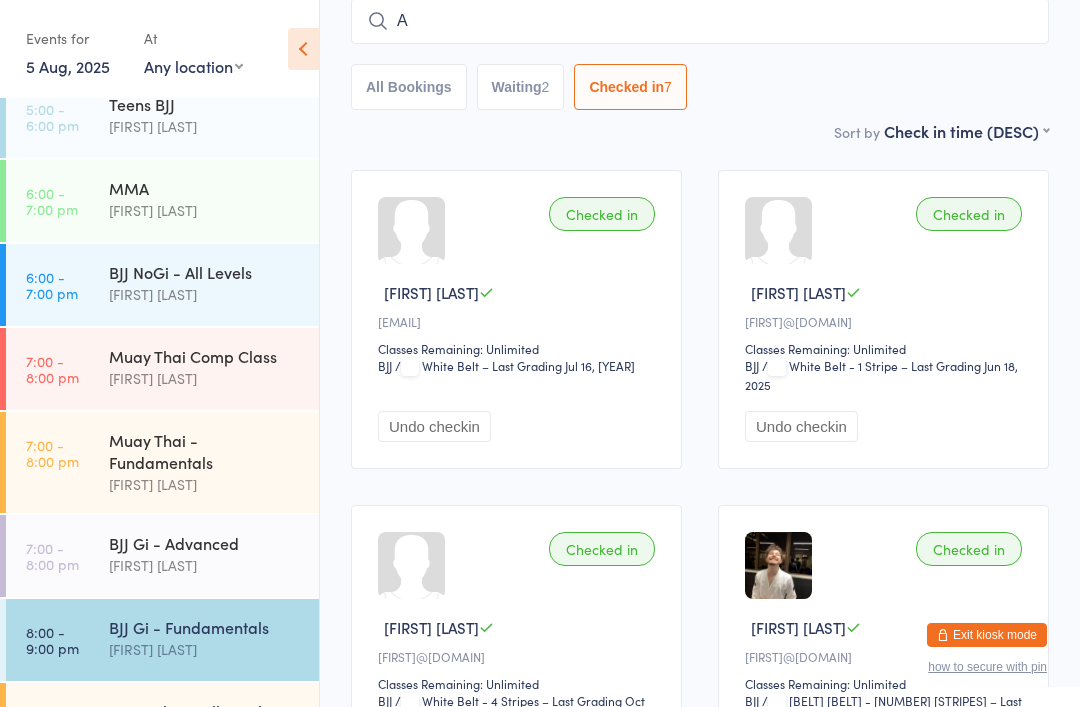 type 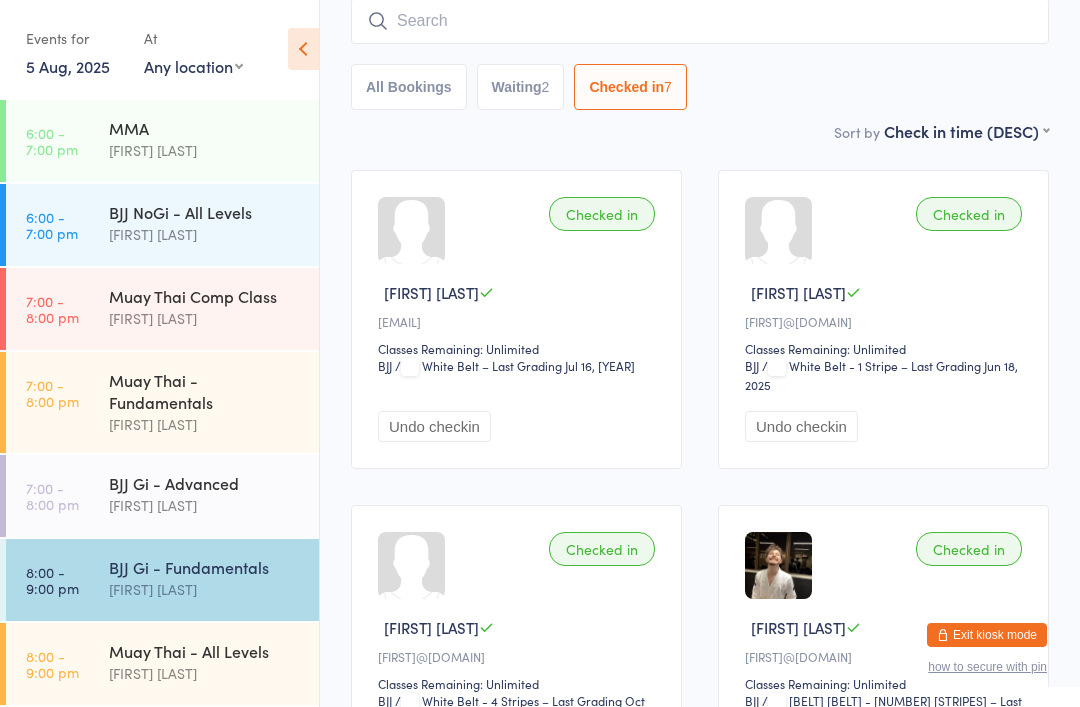 scroll, scrollTop: 506, scrollLeft: 0, axis: vertical 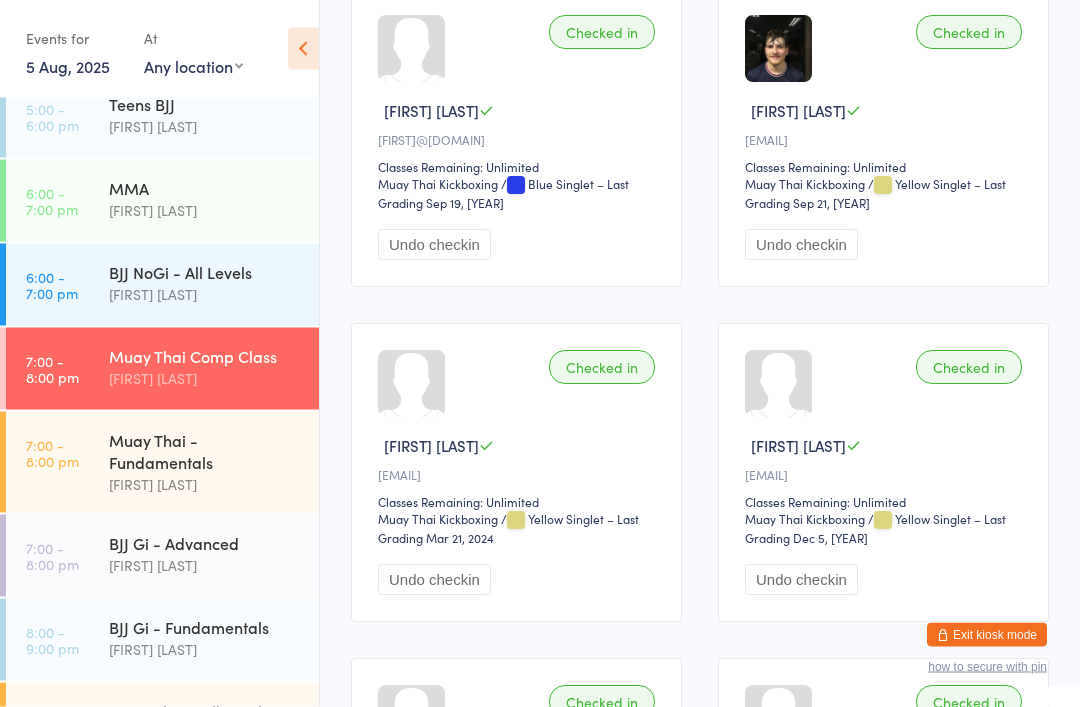 click on "Muay Thai - All Levels" at bounding box center [205, 711] 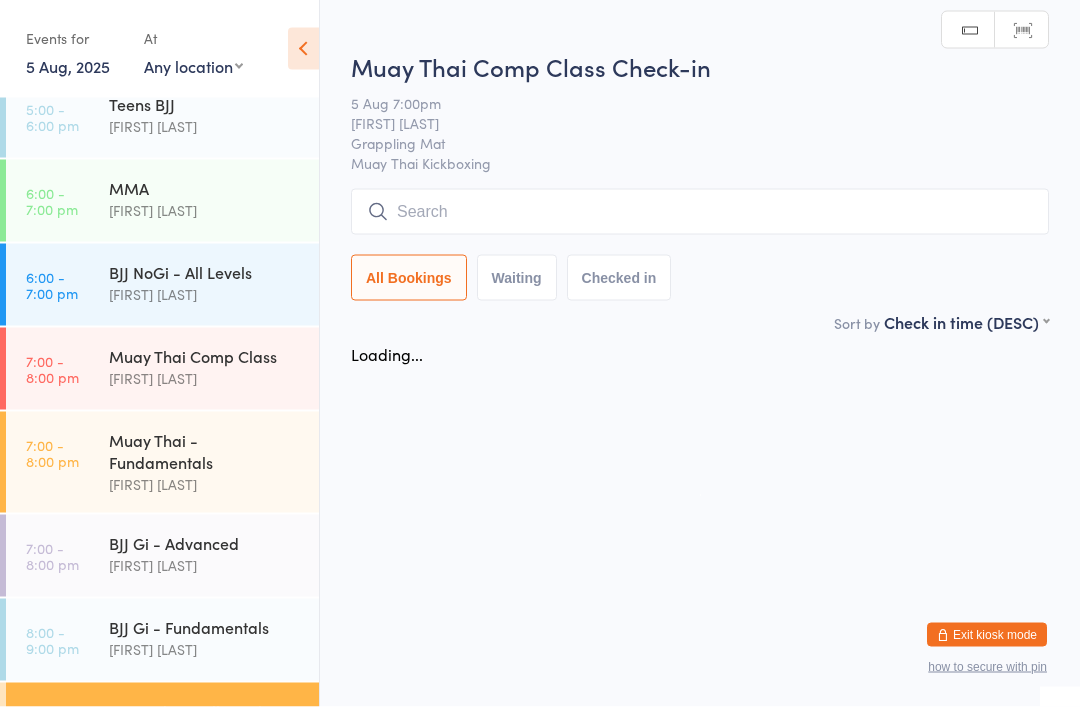 scroll, scrollTop: 0, scrollLeft: 0, axis: both 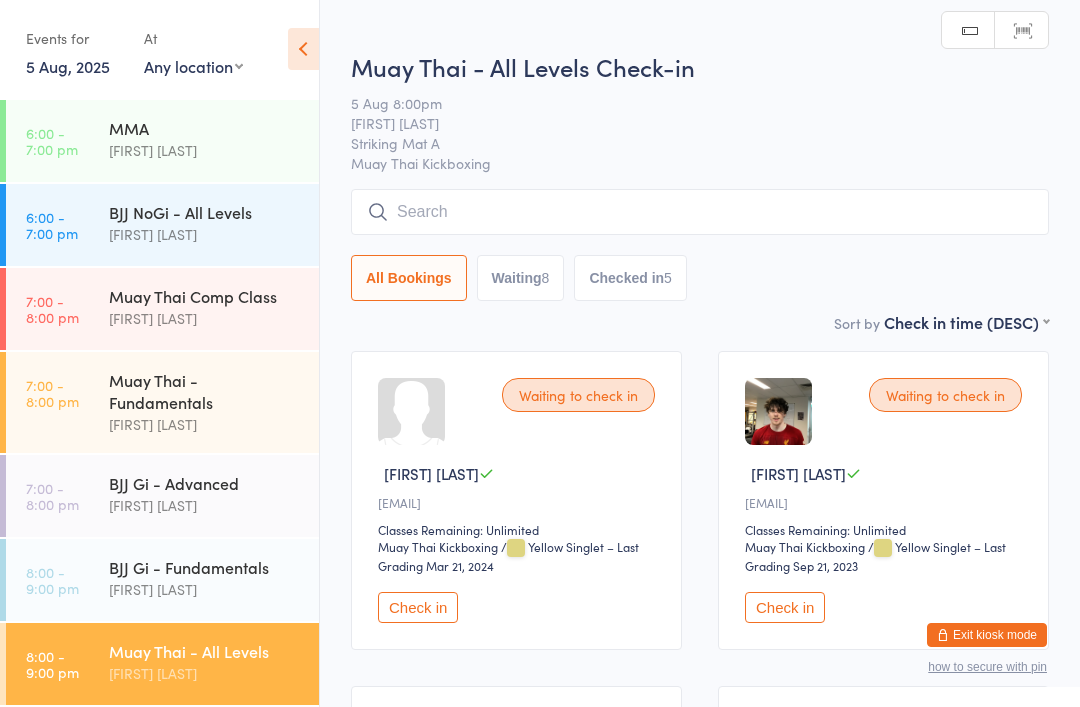 click at bounding box center (700, 212) 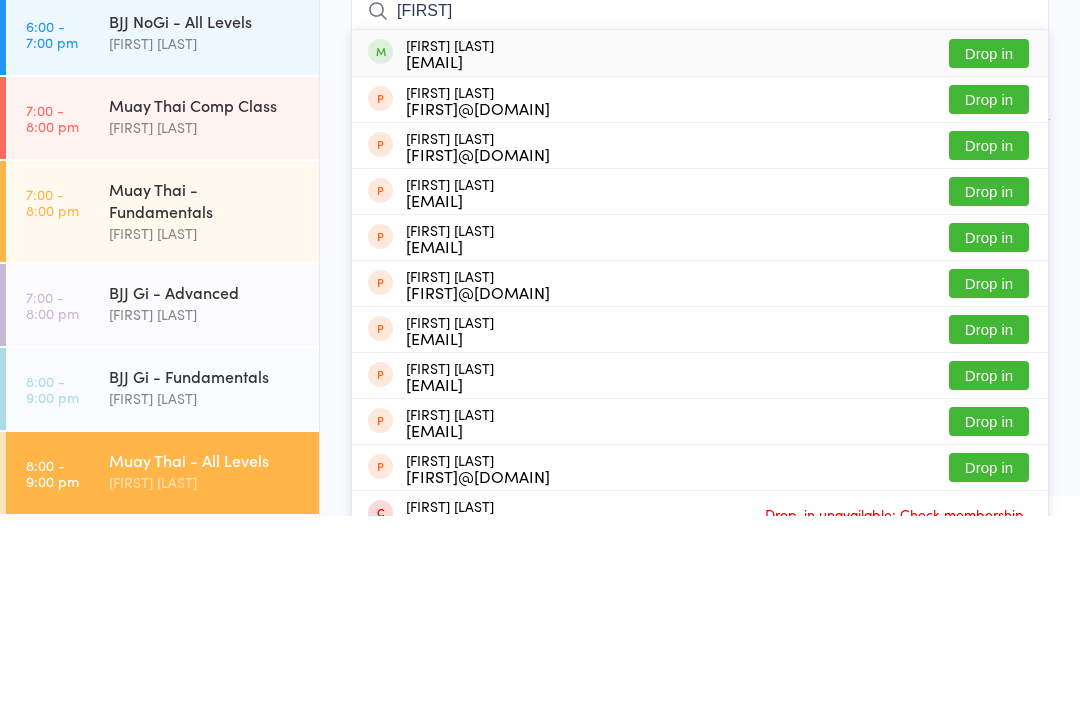 type on "[FIRST]" 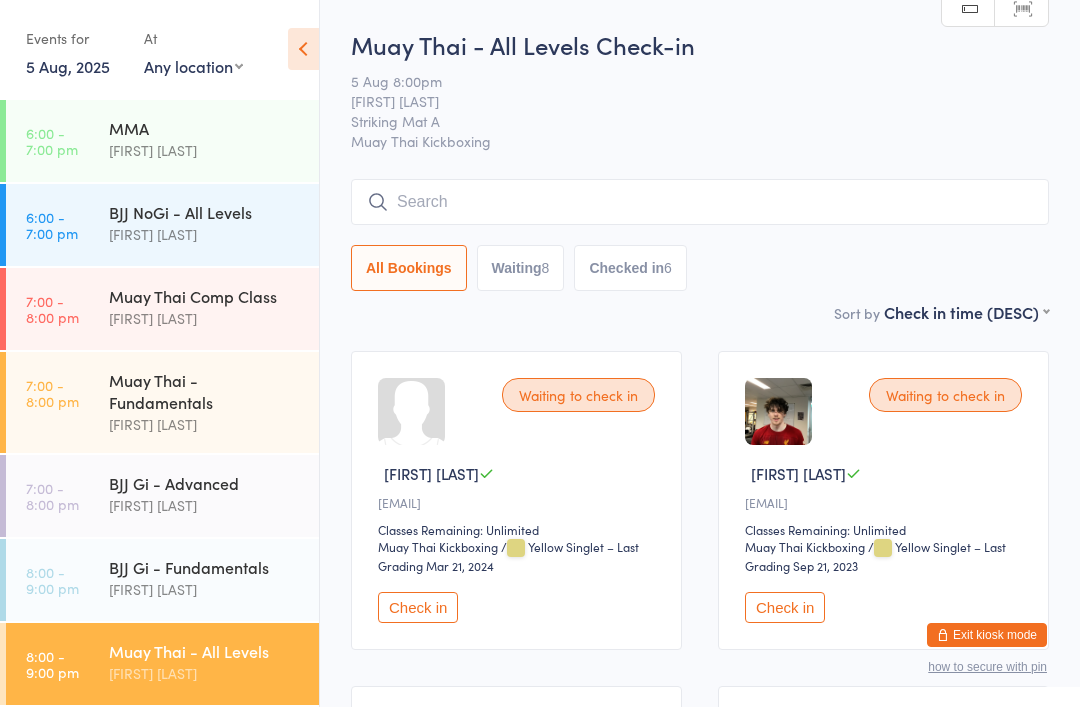 scroll, scrollTop: 1, scrollLeft: 0, axis: vertical 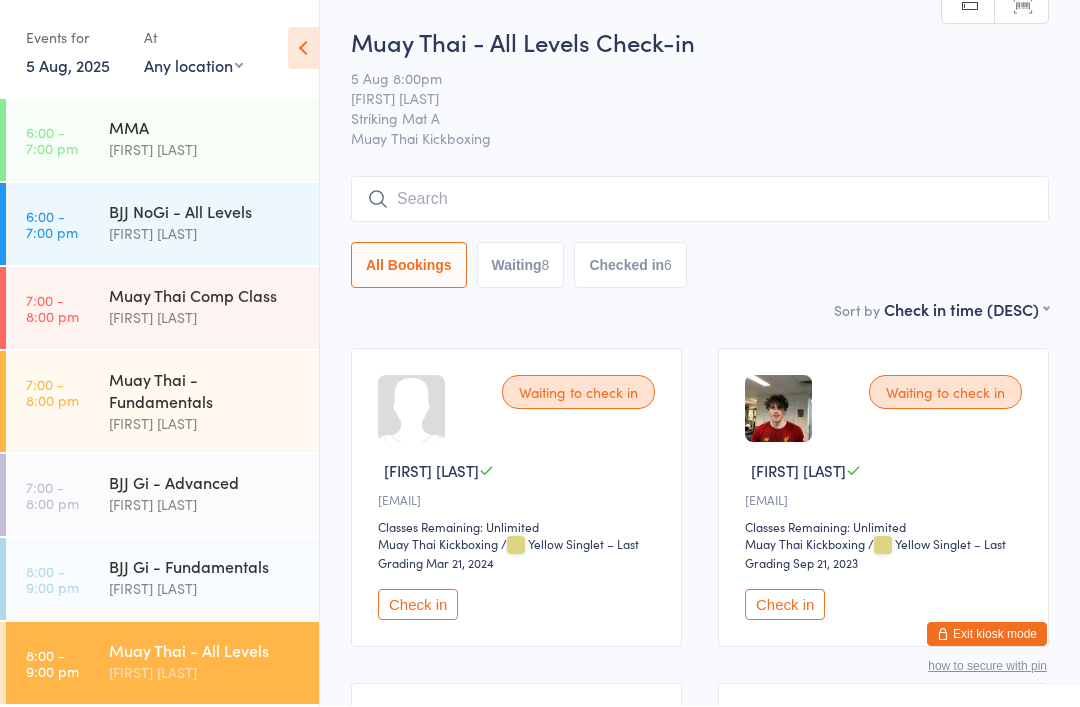 click on "BJJ Gi - Fundamentals" at bounding box center (205, 567) 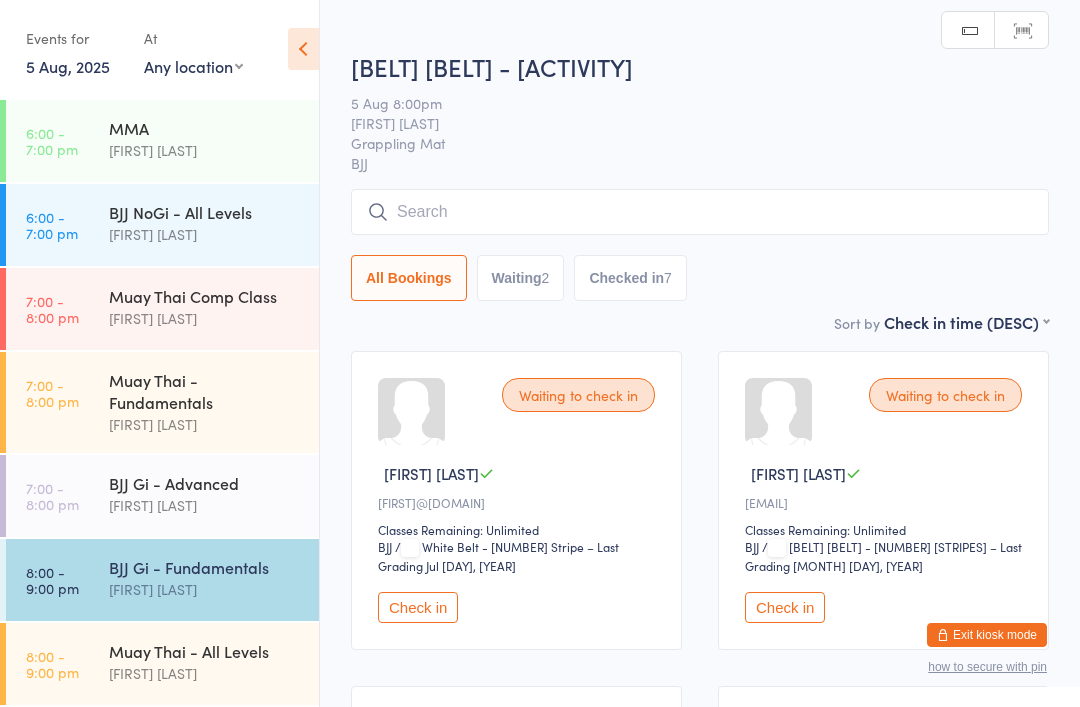 click at bounding box center [700, 212] 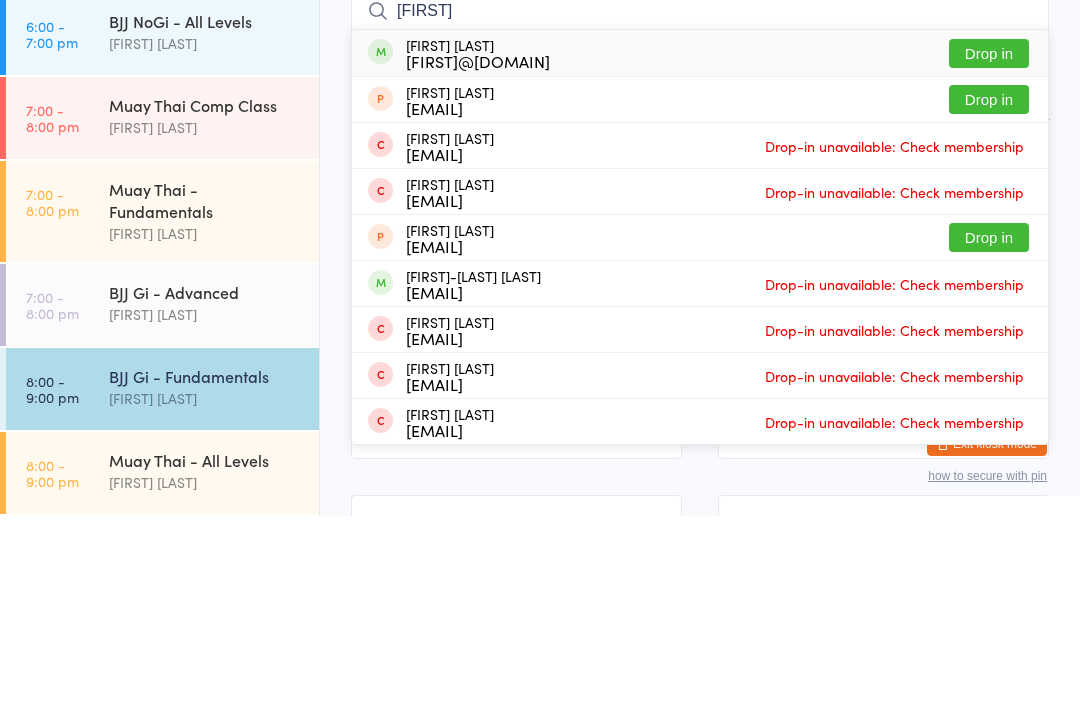 type on "[FIRST]" 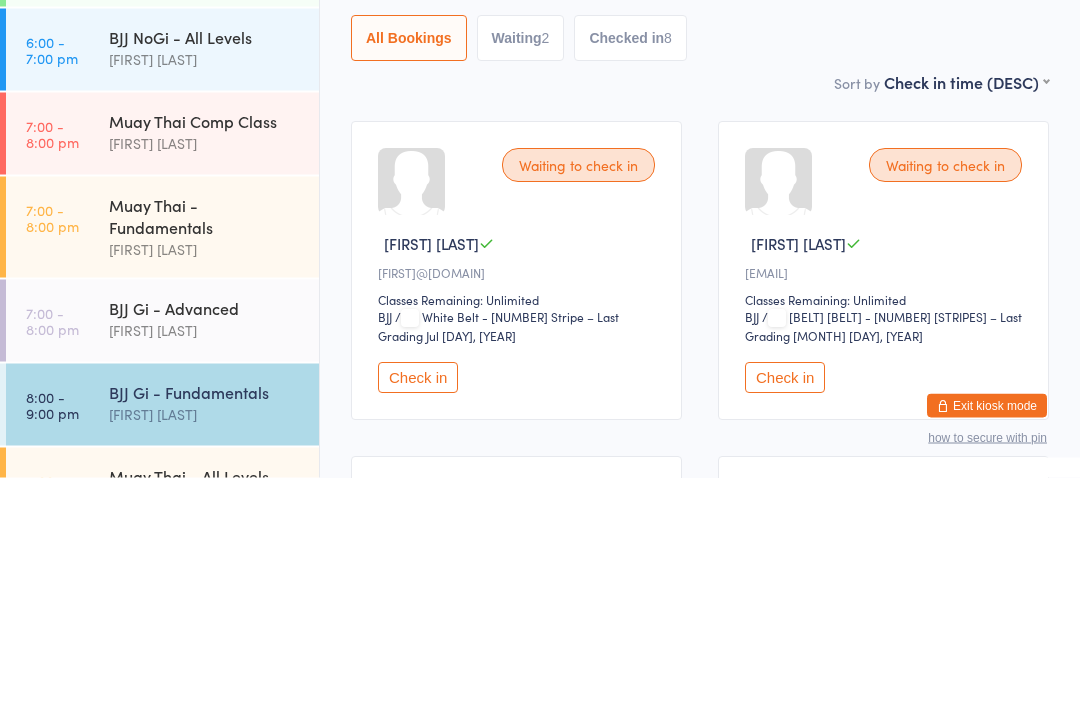 scroll, scrollTop: 442, scrollLeft: 0, axis: vertical 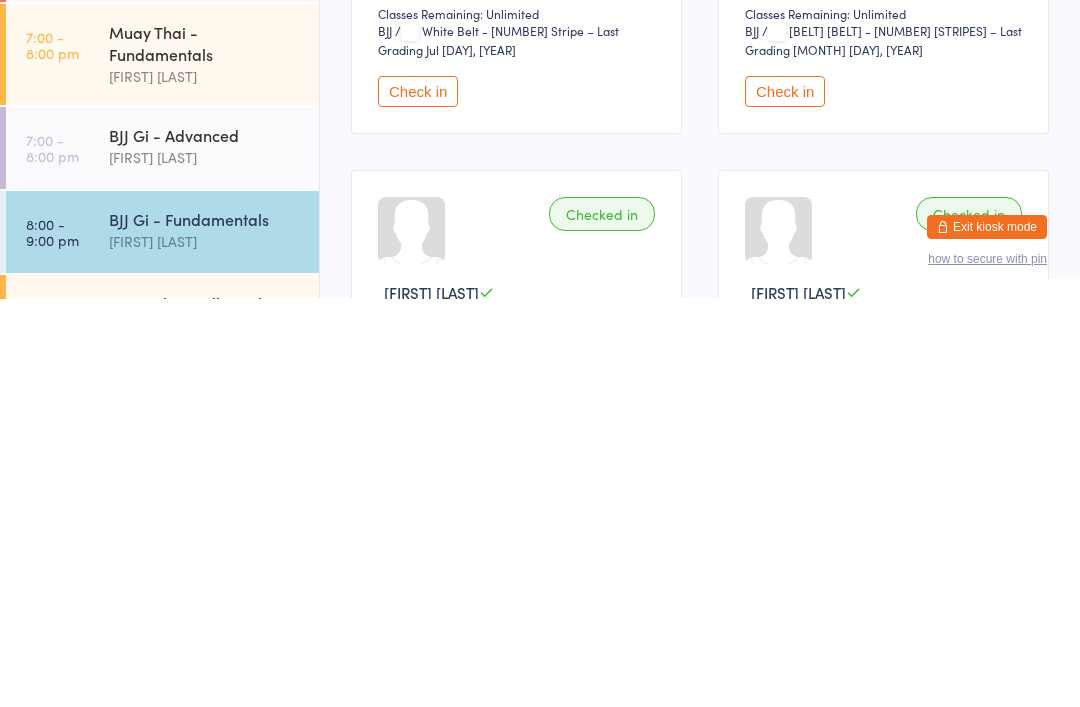 click on "[TIME] - [TIME] pm Muay Thai - All Levels [FIRST] [LAST]" at bounding box center [162, 724] 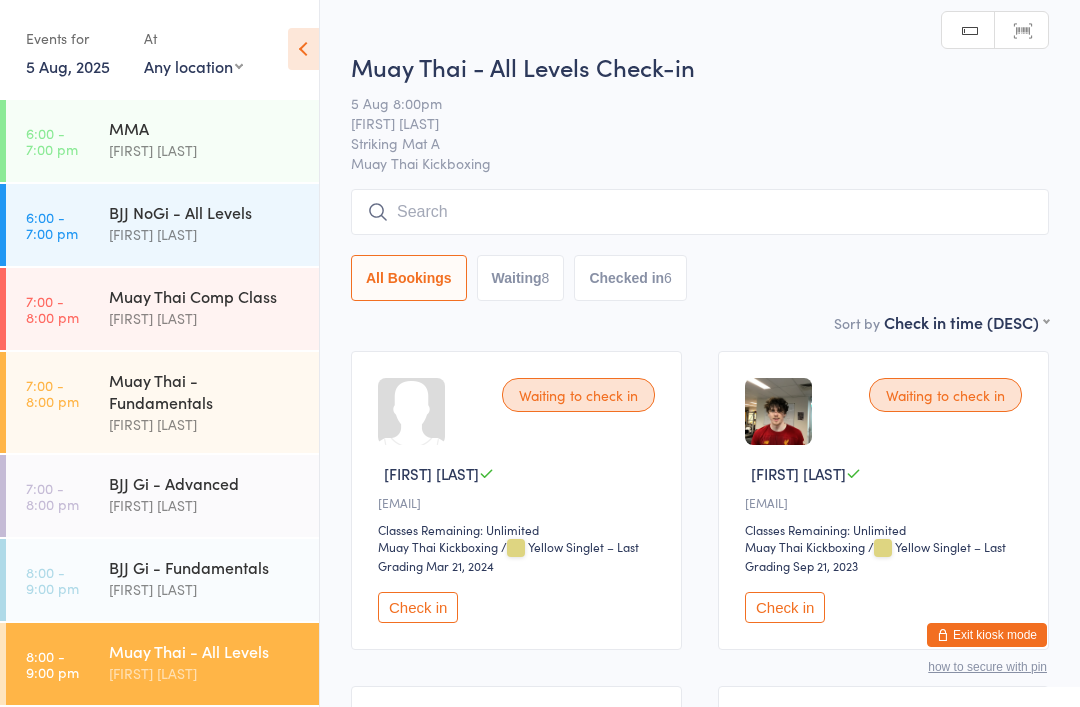 click at bounding box center (700, 212) 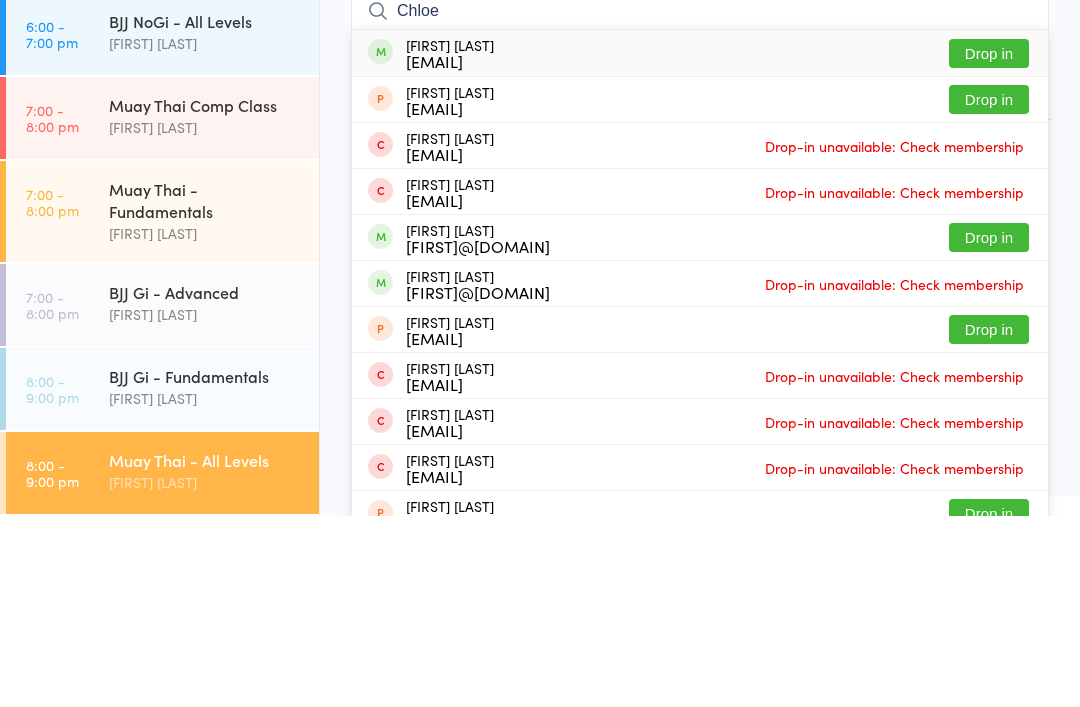 type on "Chloe" 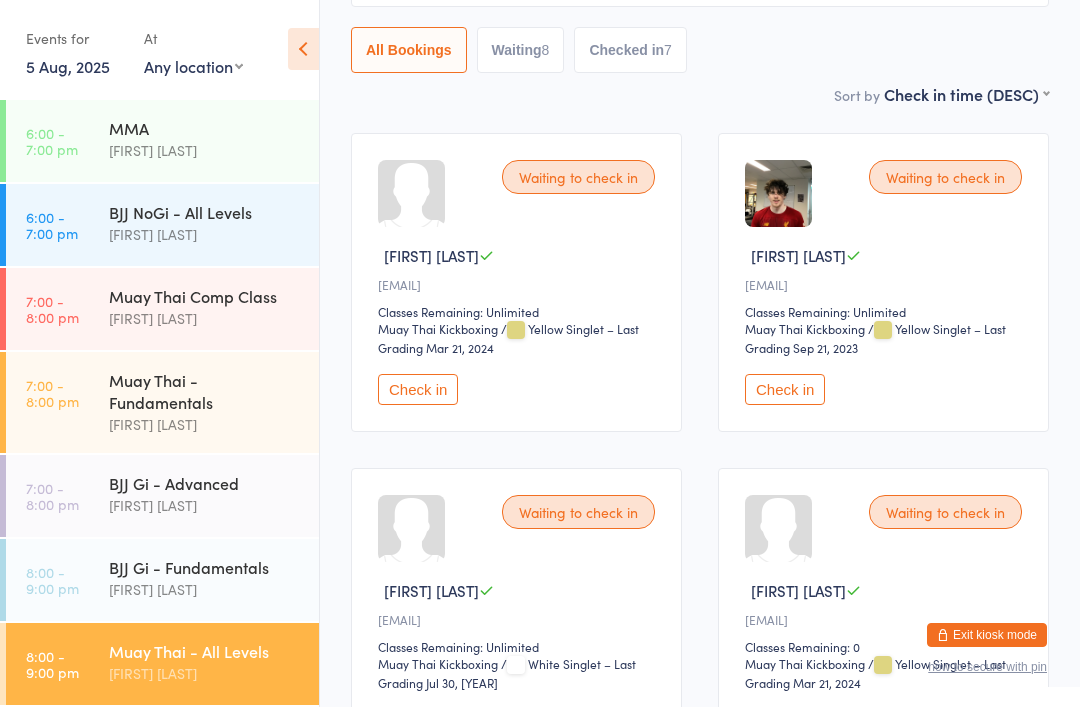 scroll, scrollTop: 387, scrollLeft: 0, axis: vertical 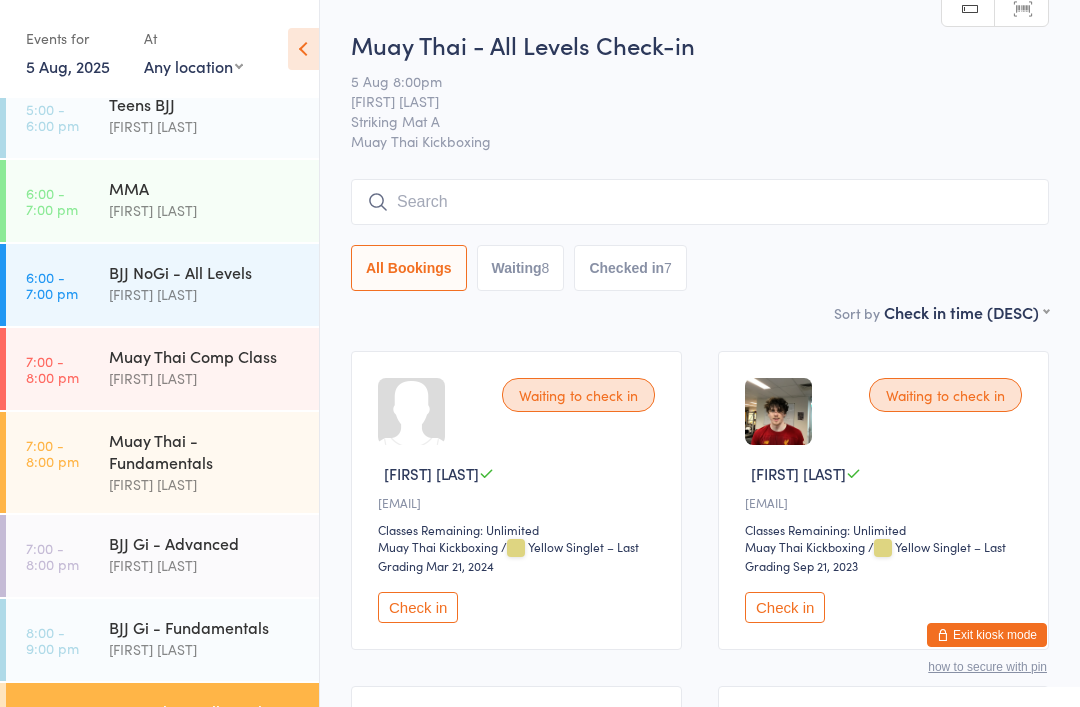 click at bounding box center (700, 202) 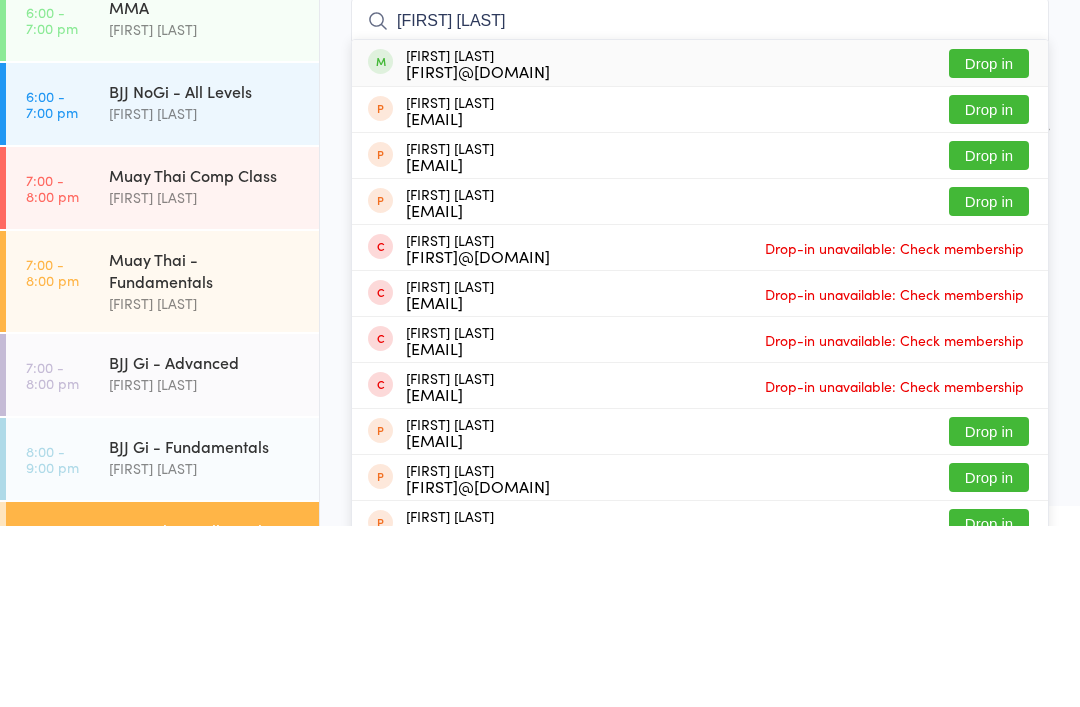 type on "[FIRST] [LAST]" 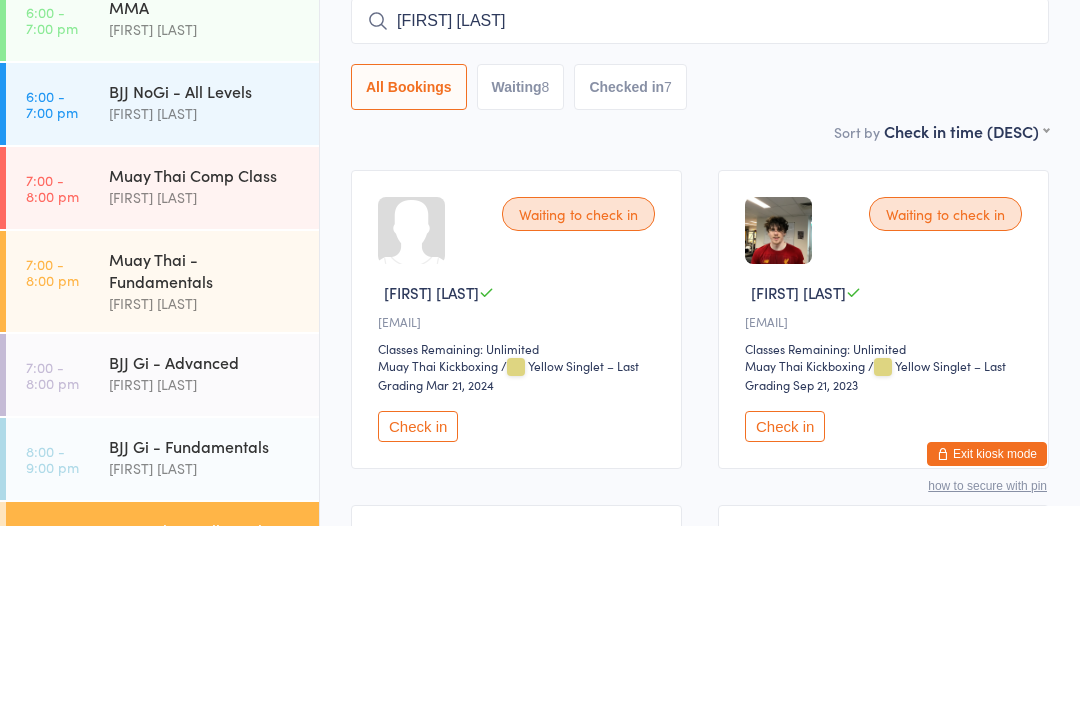 type 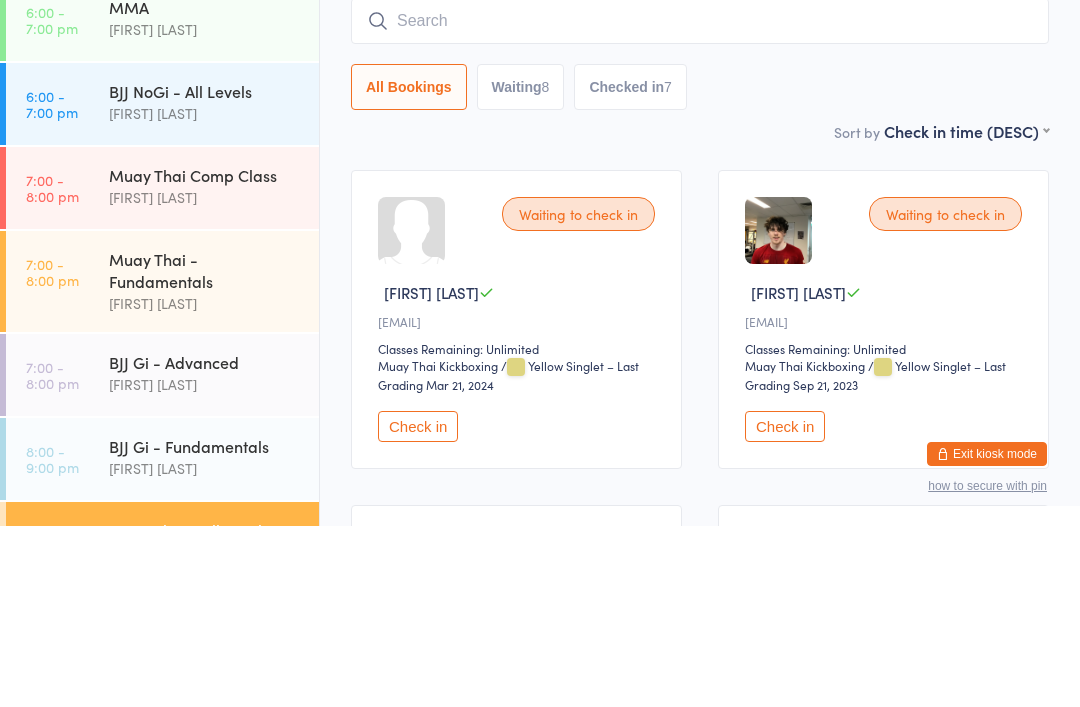 scroll, scrollTop: 181, scrollLeft: 0, axis: vertical 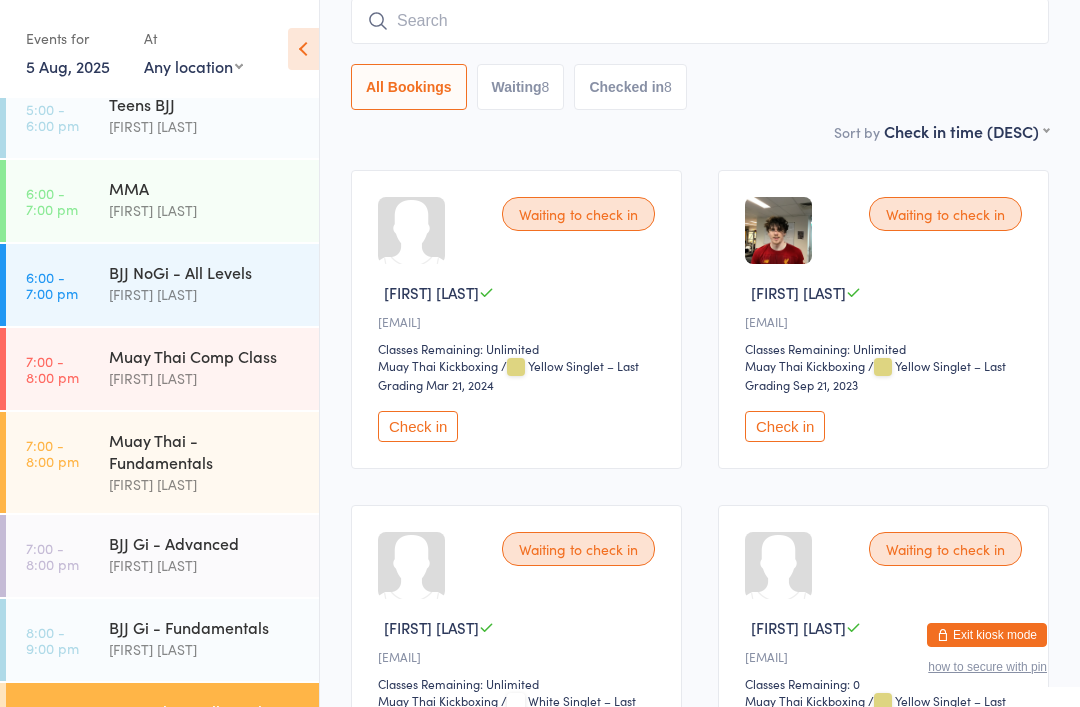 click on "[FIRST] [LAST]" at bounding box center [205, 378] 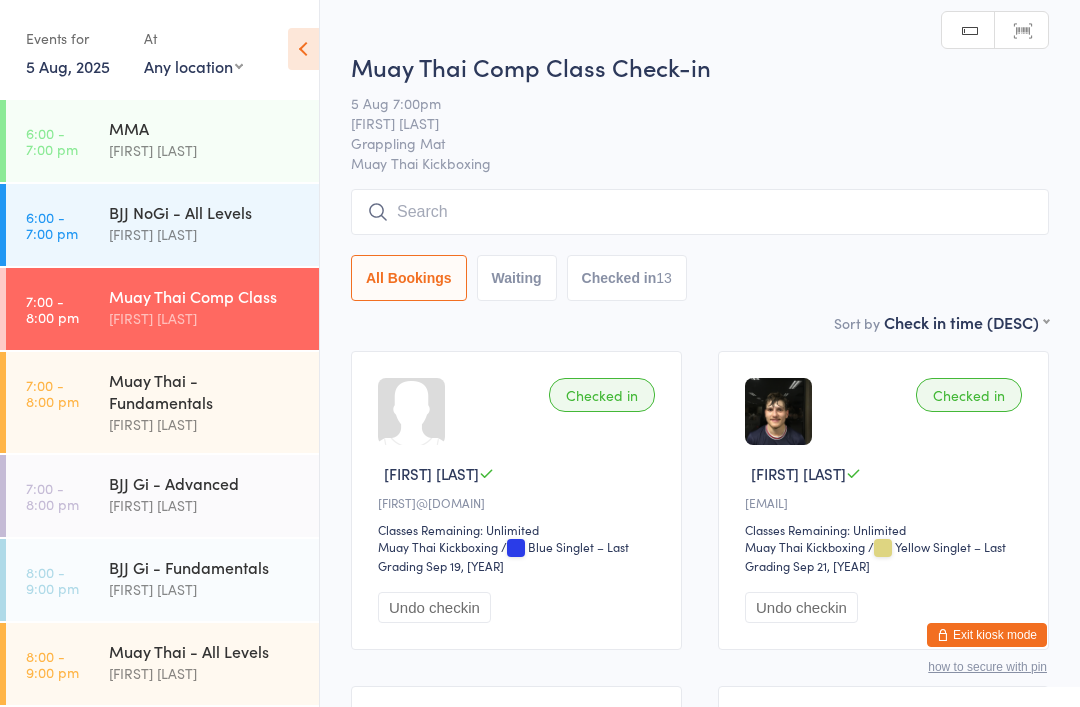 scroll, scrollTop: 506, scrollLeft: 0, axis: vertical 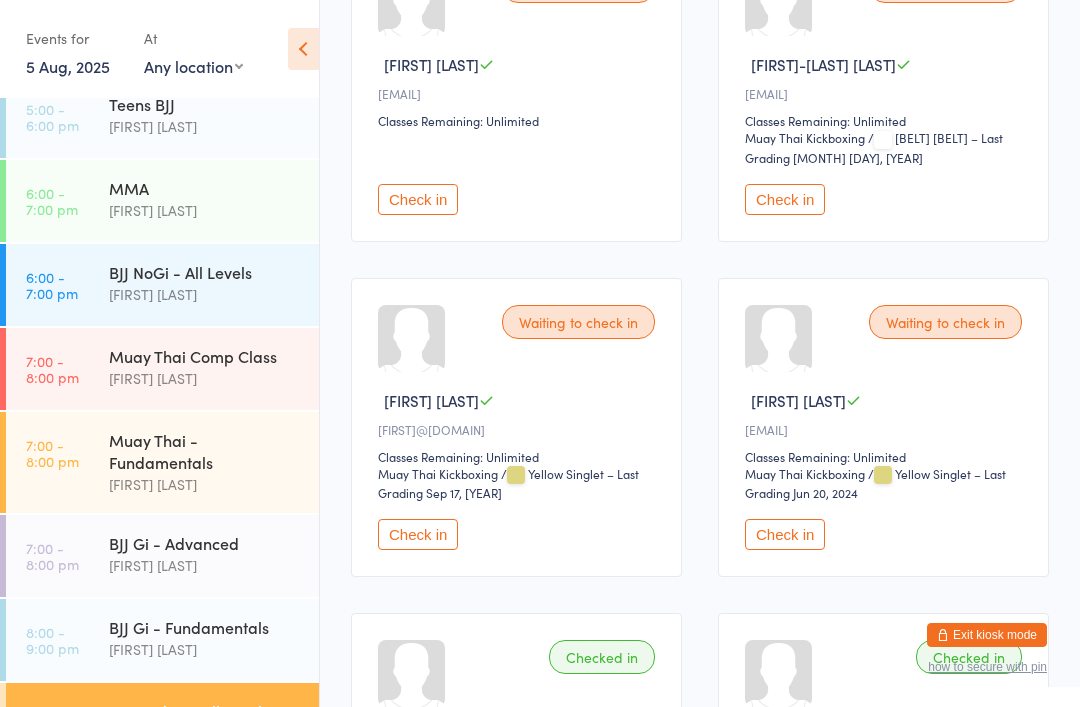 click on "Check in" at bounding box center (418, 534) 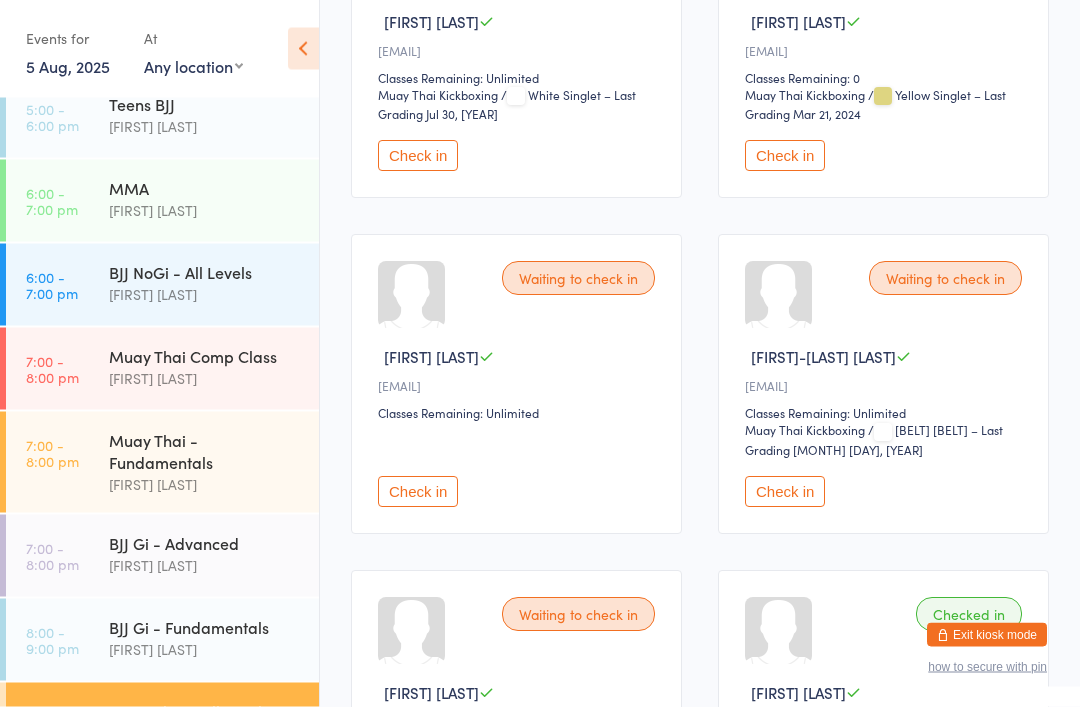 scroll, scrollTop: 787, scrollLeft: 0, axis: vertical 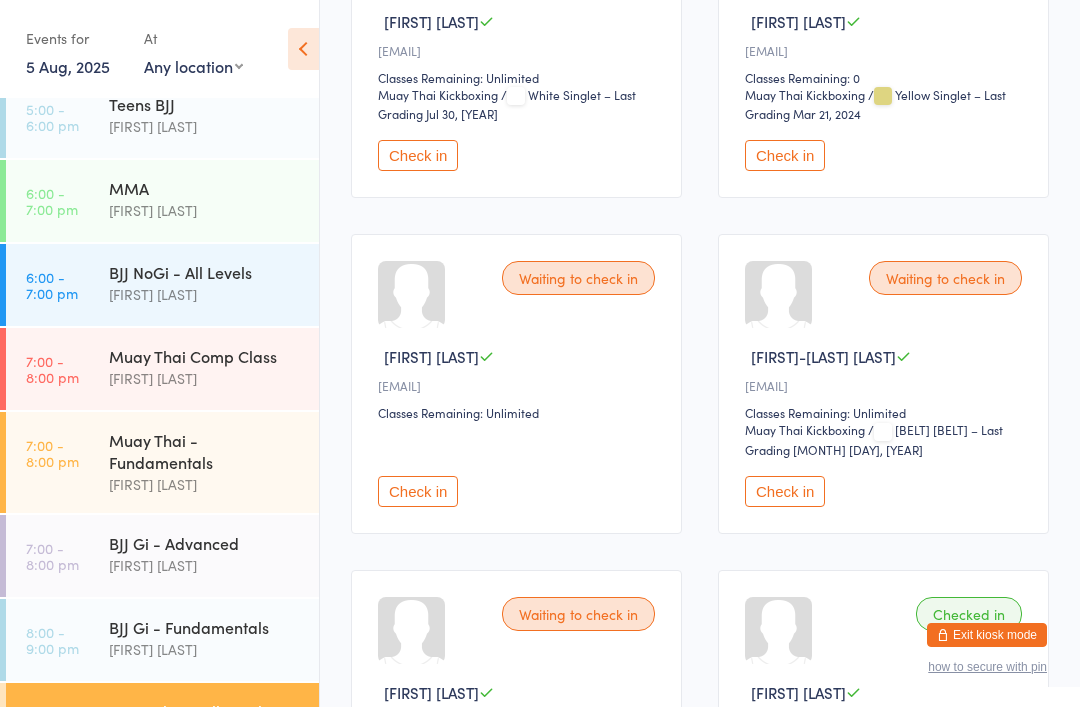 click on "BJJ Gi - Fundamentals [FIRST] [LAST]" at bounding box center [214, 638] 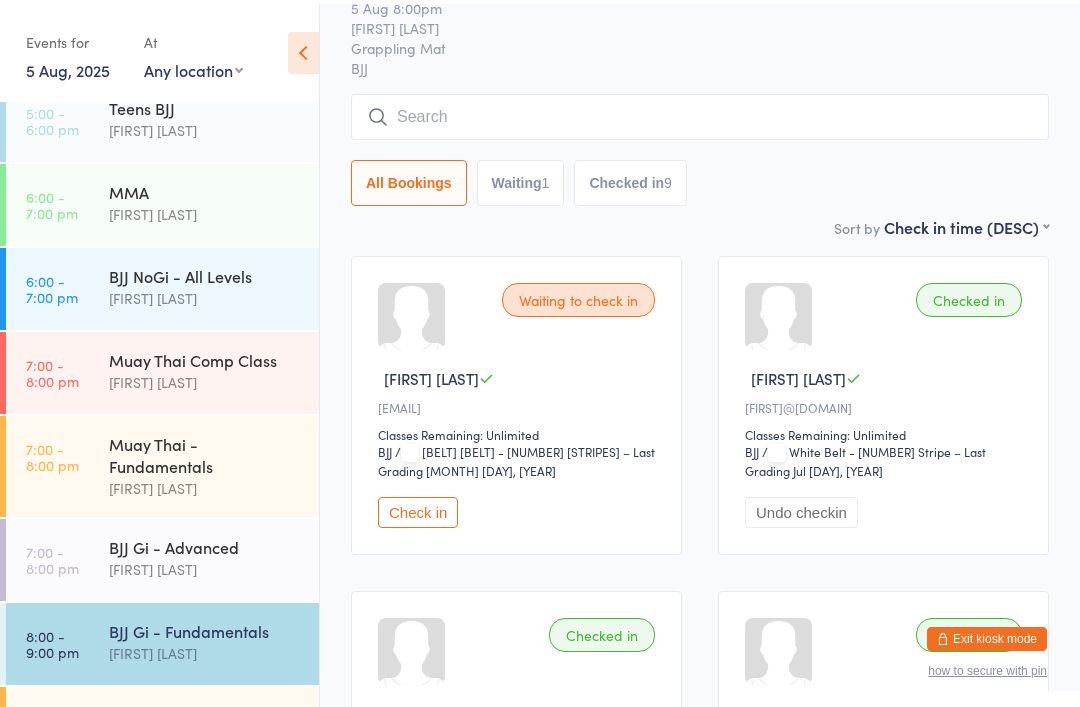 scroll, scrollTop: 95, scrollLeft: 0, axis: vertical 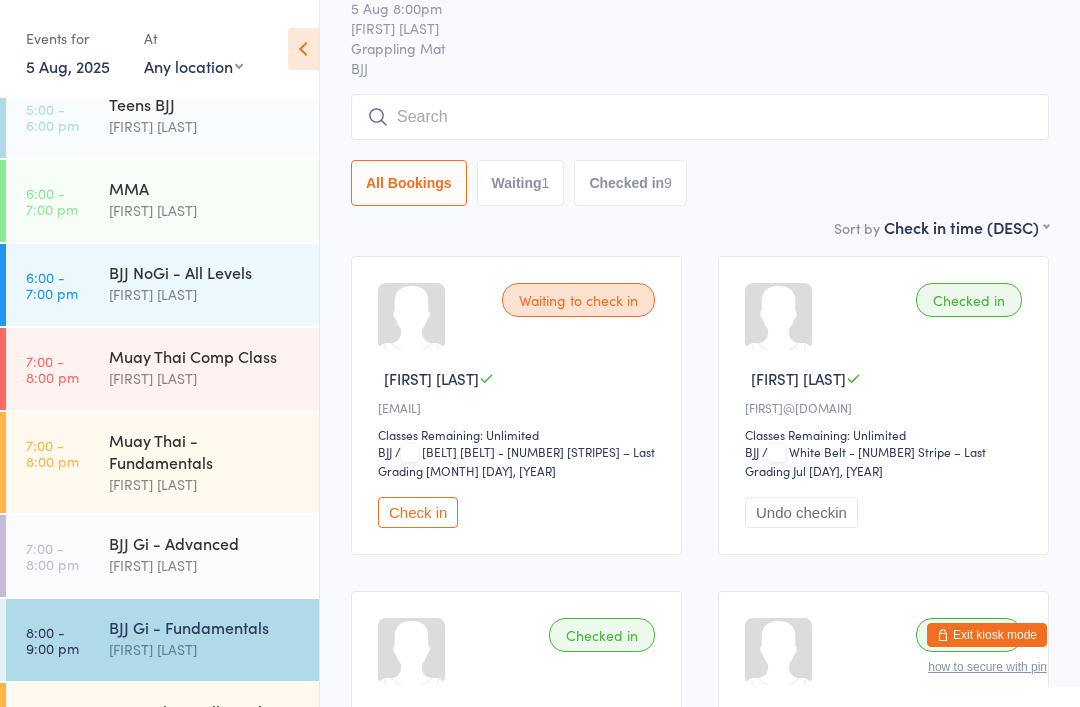 click on "Check in" at bounding box center [418, 512] 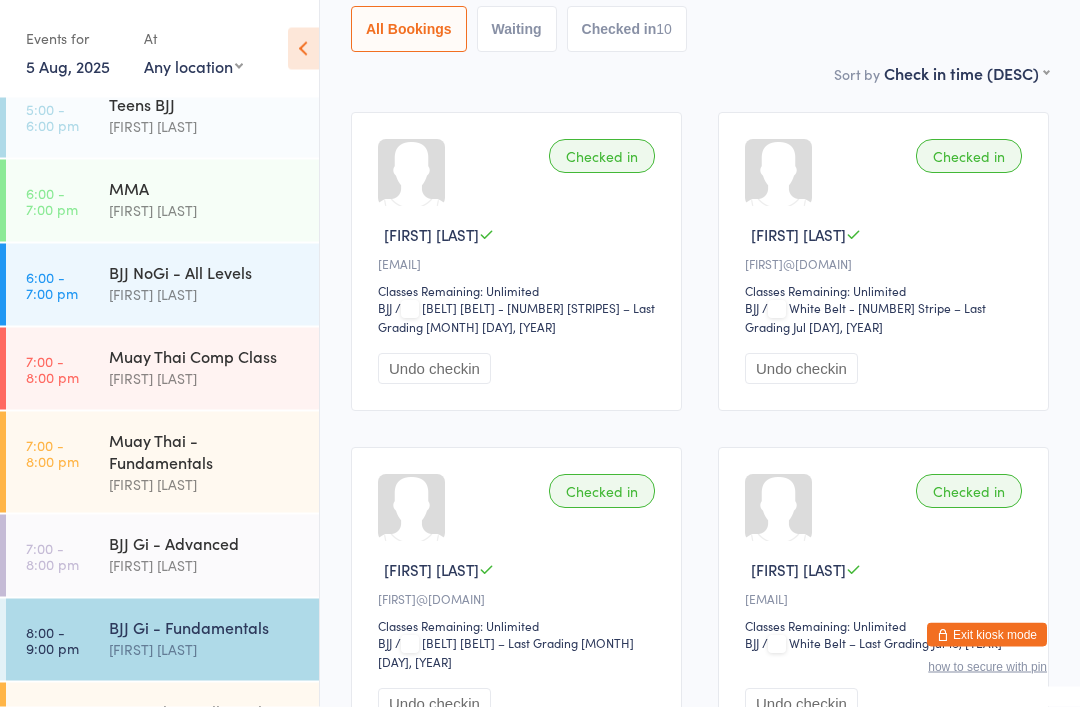 scroll, scrollTop: 242, scrollLeft: 0, axis: vertical 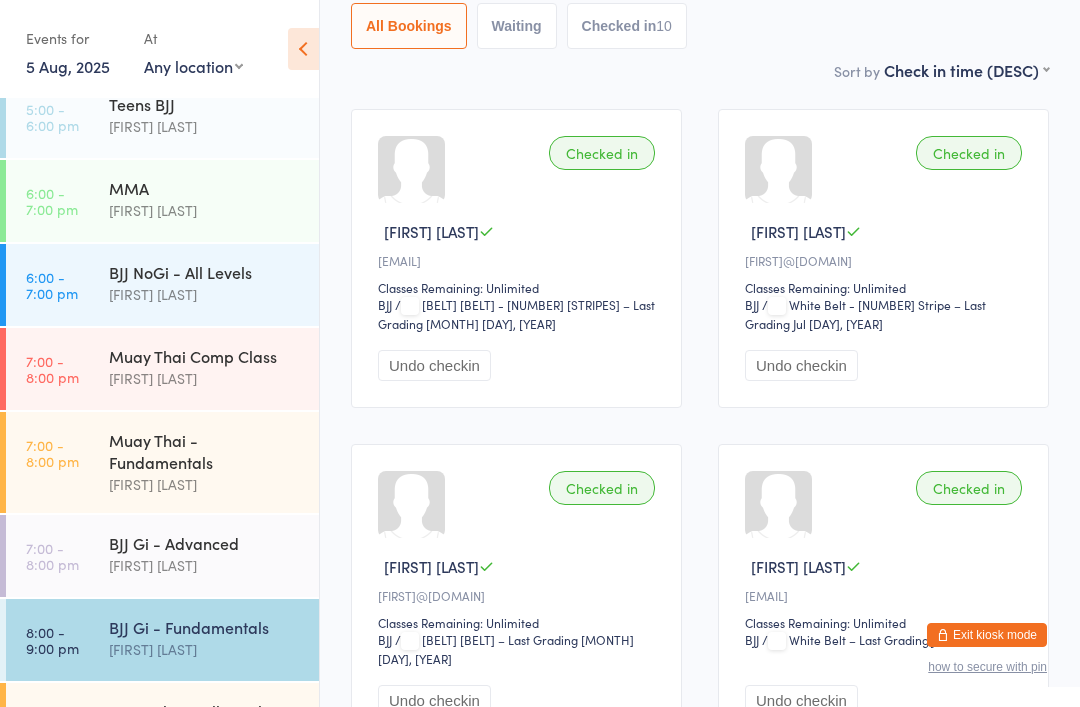 click on "[FIRST] [LAST]" at bounding box center [205, 649] 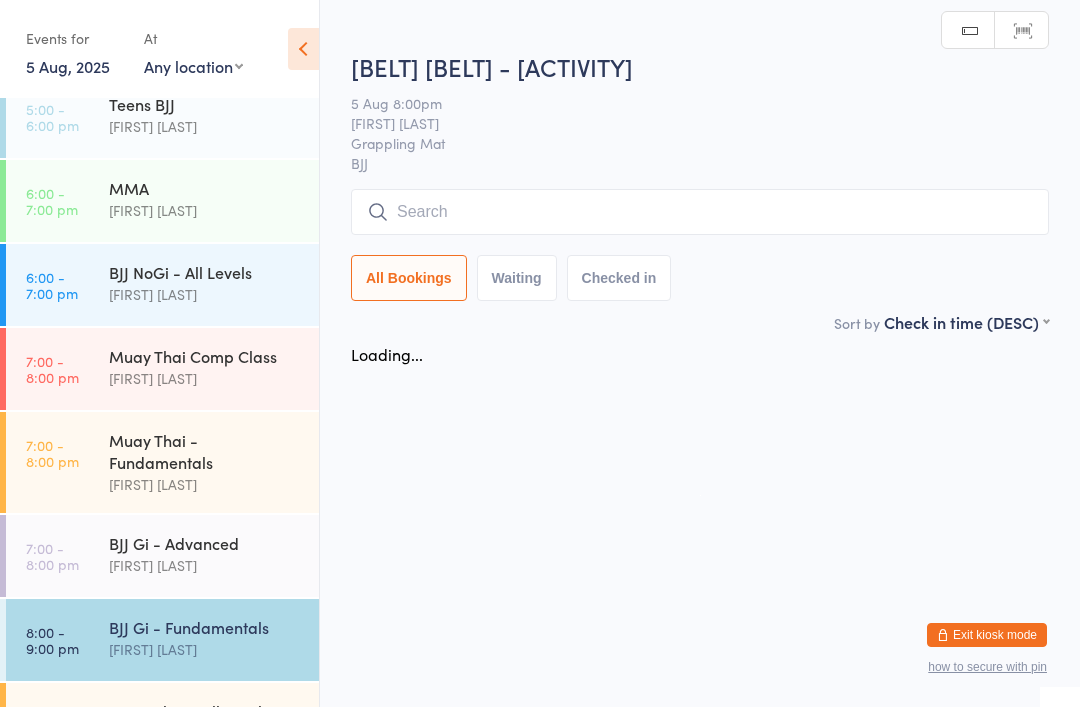 scroll, scrollTop: 0, scrollLeft: 0, axis: both 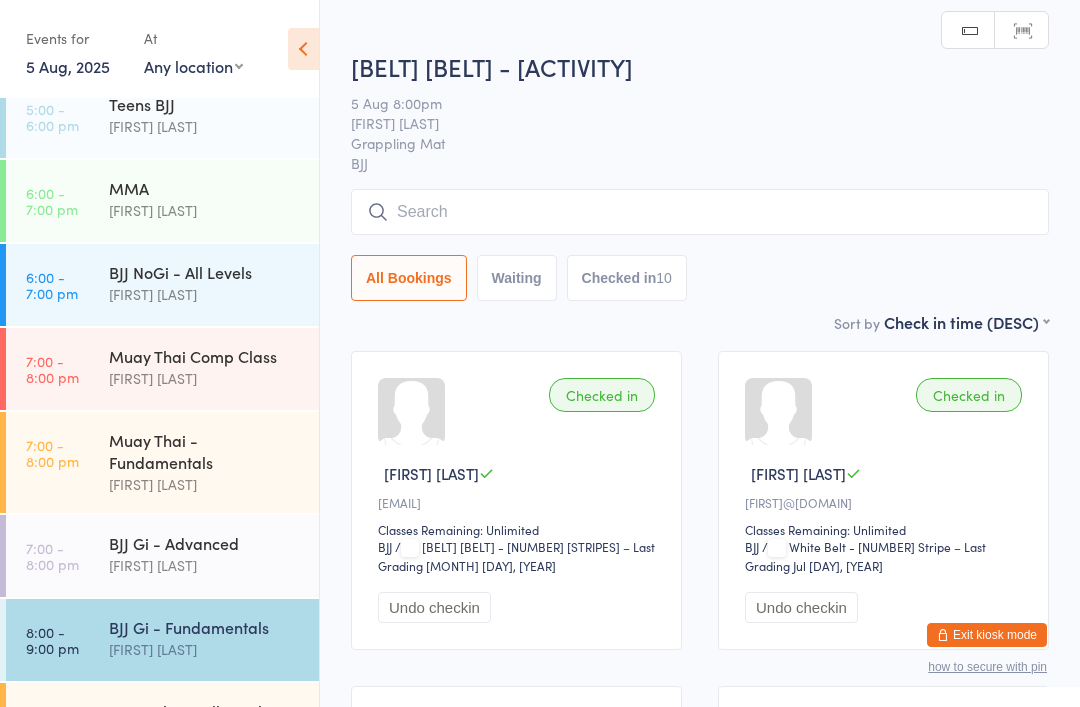 click at bounding box center (700, 212) 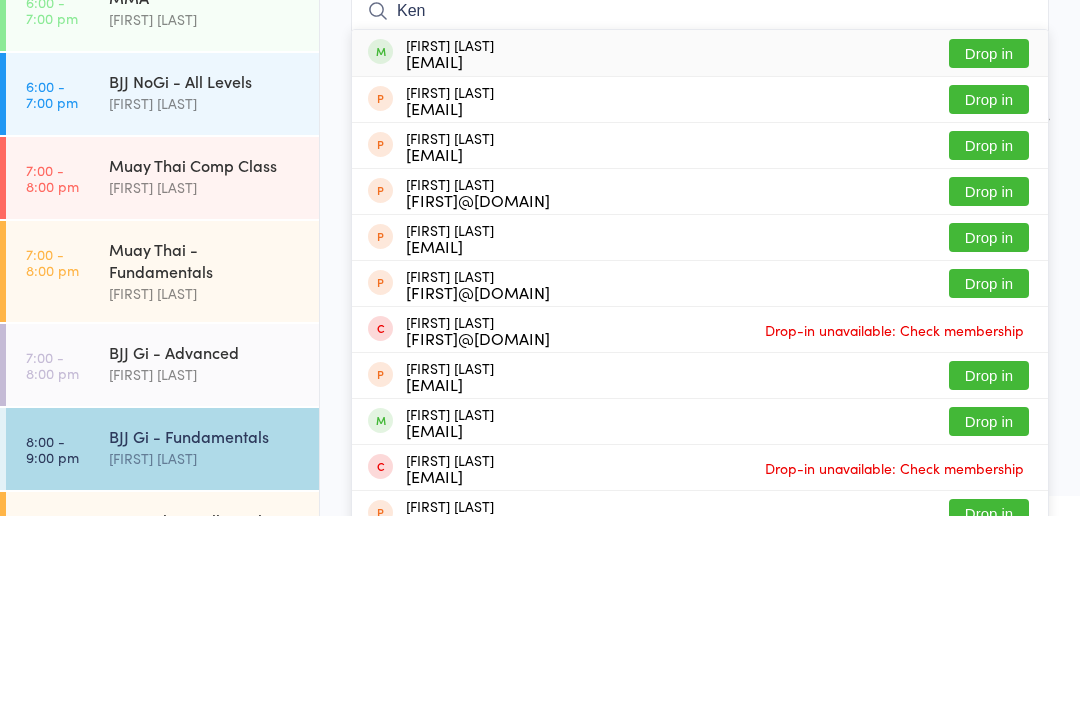 type on "Ken" 